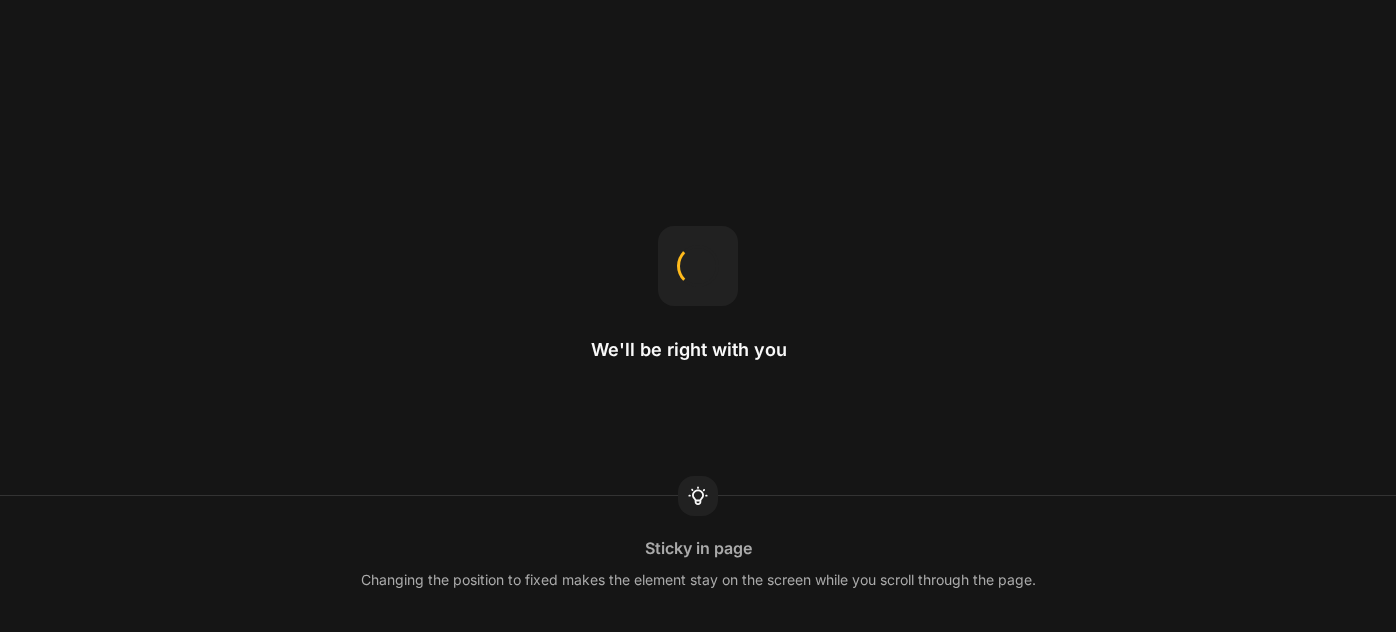 scroll, scrollTop: 0, scrollLeft: 0, axis: both 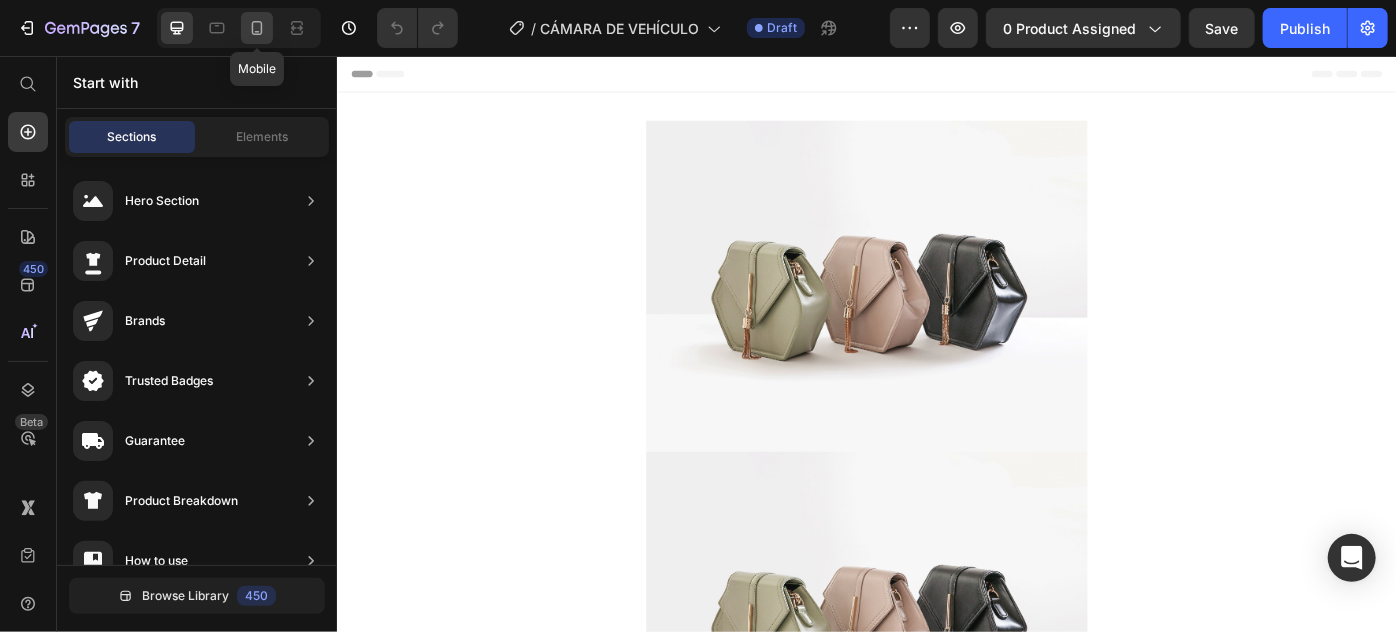 click 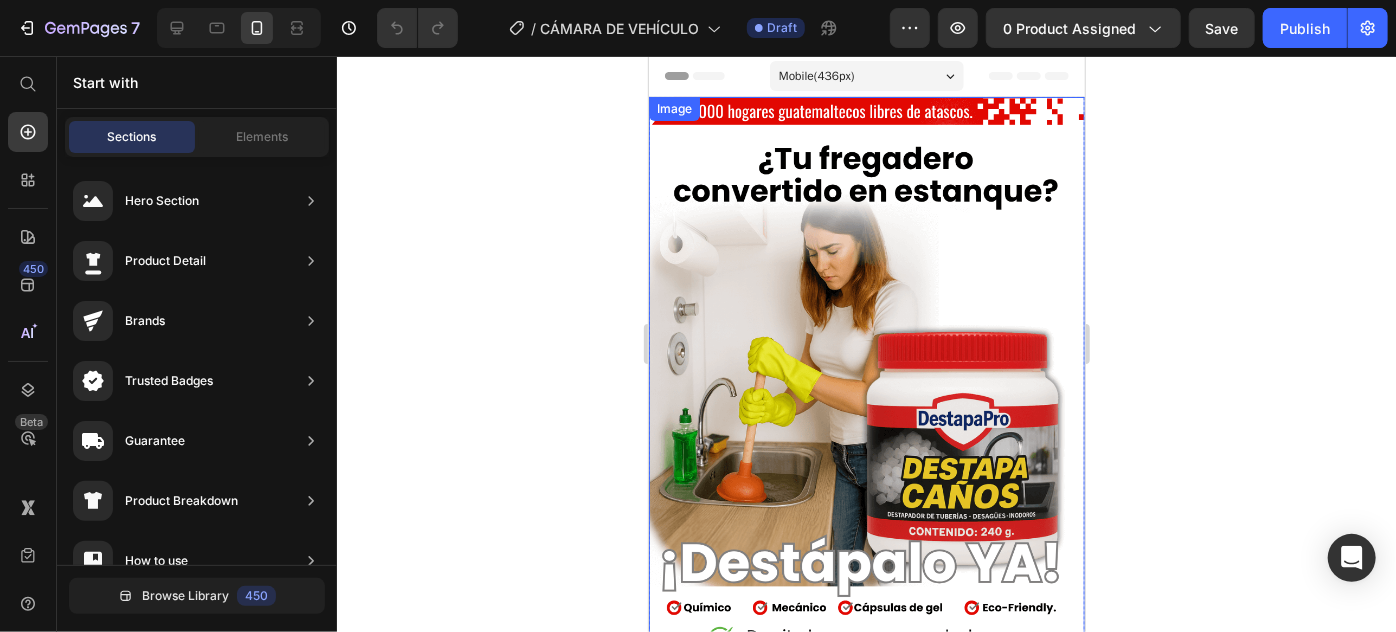 click at bounding box center (866, 446) 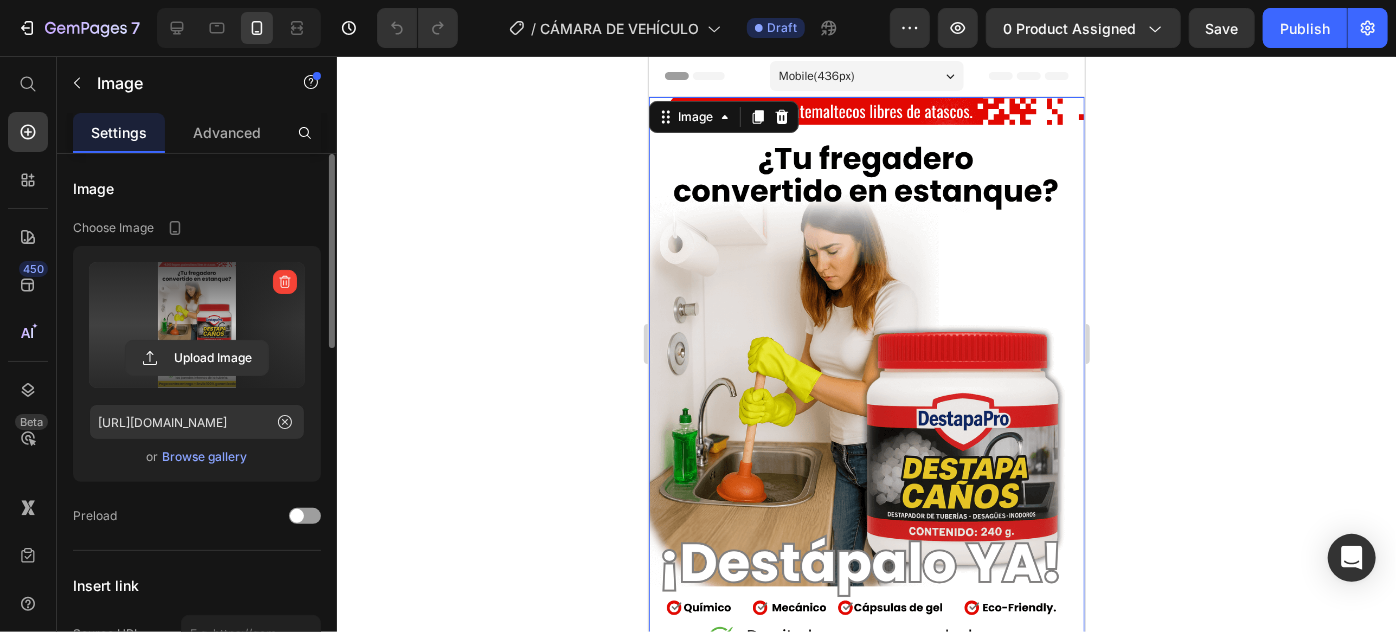 click at bounding box center [197, 325] 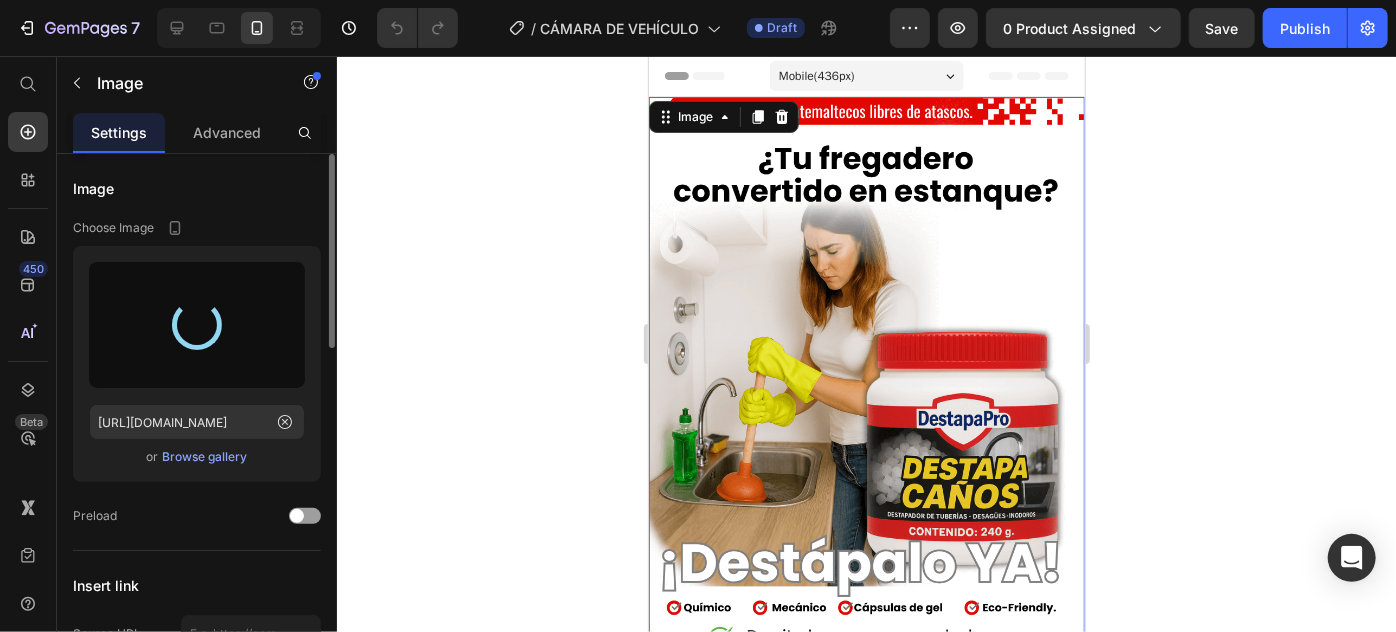 type on "[URL][DOMAIN_NAME]" 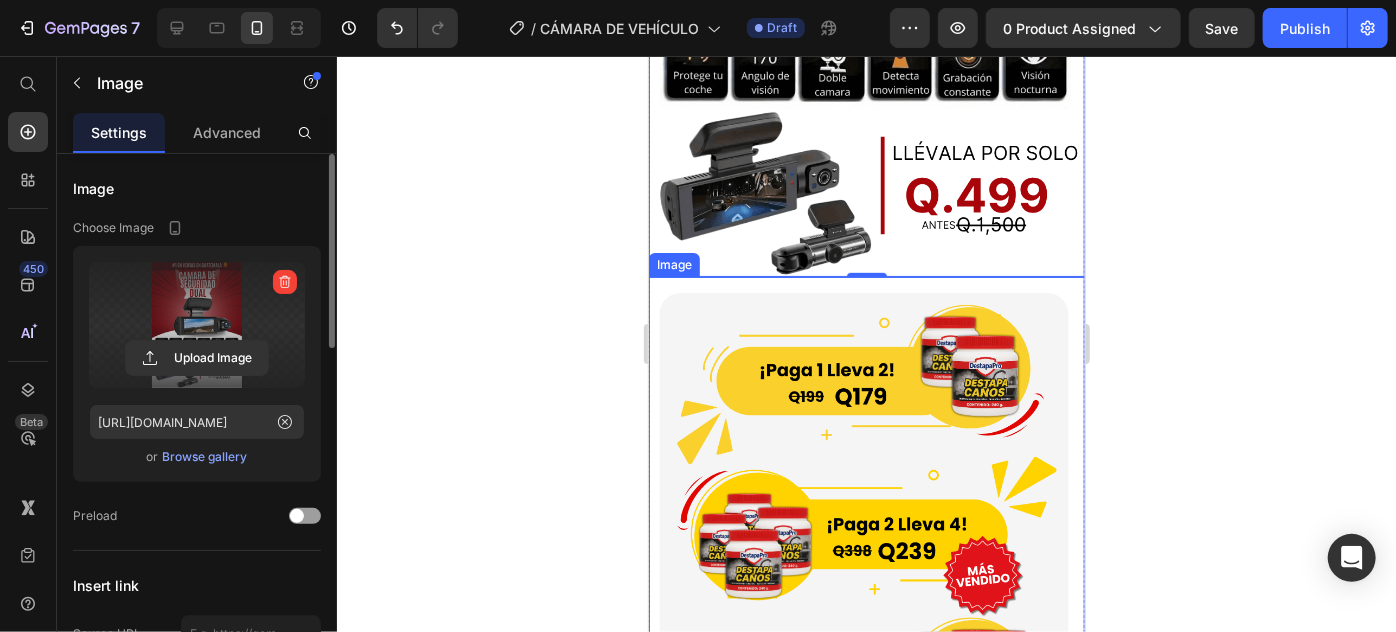 scroll, scrollTop: 545, scrollLeft: 0, axis: vertical 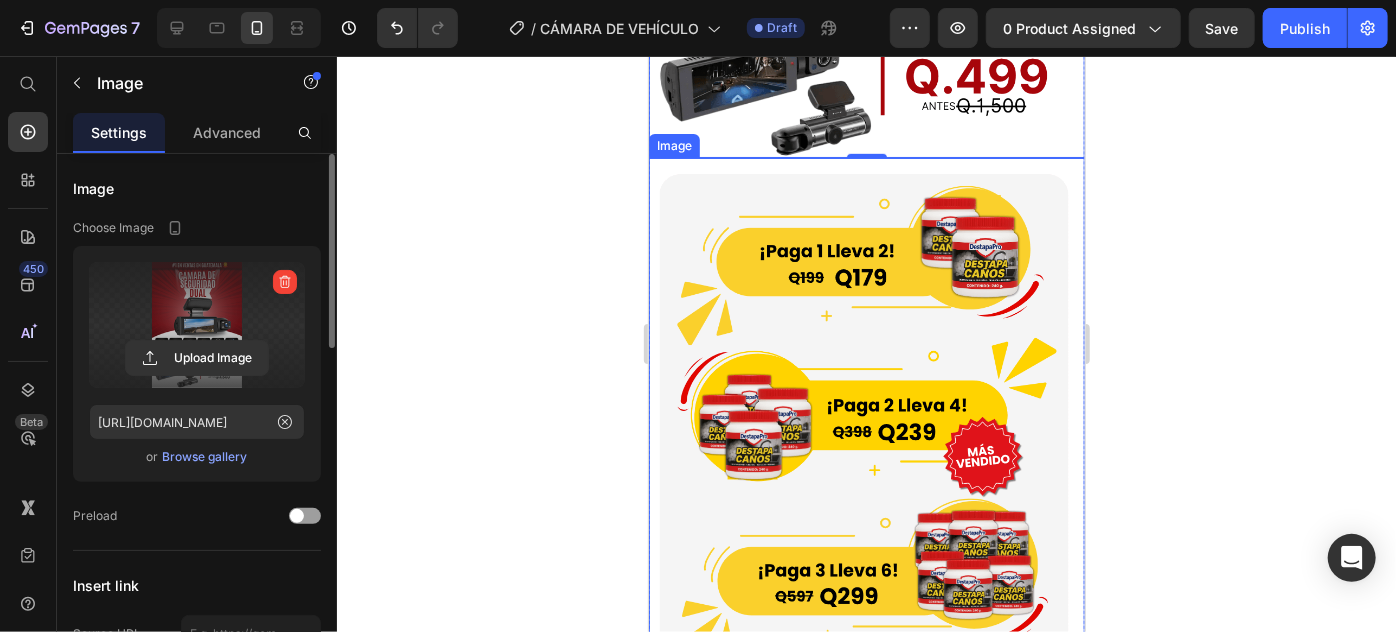 click at bounding box center [866, 421] 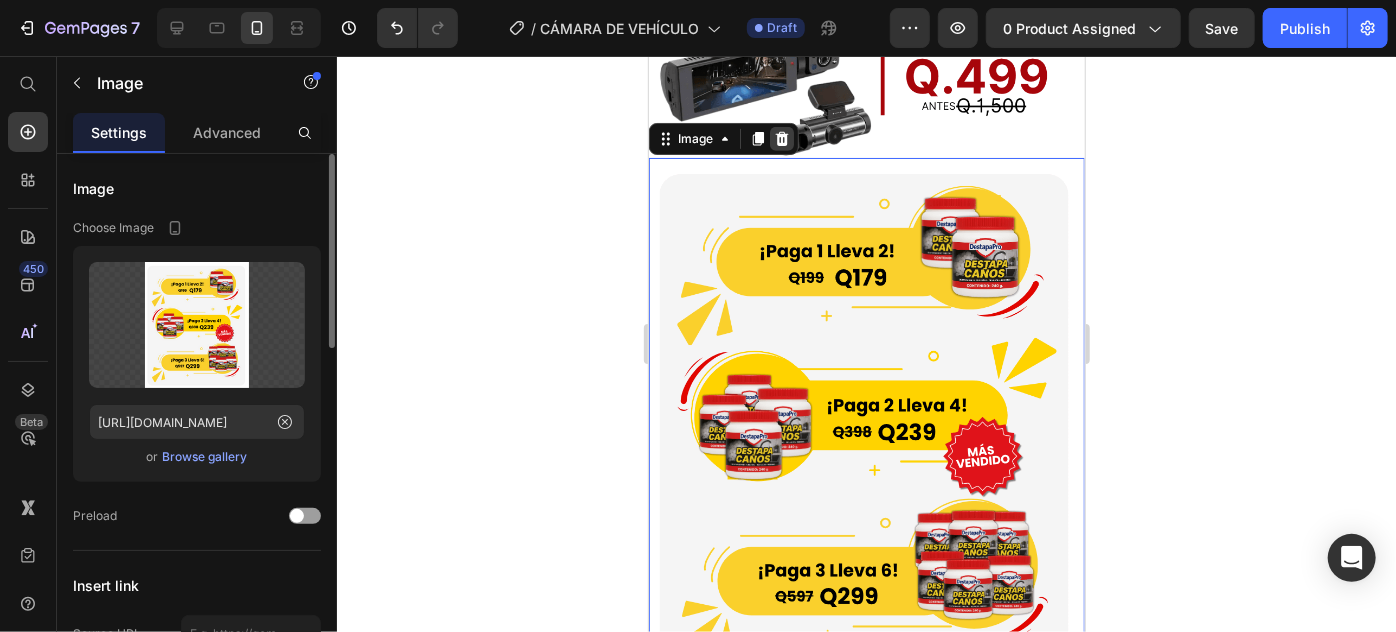 click 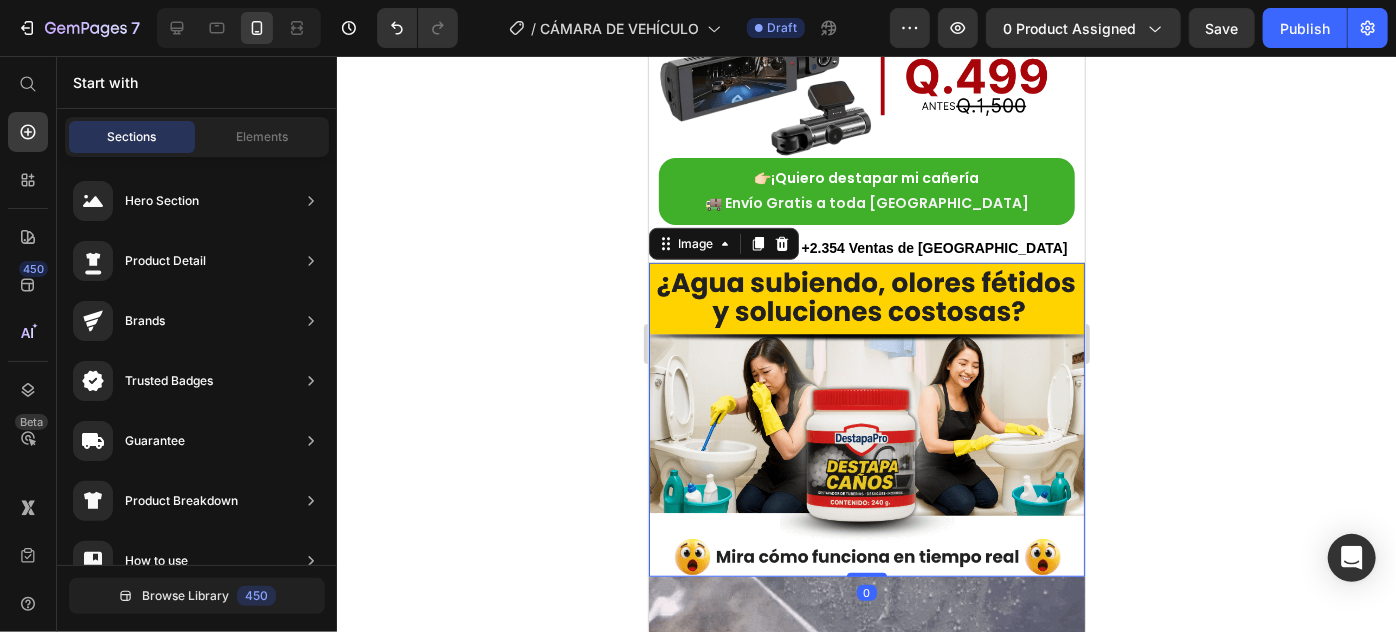 click at bounding box center (866, 419) 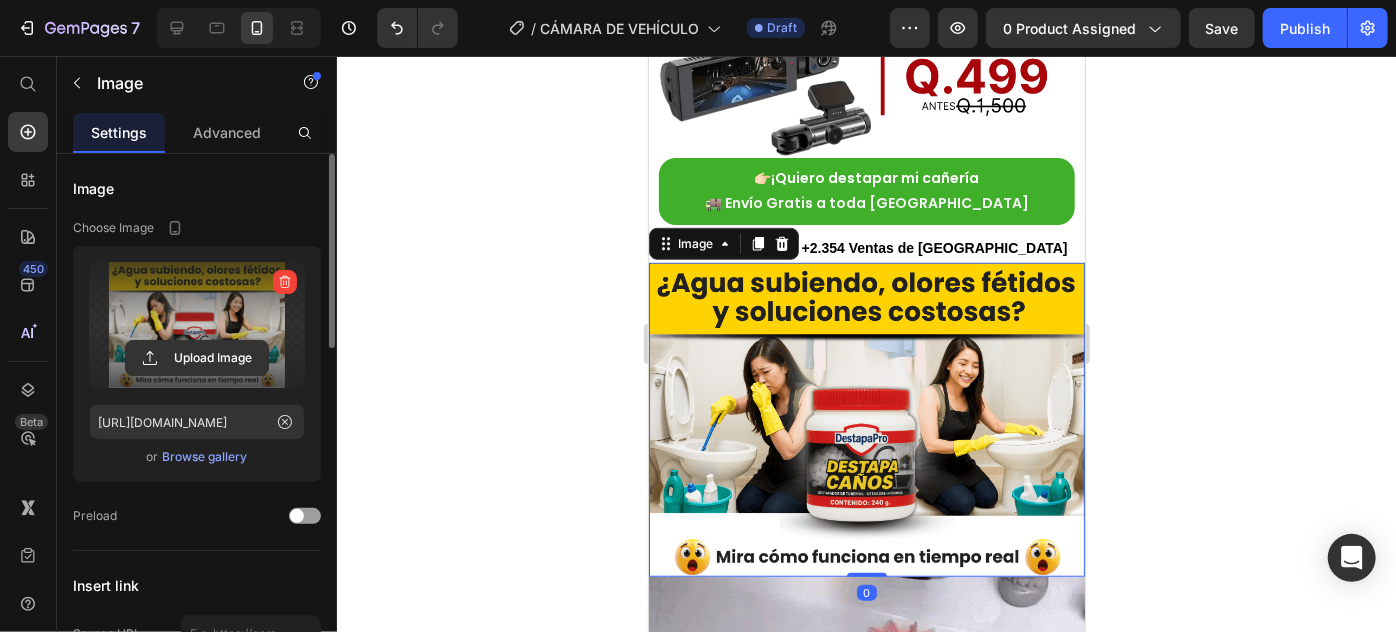 click at bounding box center (197, 325) 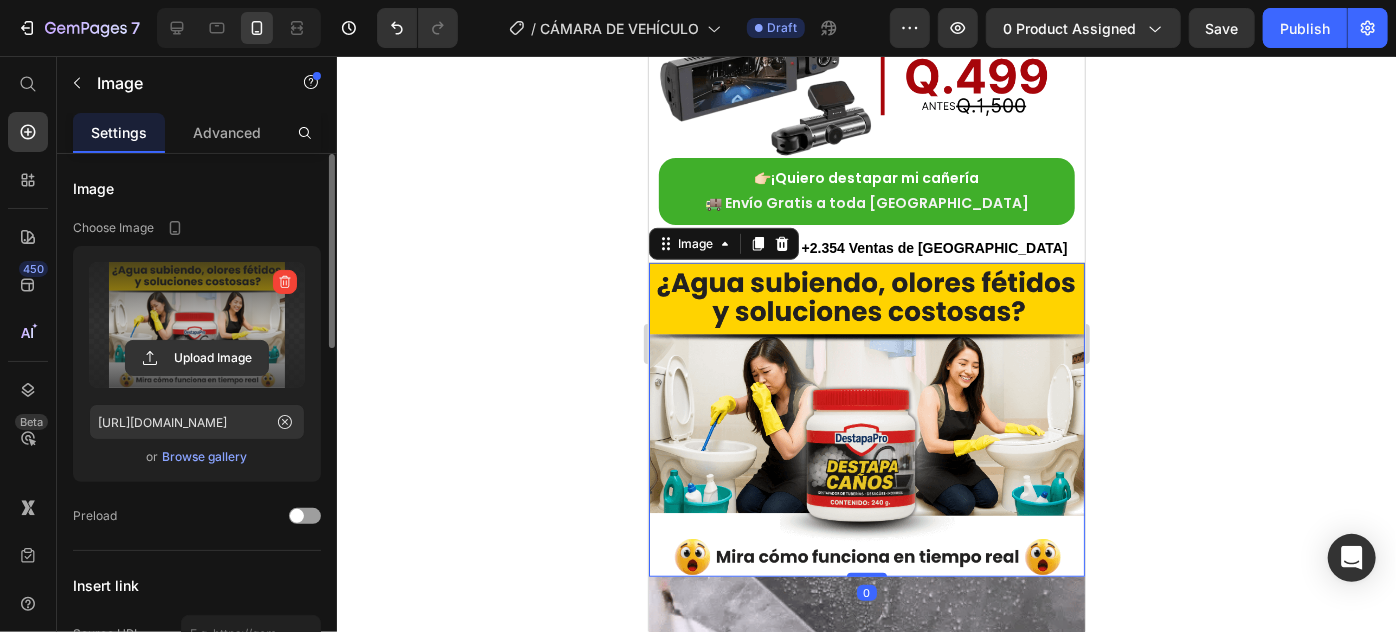 click 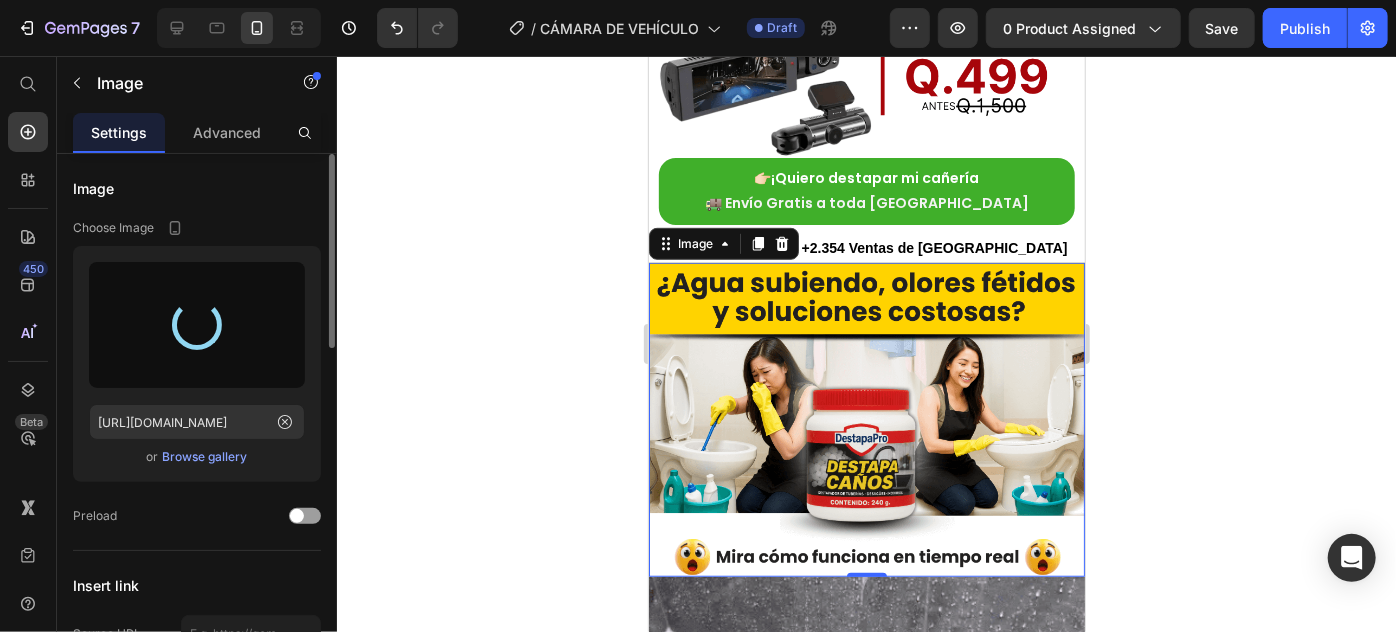 type on "[URL][DOMAIN_NAME]" 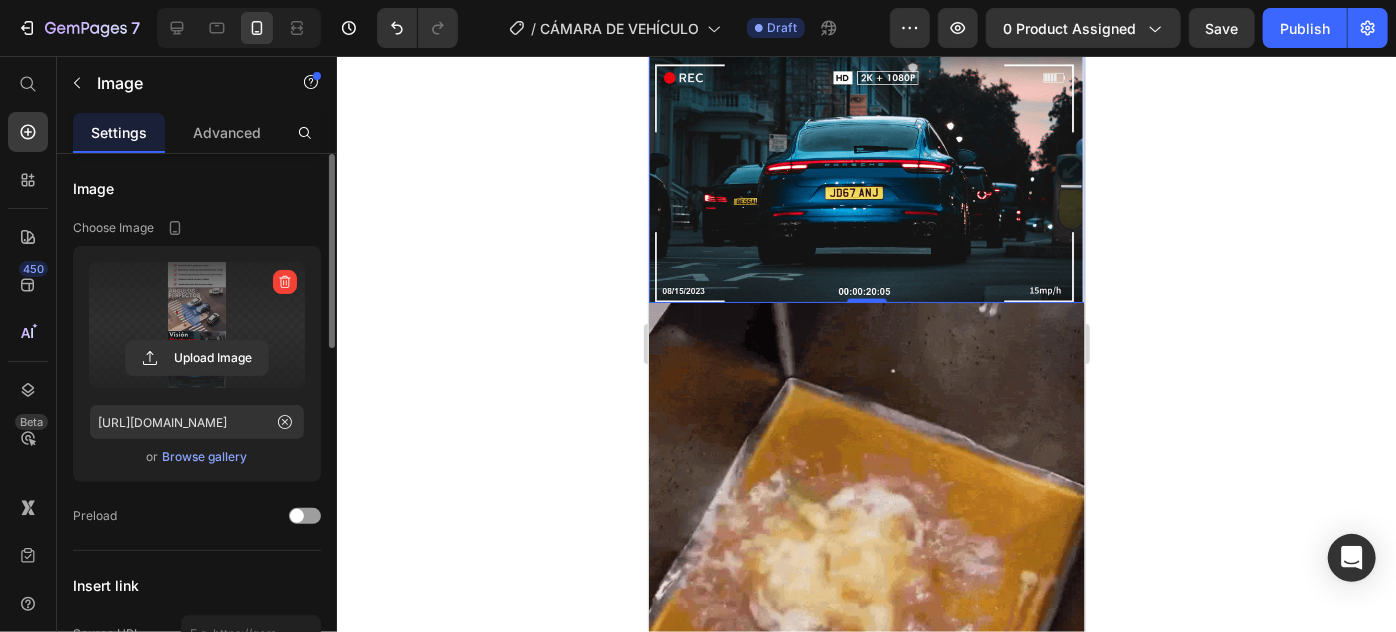 scroll, scrollTop: 1454, scrollLeft: 0, axis: vertical 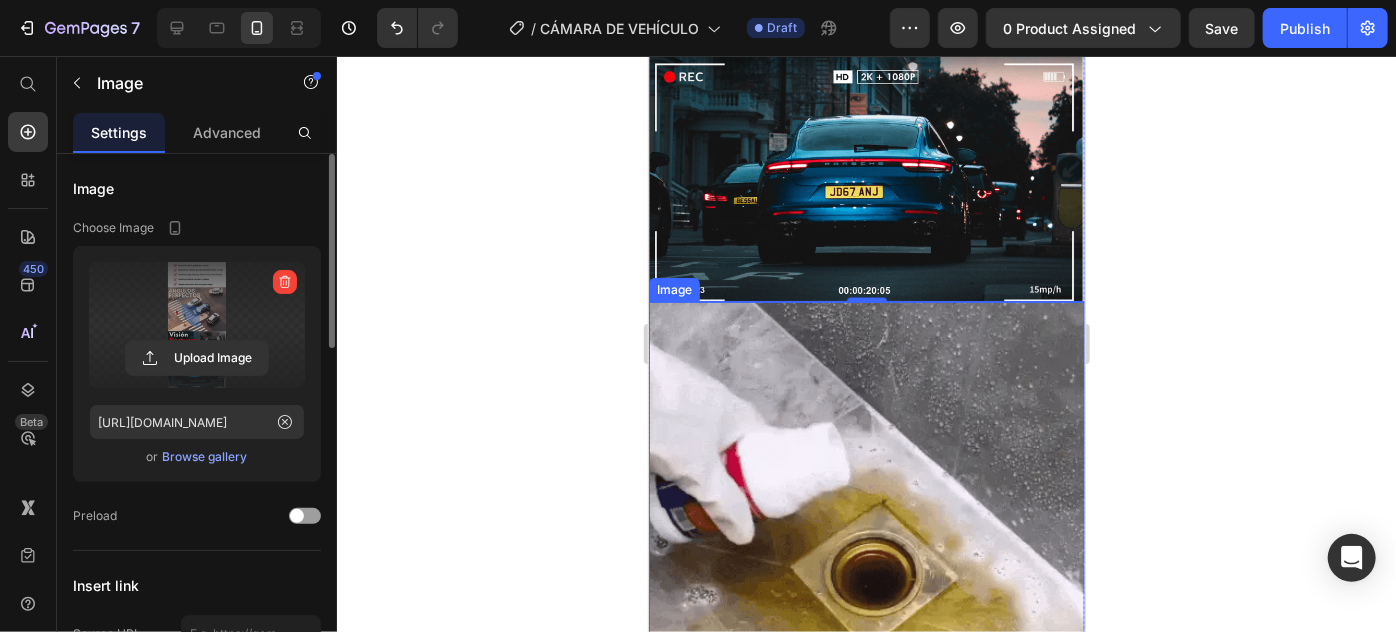 click at bounding box center [866, 519] 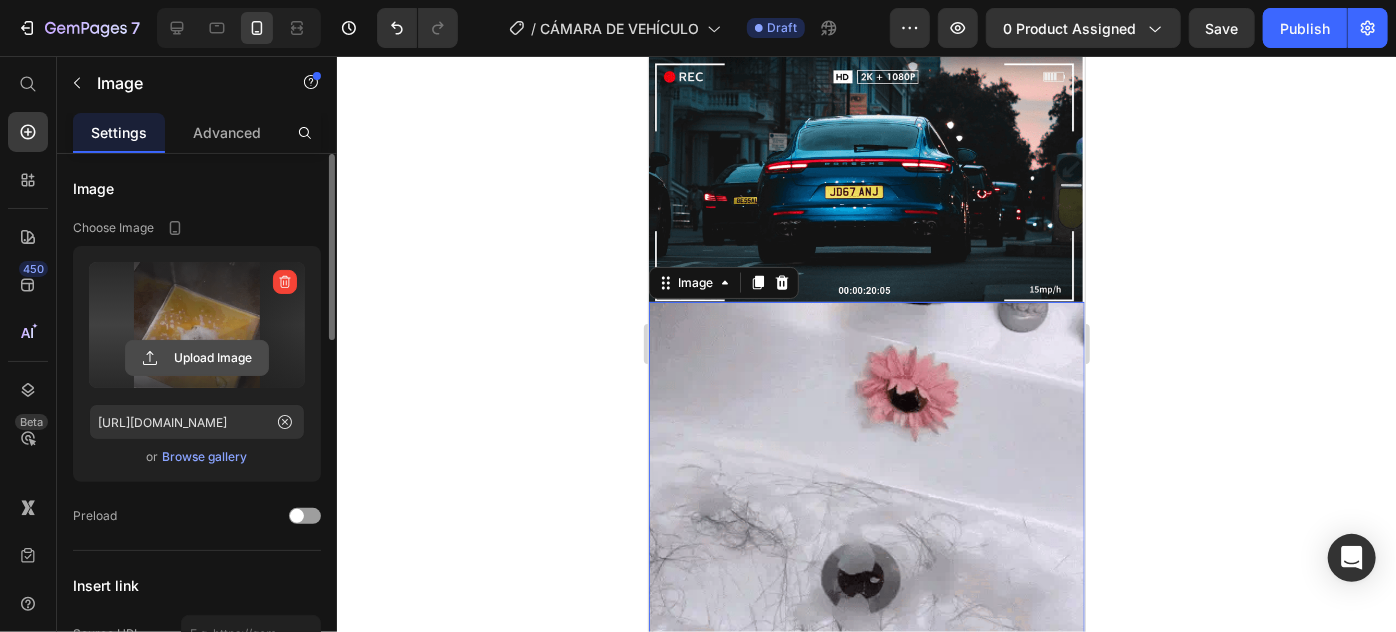 click 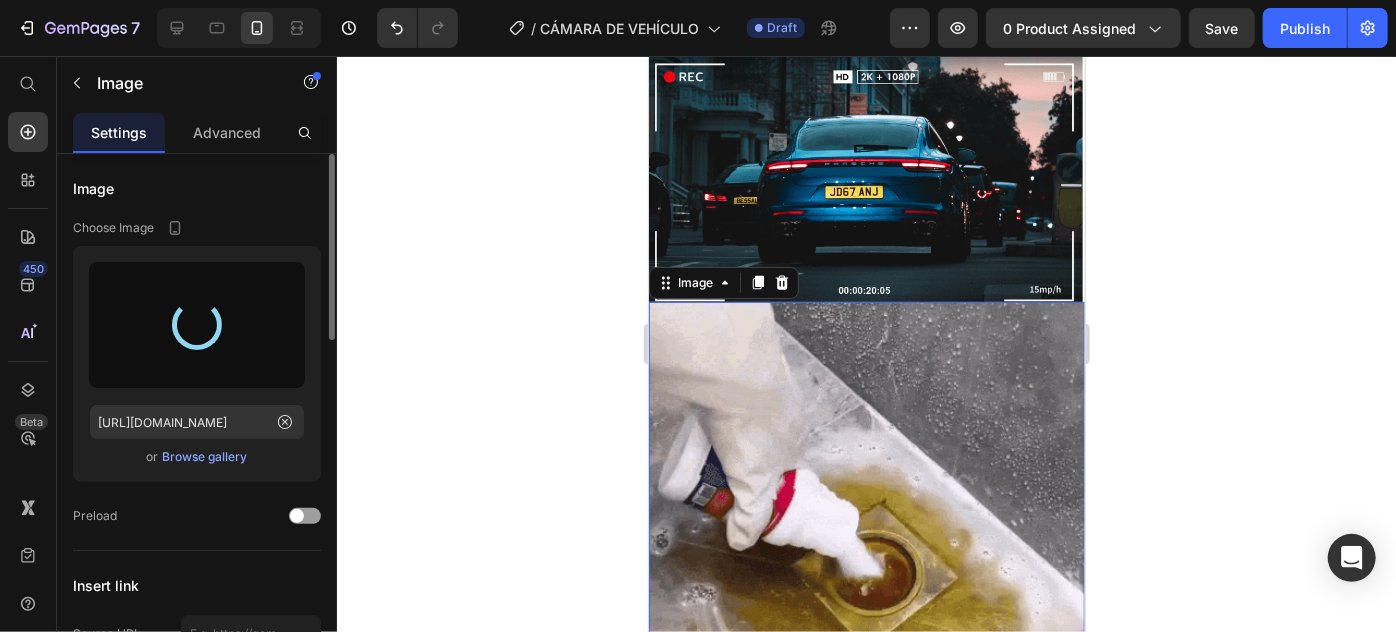 type on "[URL][DOMAIN_NAME]" 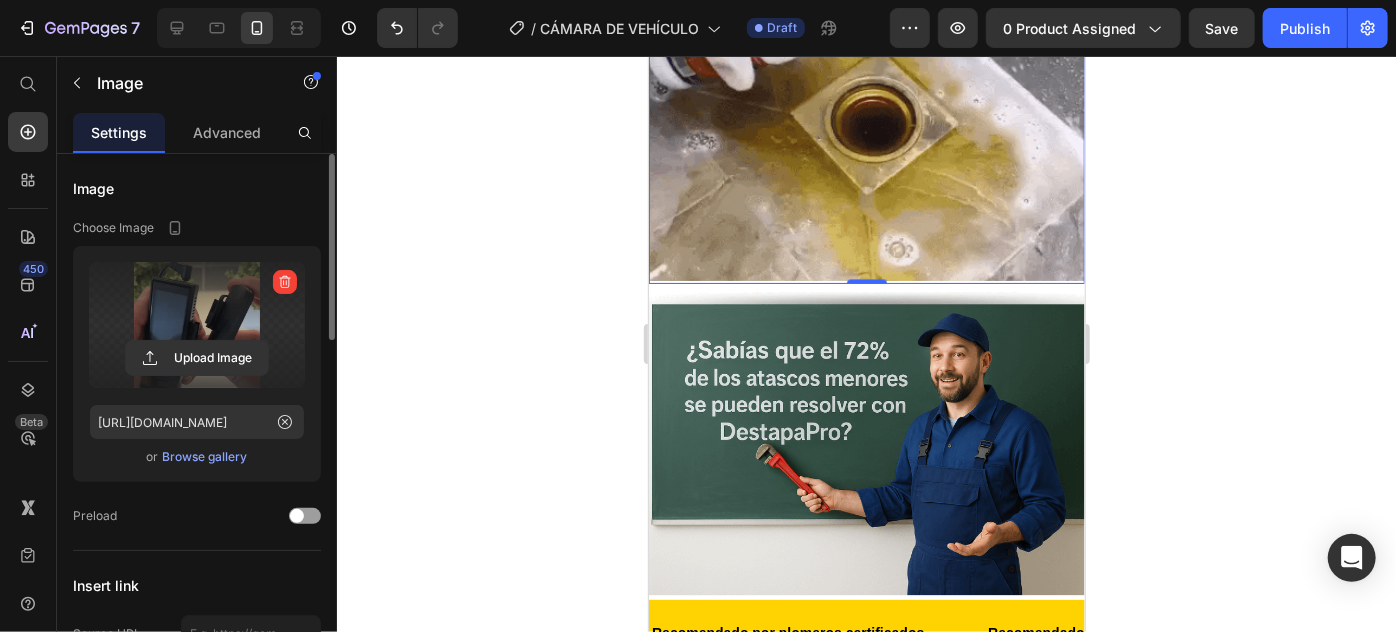 scroll, scrollTop: 1909, scrollLeft: 0, axis: vertical 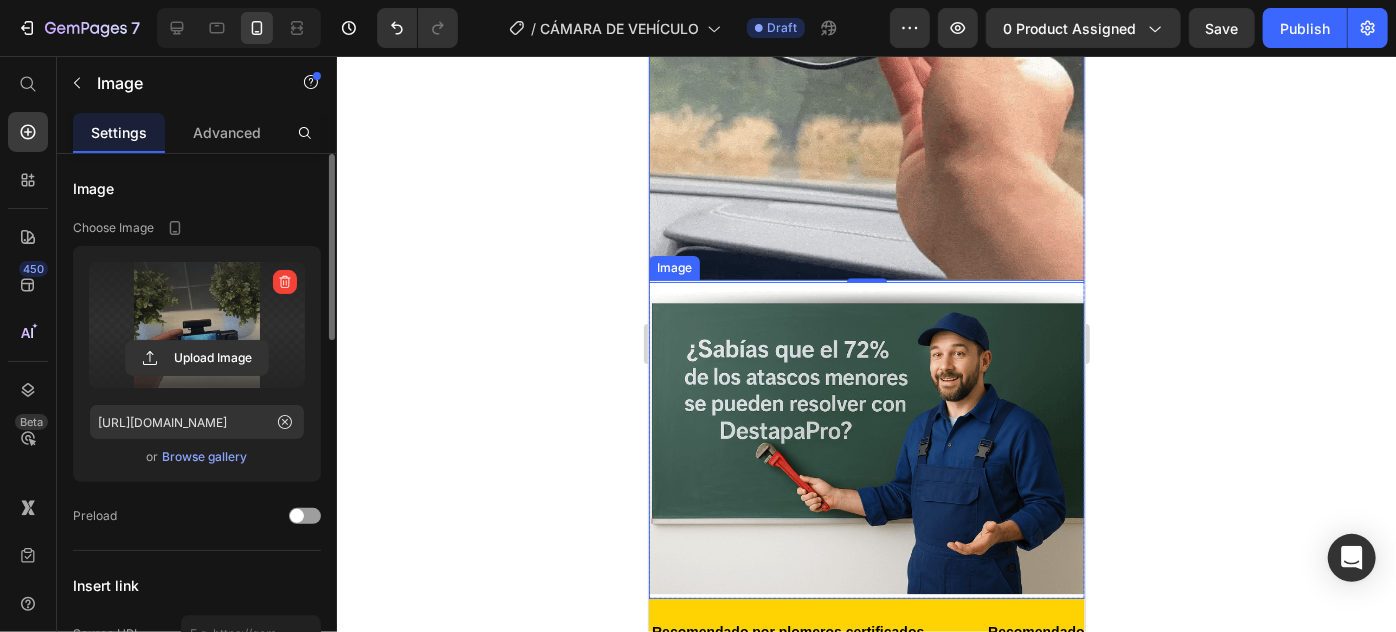 click at bounding box center (866, 438) 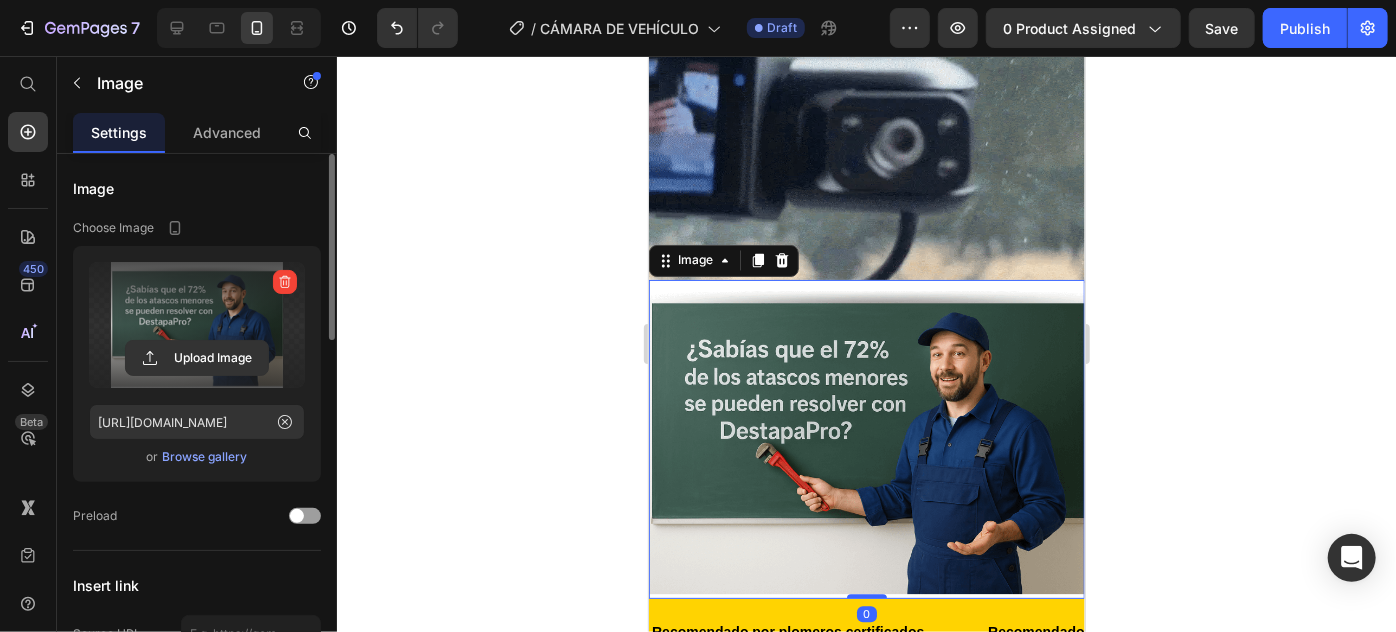 click at bounding box center (197, 325) 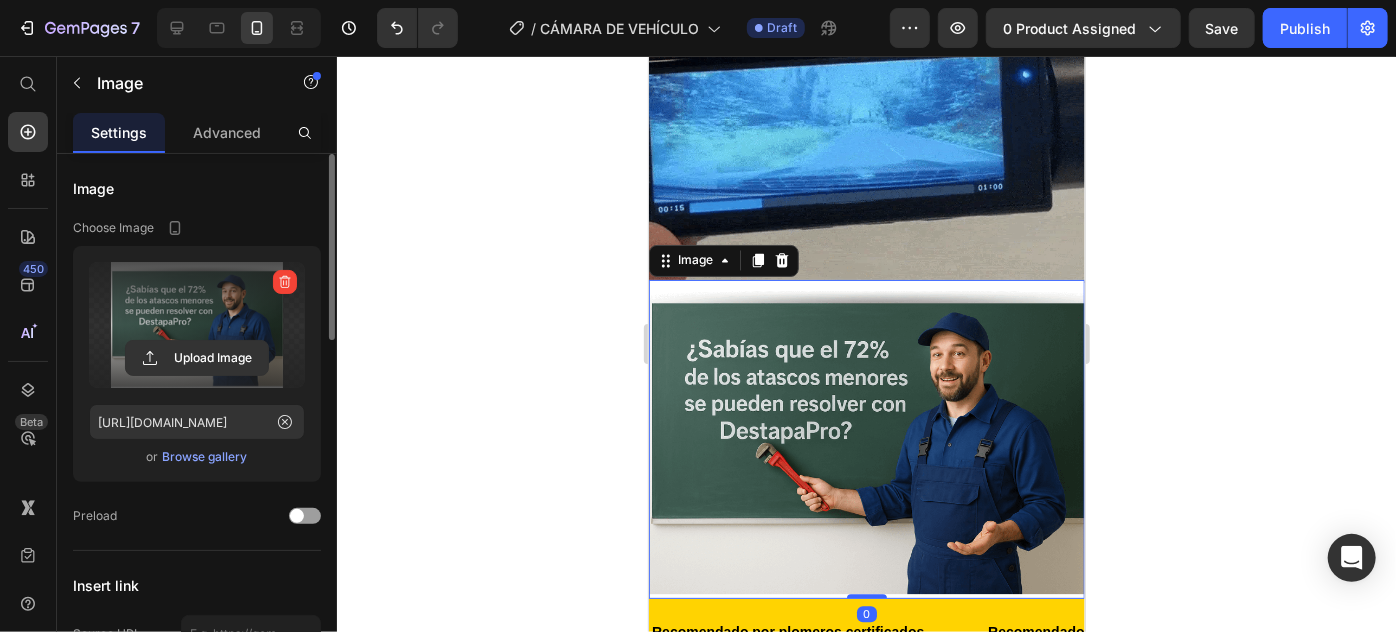 click 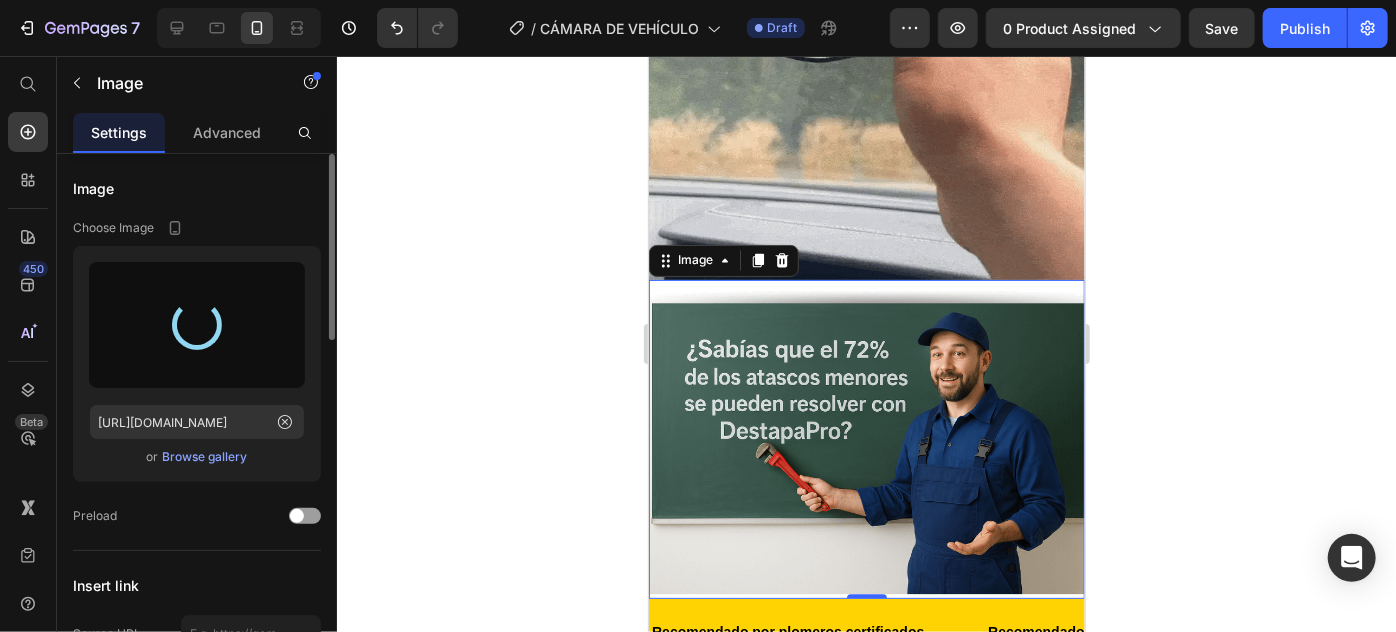 type on "[URL][DOMAIN_NAME]" 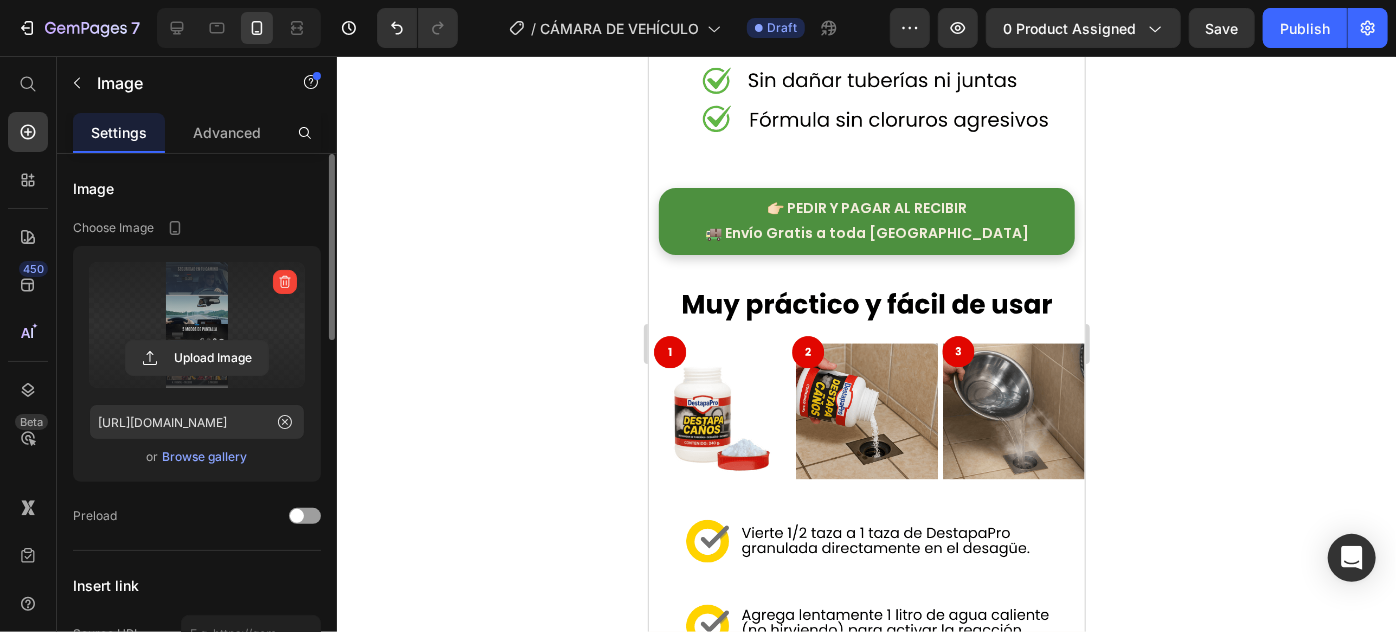 scroll, scrollTop: 2727, scrollLeft: 0, axis: vertical 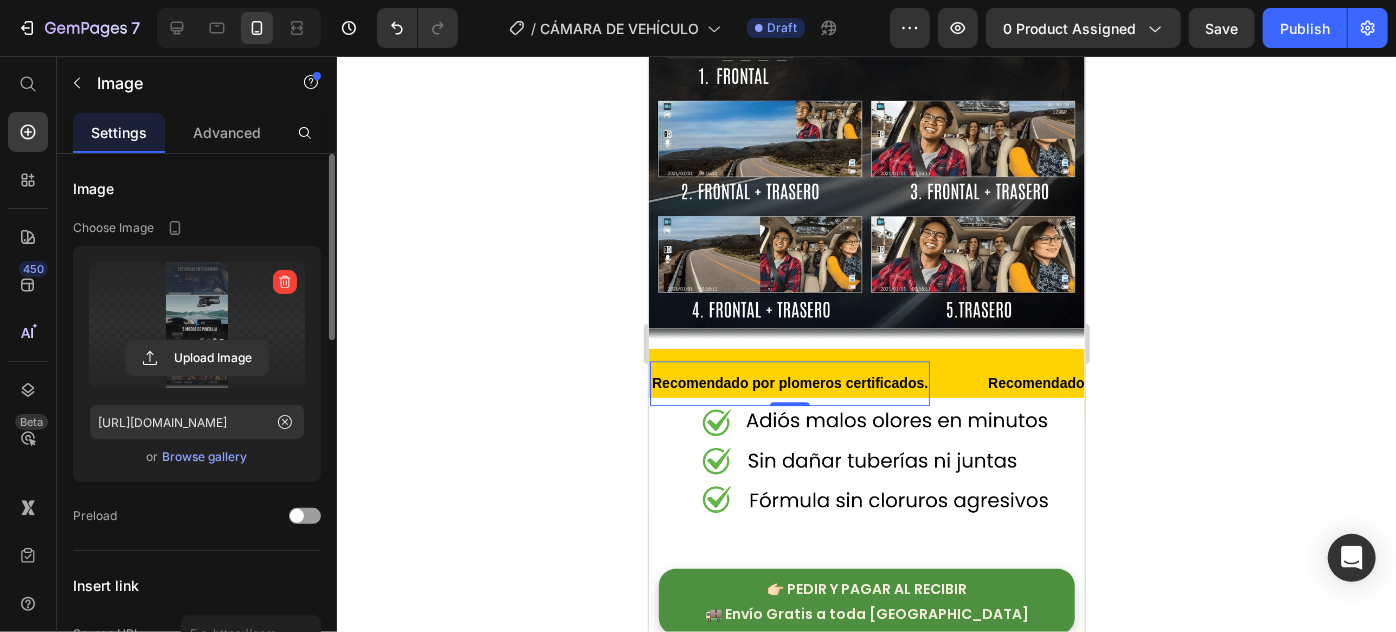 click on "Recomendado por plomeros certificados. Text   0" at bounding box center (789, 382) 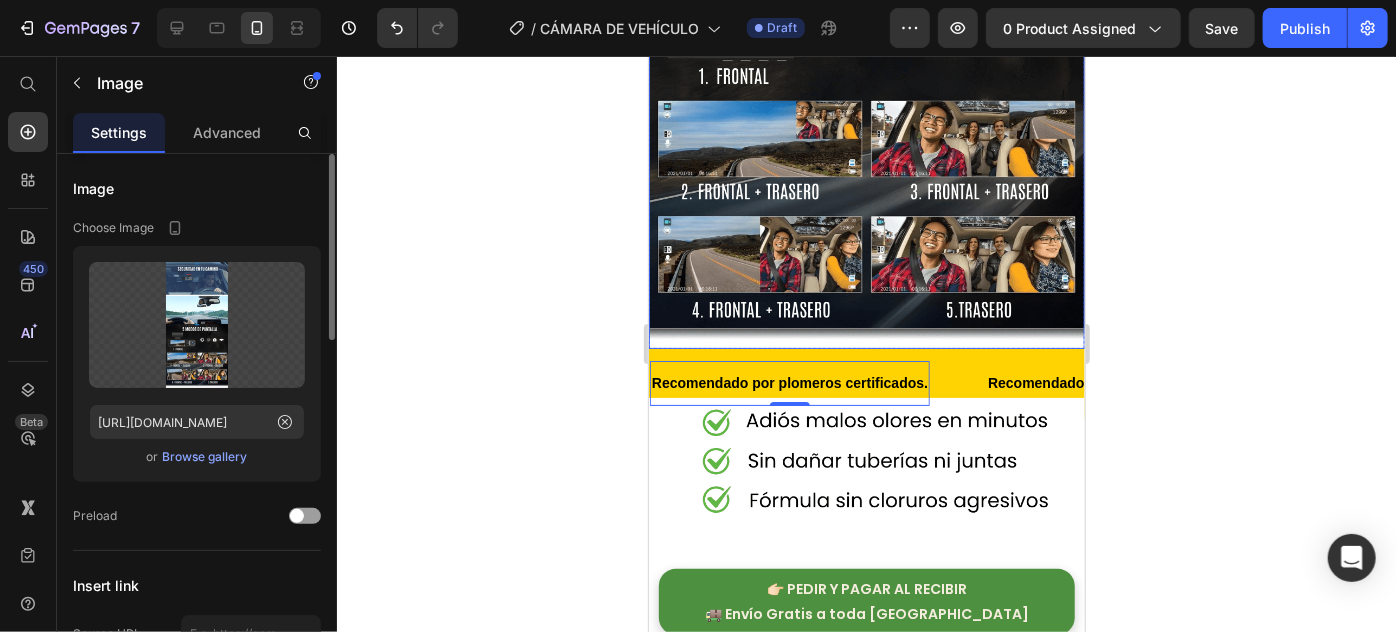 click at bounding box center (866, -96) 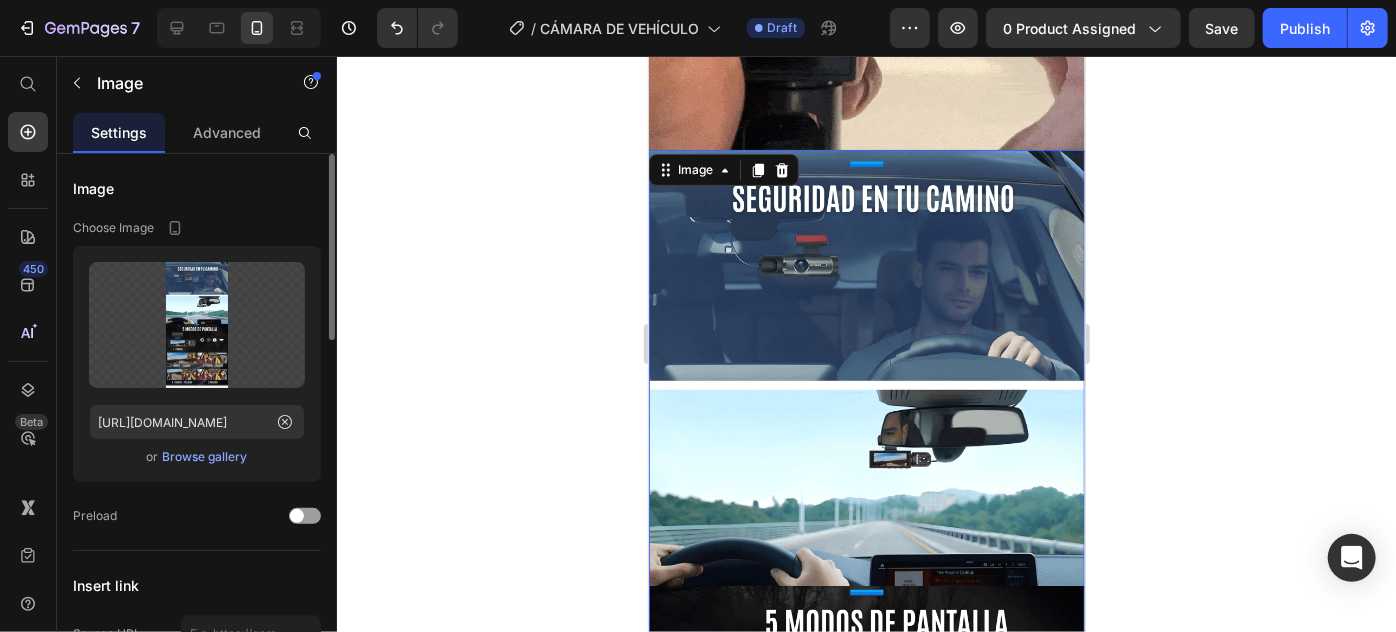scroll, scrollTop: 2000, scrollLeft: 0, axis: vertical 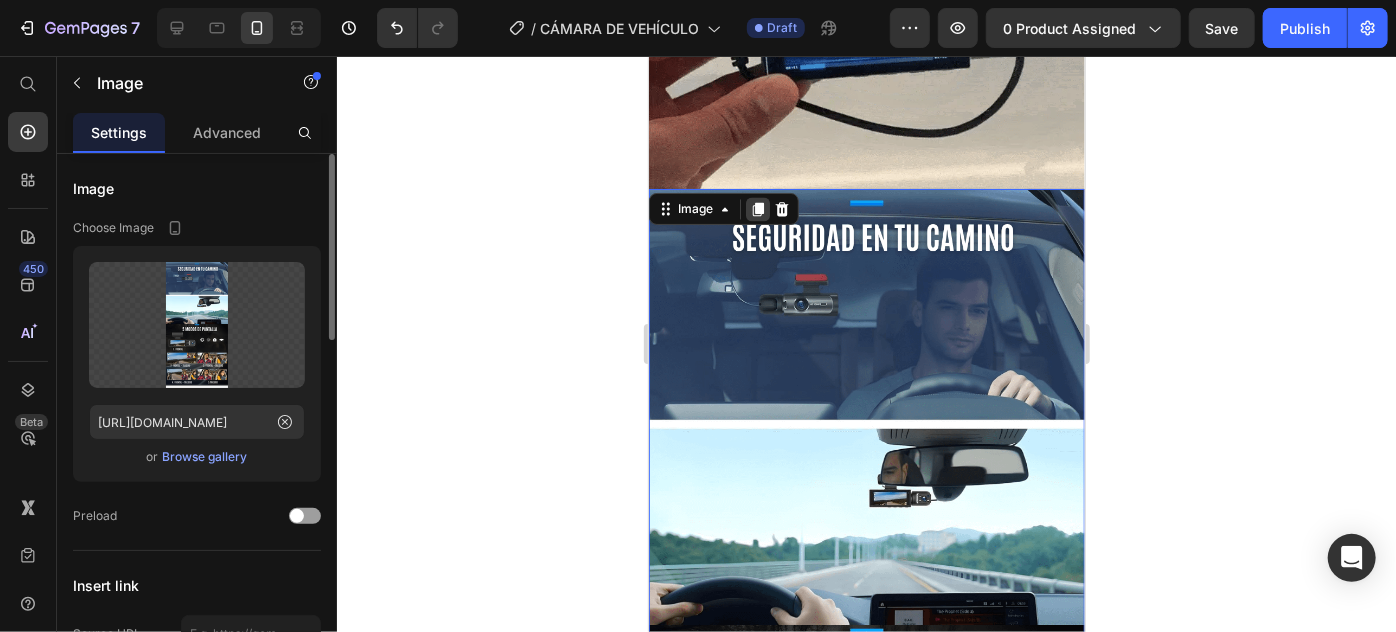 click 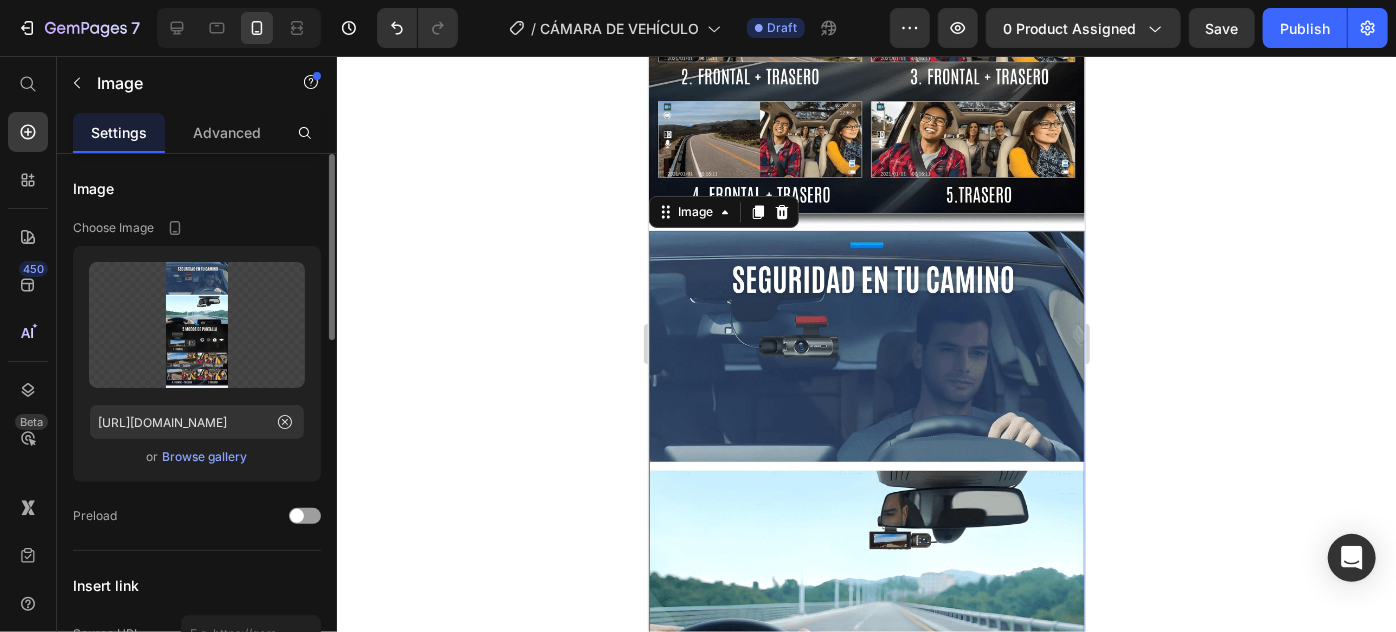 scroll, scrollTop: 2858, scrollLeft: 0, axis: vertical 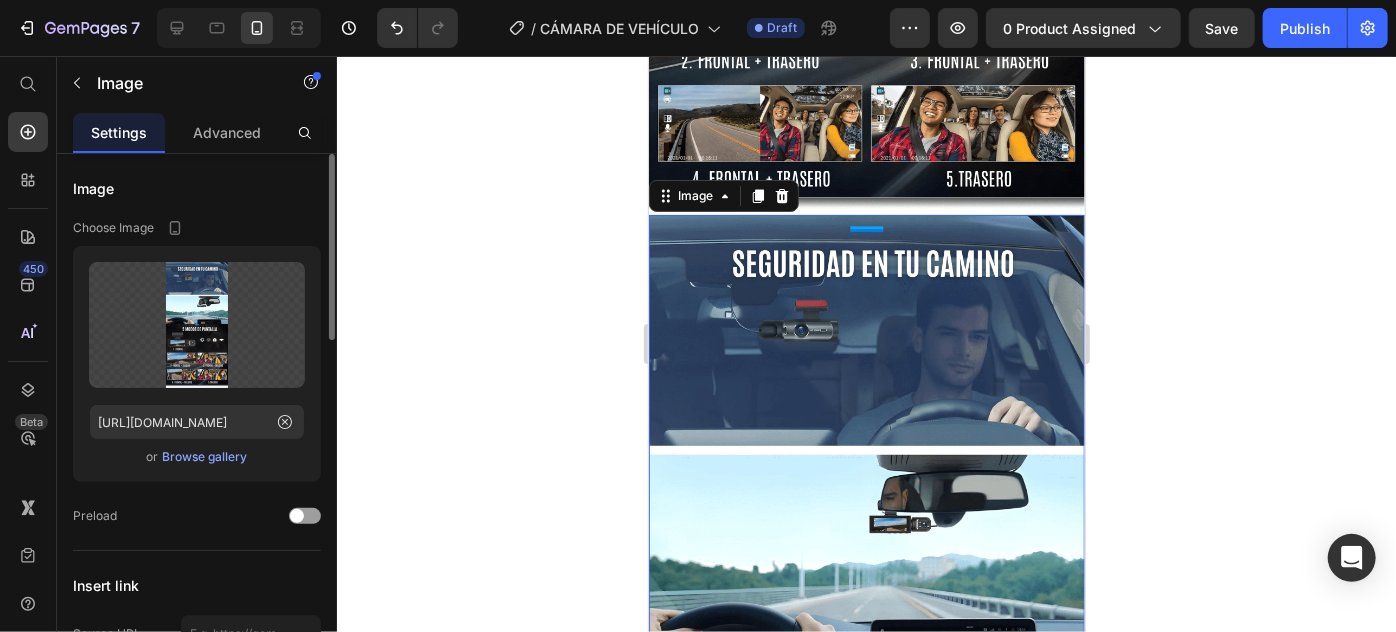 drag, startPoint x: 856, startPoint y: 384, endPoint x: 832, endPoint y: 389, distance: 24.5153 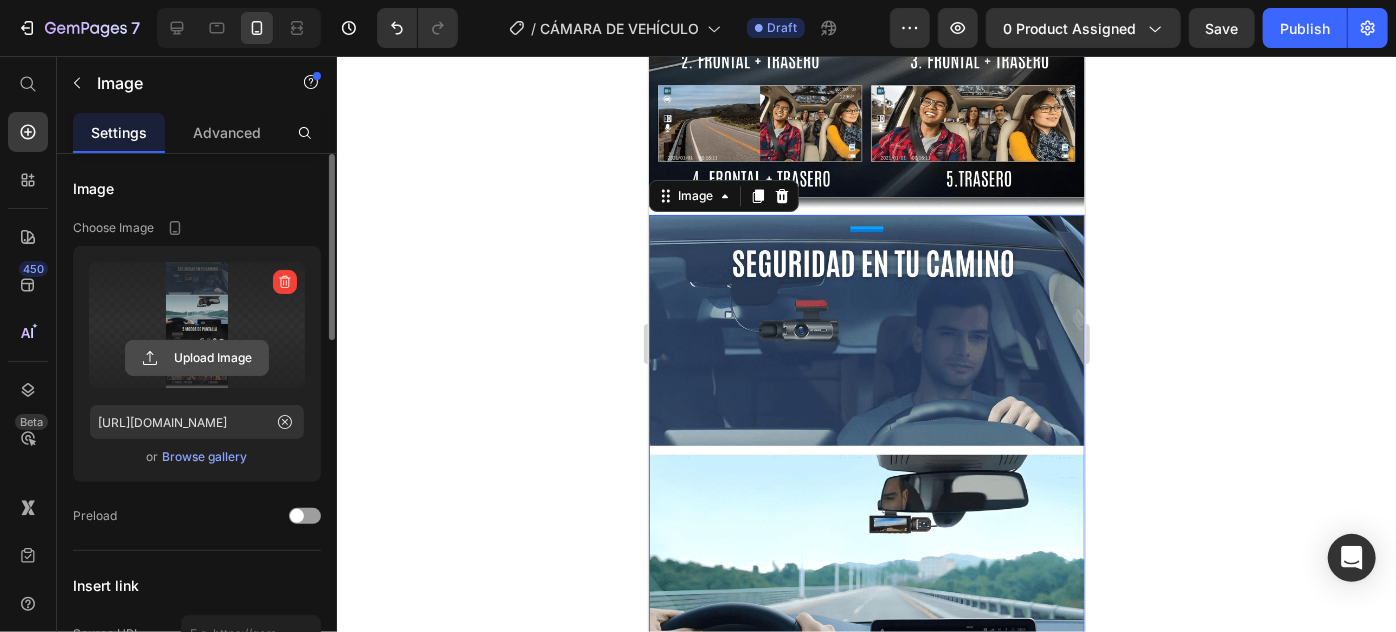 click 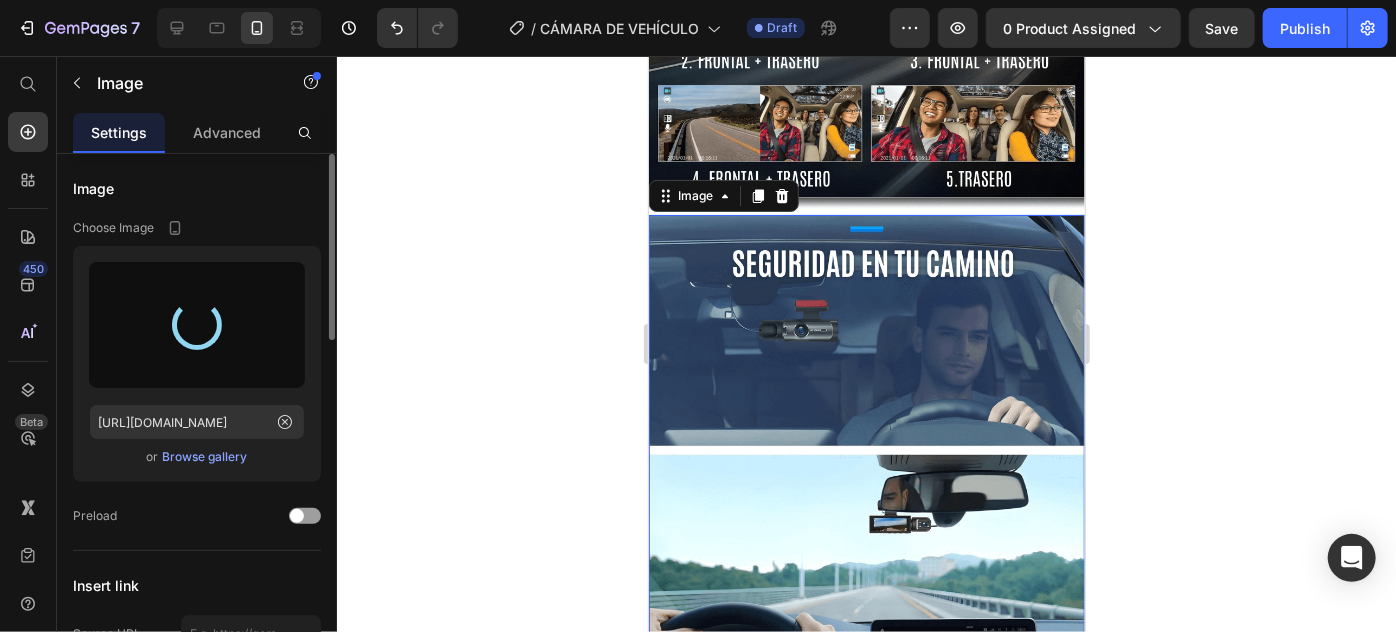 type on "[URL][DOMAIN_NAME]" 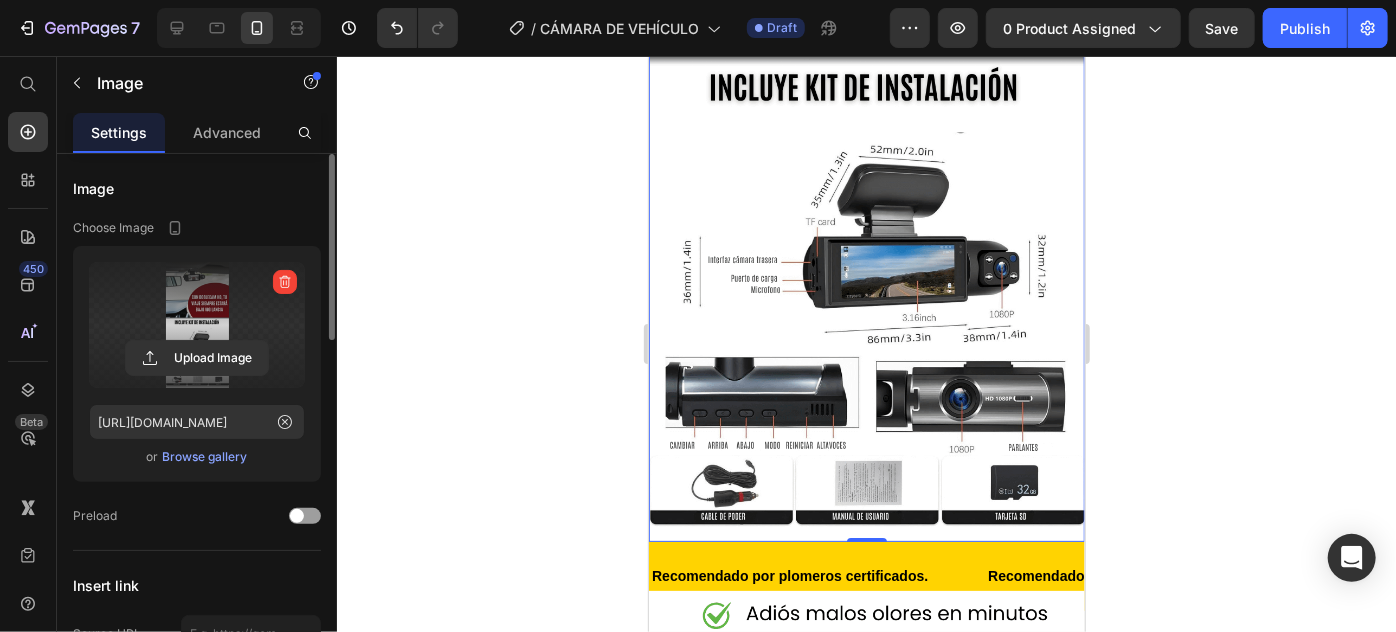 scroll, scrollTop: 3676, scrollLeft: 0, axis: vertical 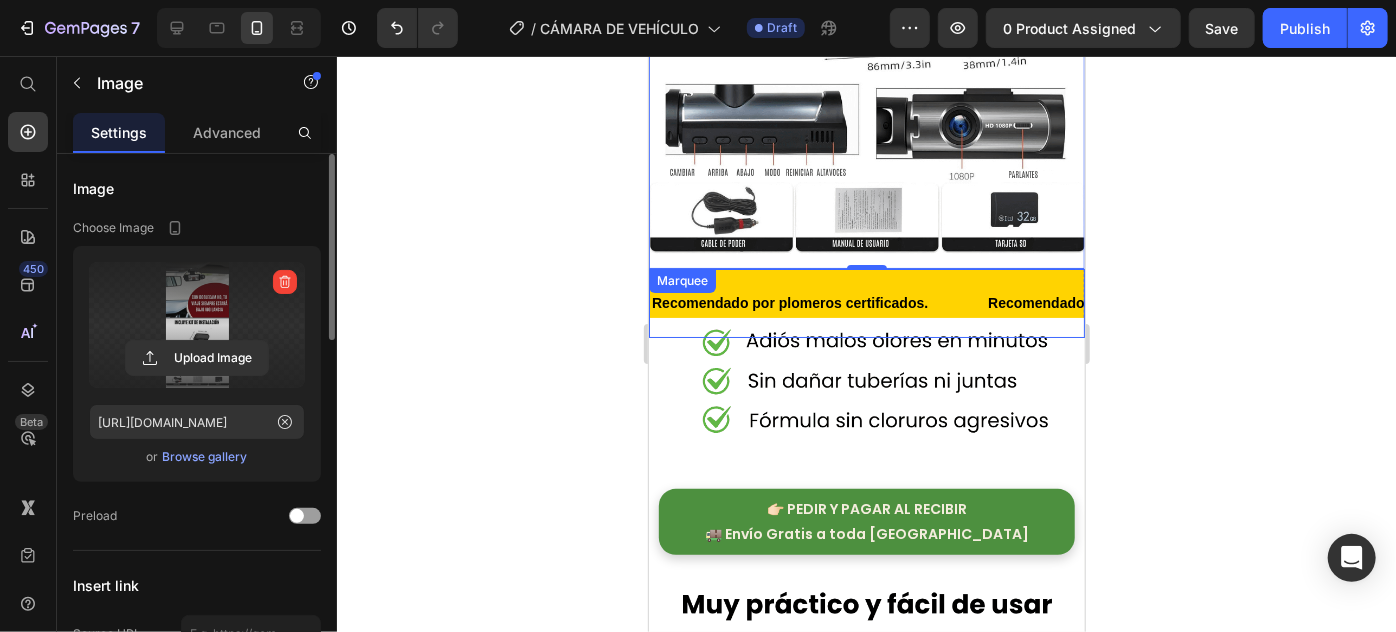 click on "Marquee" at bounding box center [681, 280] 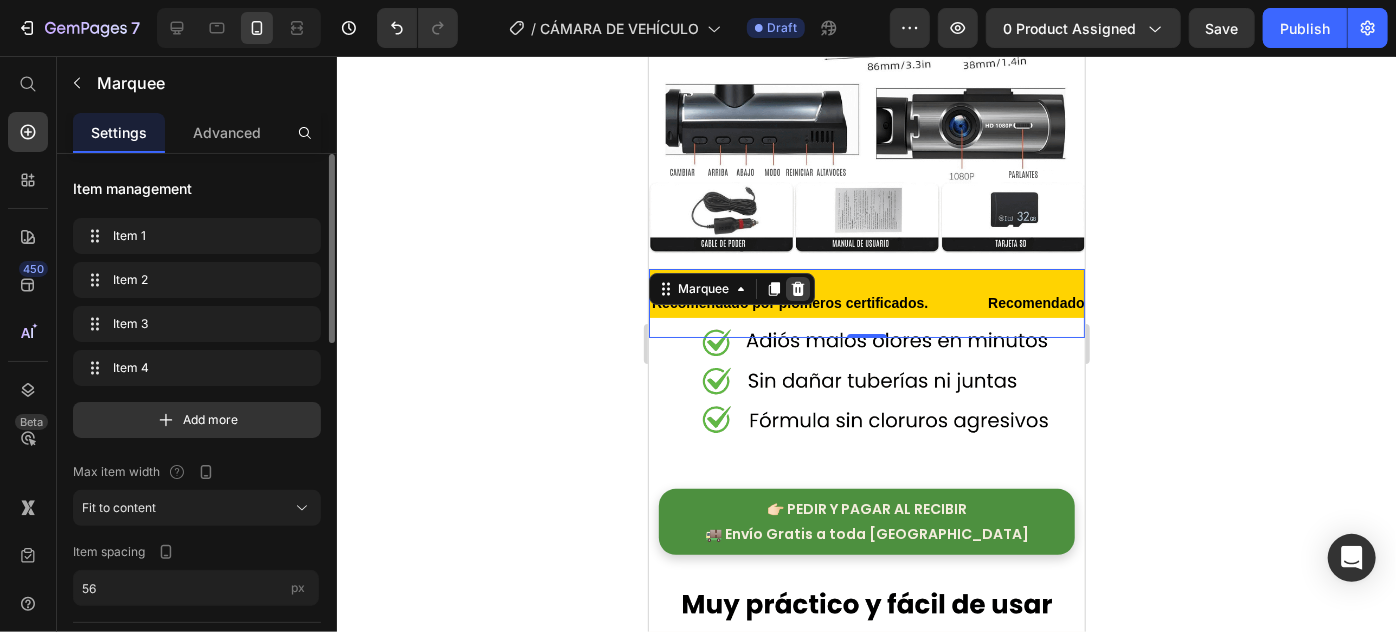 click 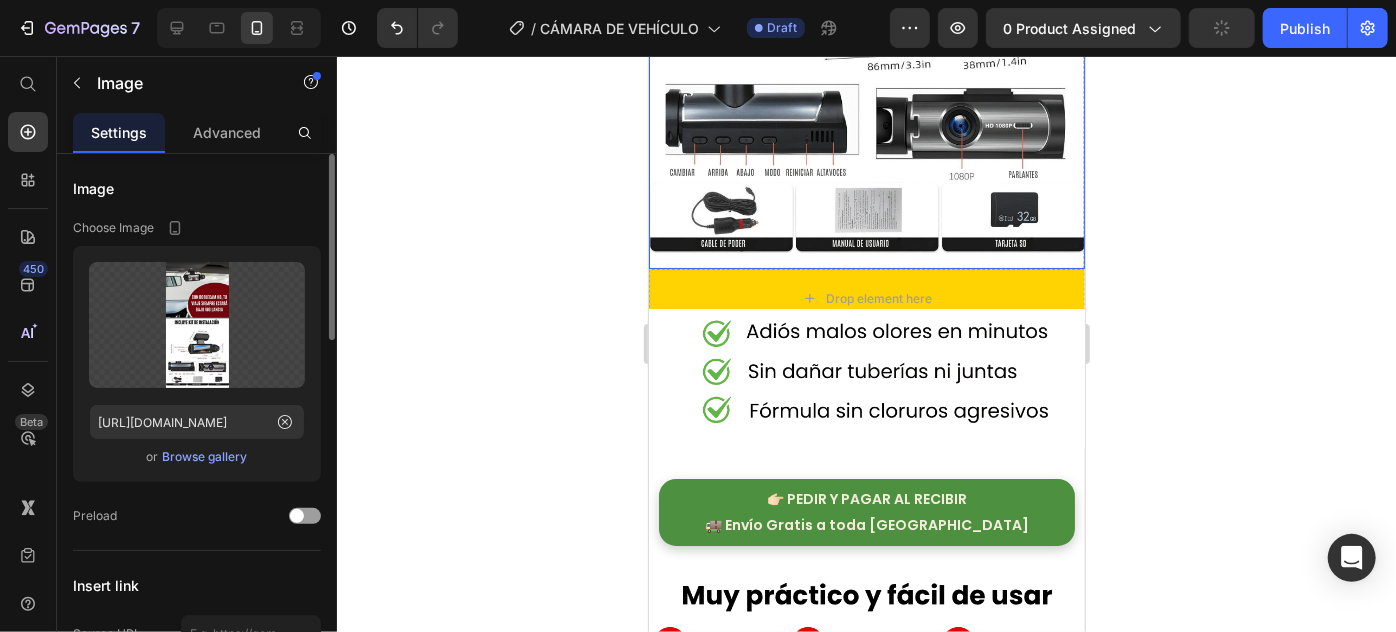 click at bounding box center (866, -168) 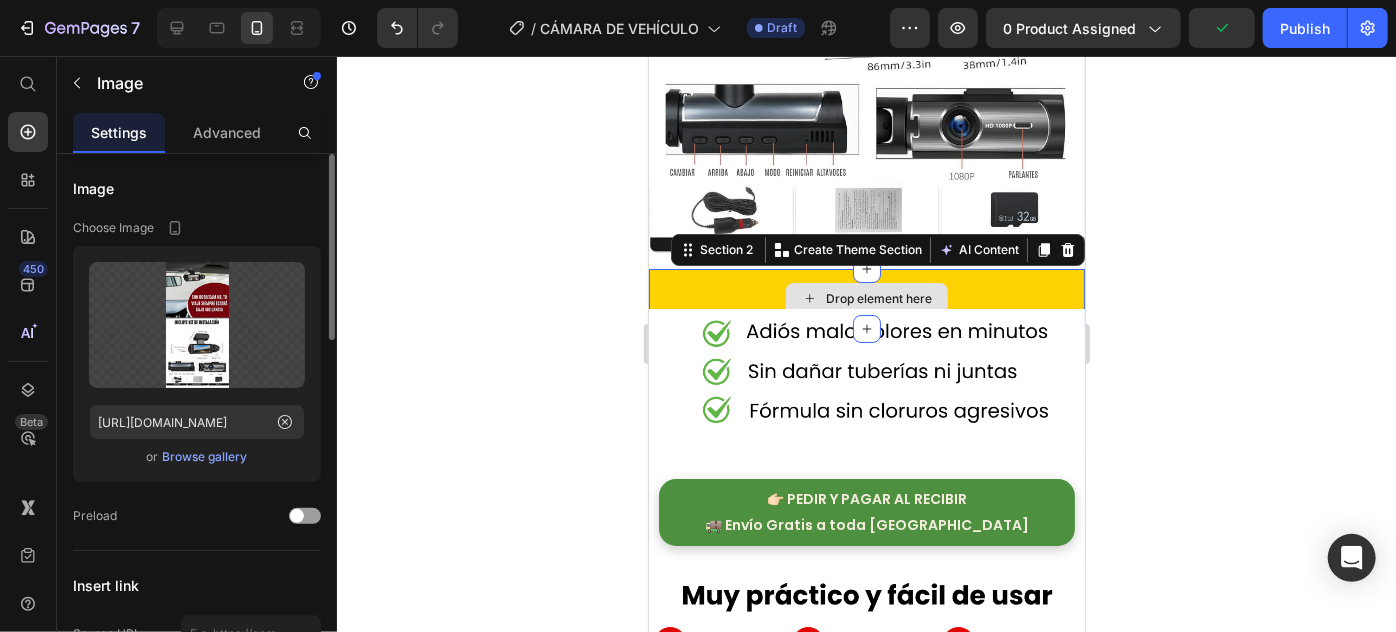 click on "Drop element here" at bounding box center [866, 298] 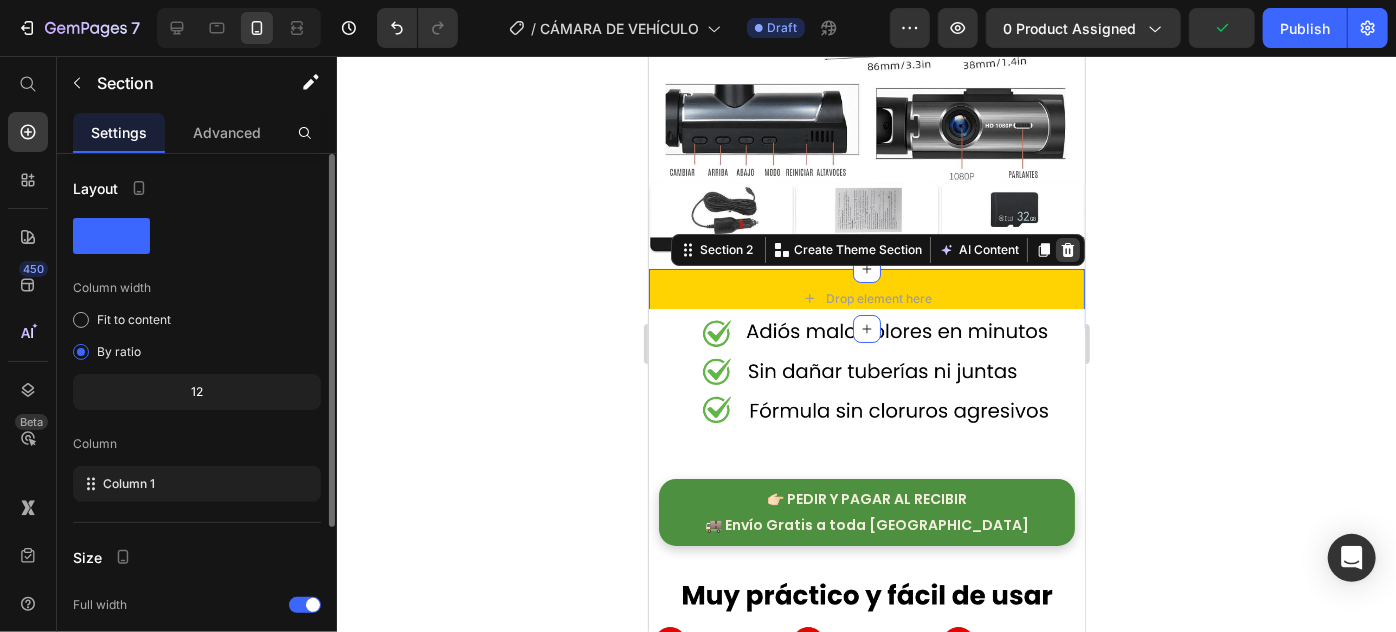 click 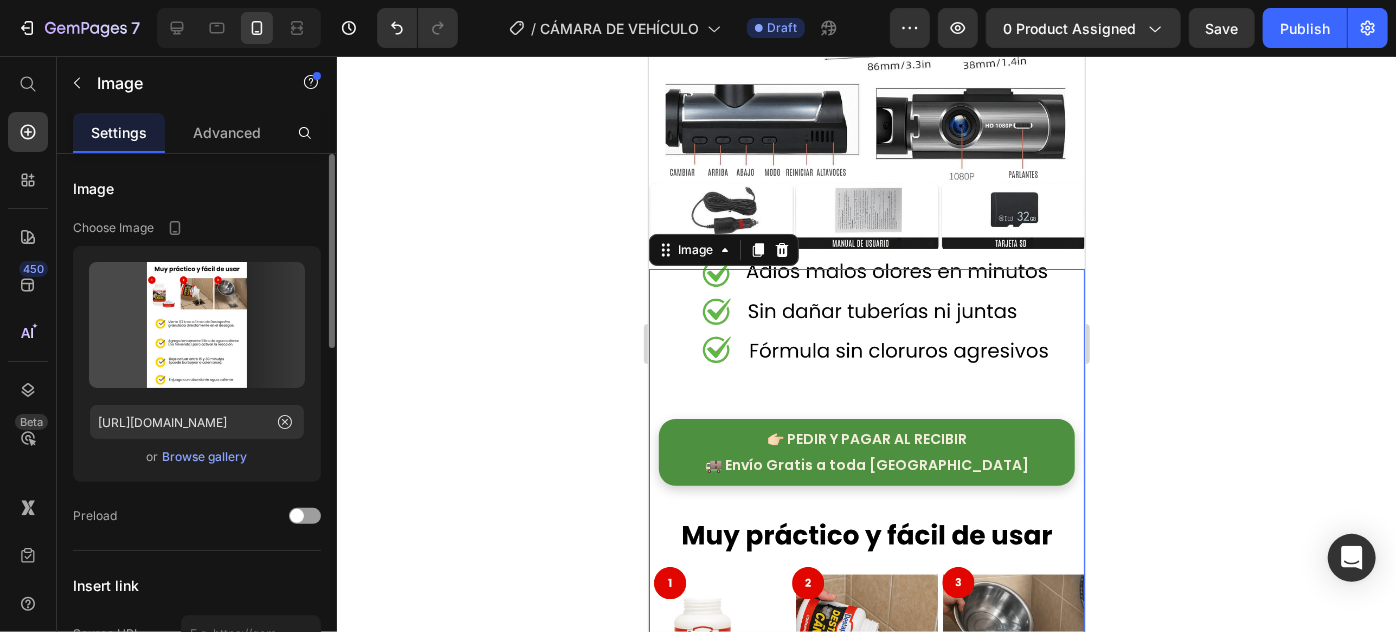 click at bounding box center (866, 658) 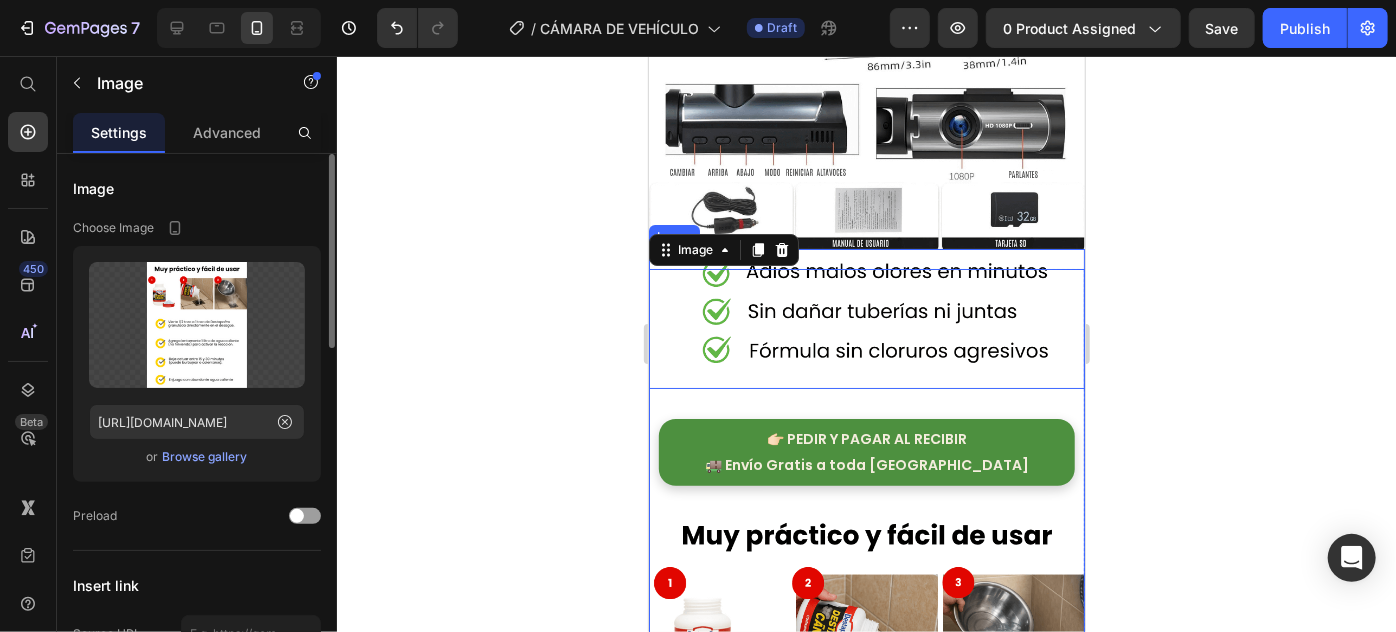click at bounding box center (866, 318) 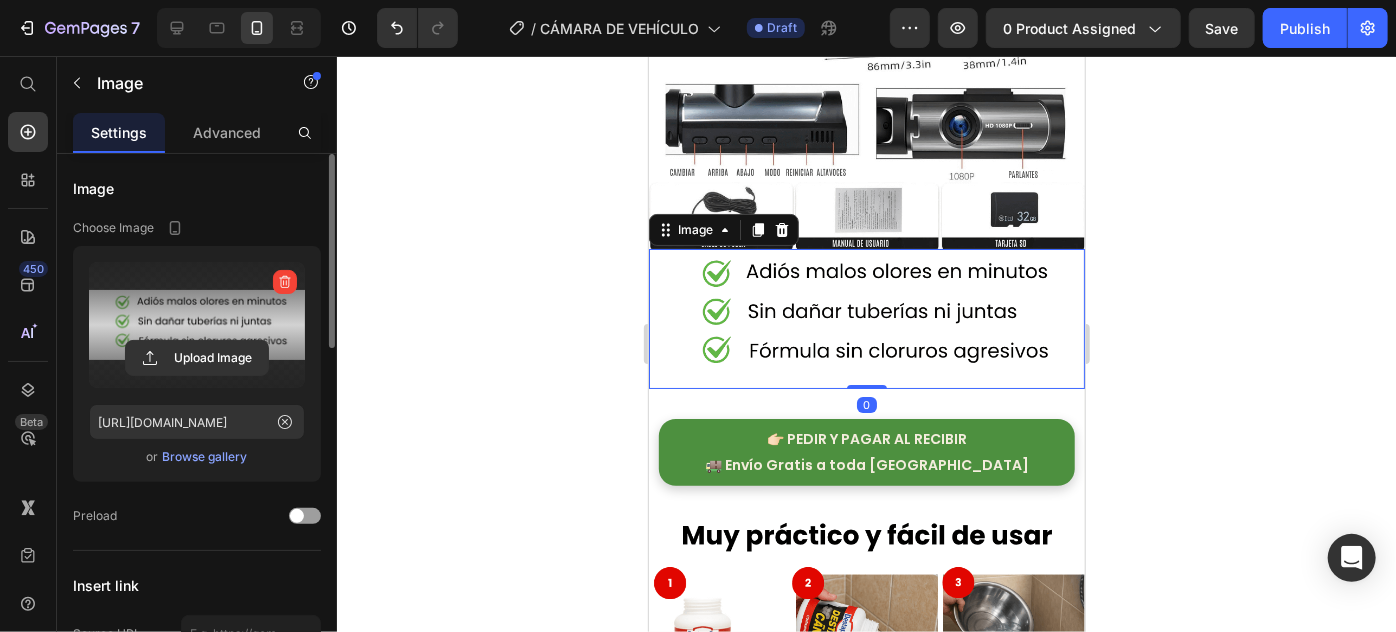 click at bounding box center (197, 325) 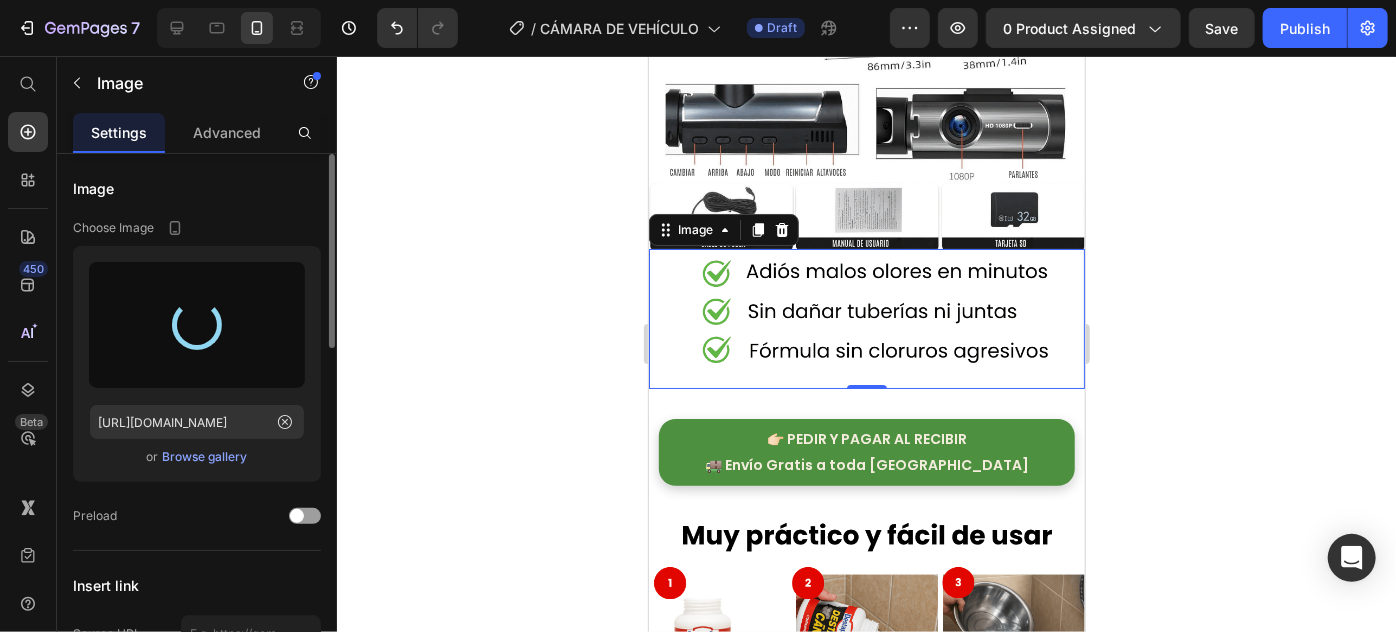 type on "[URL][DOMAIN_NAME]" 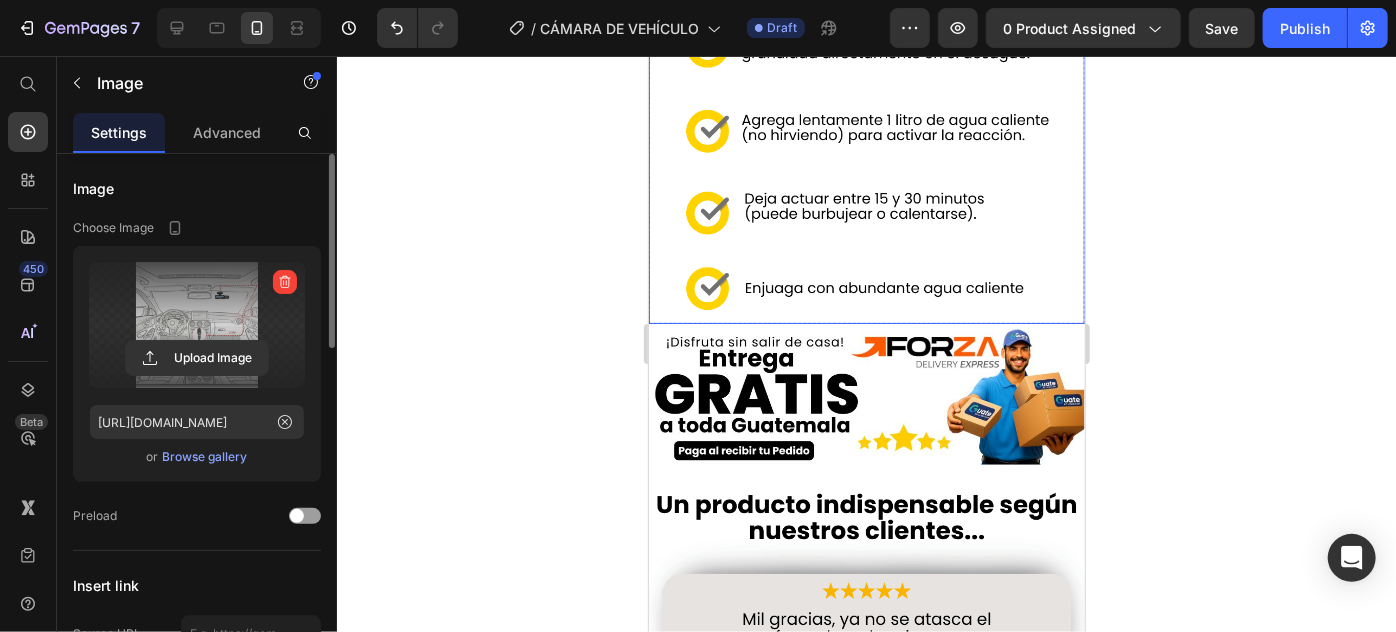 scroll, scrollTop: 4403, scrollLeft: 0, axis: vertical 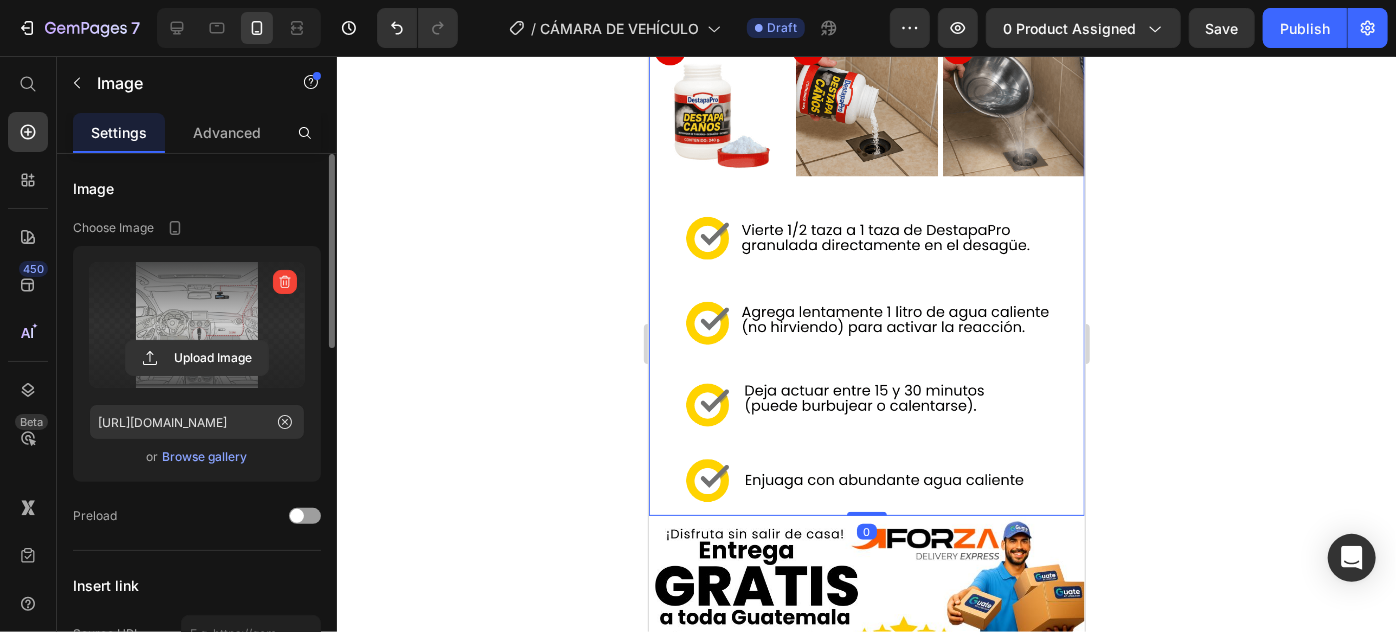 click at bounding box center [866, -30] 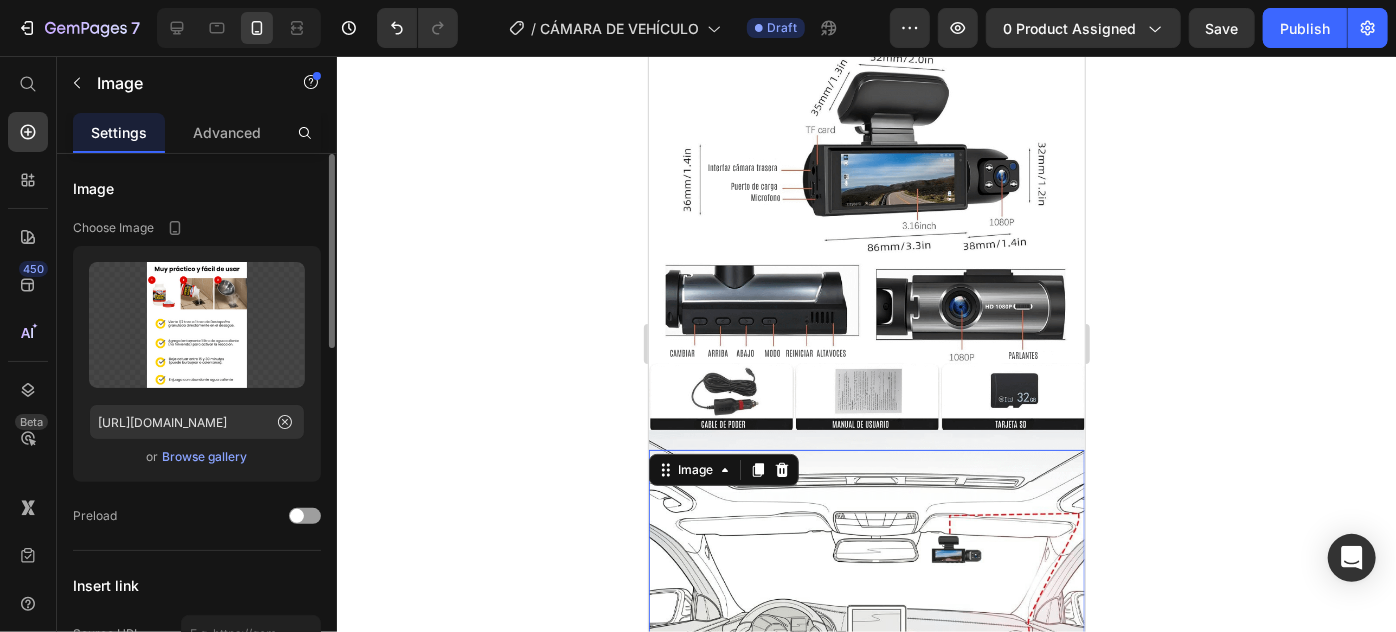 scroll, scrollTop: 3494, scrollLeft: 0, axis: vertical 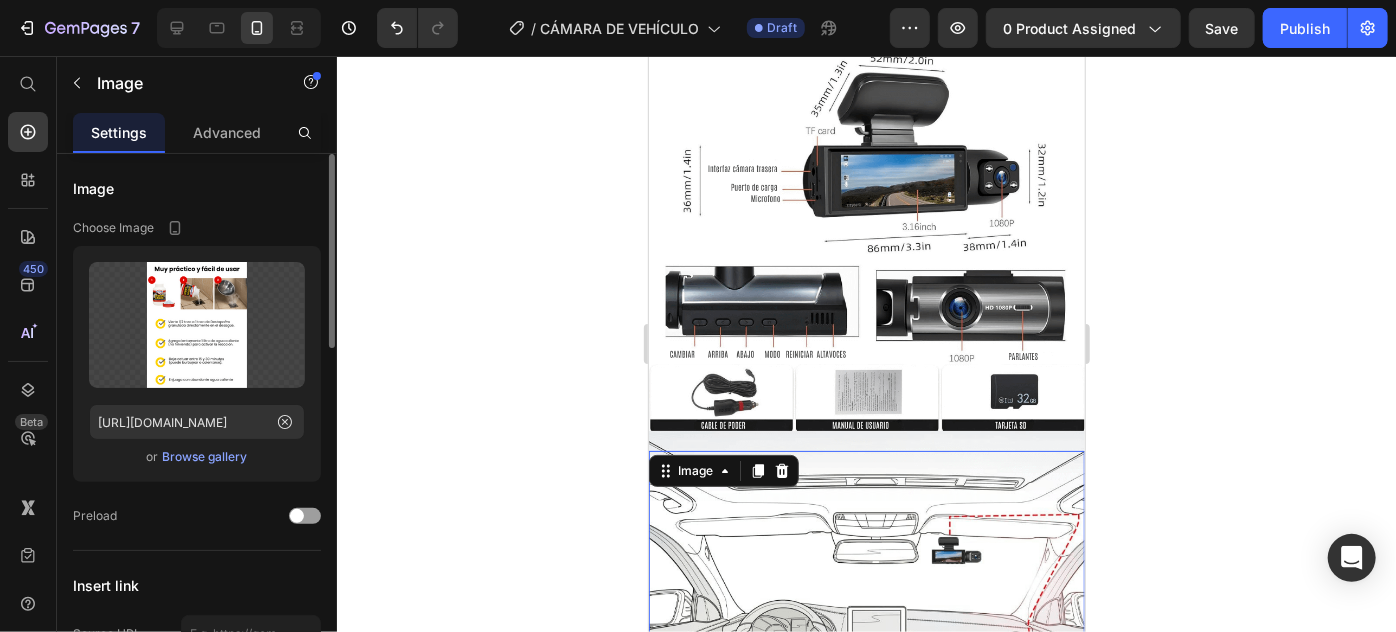 click 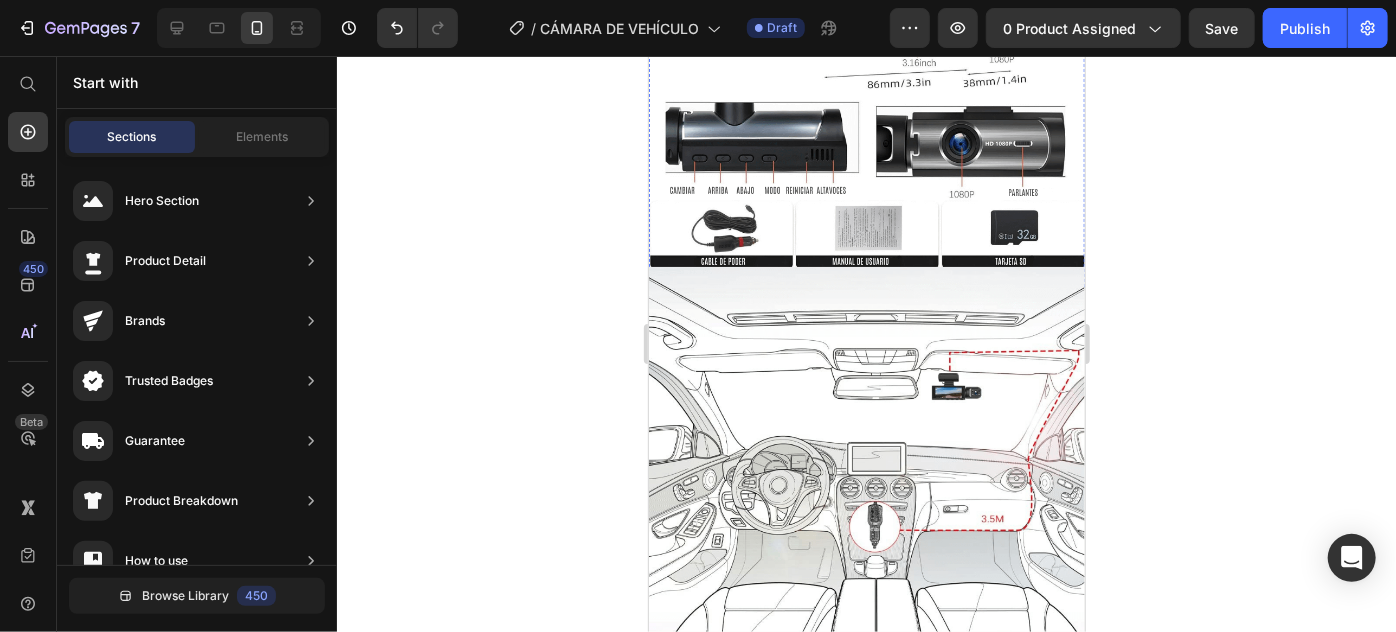 scroll, scrollTop: 4000, scrollLeft: 0, axis: vertical 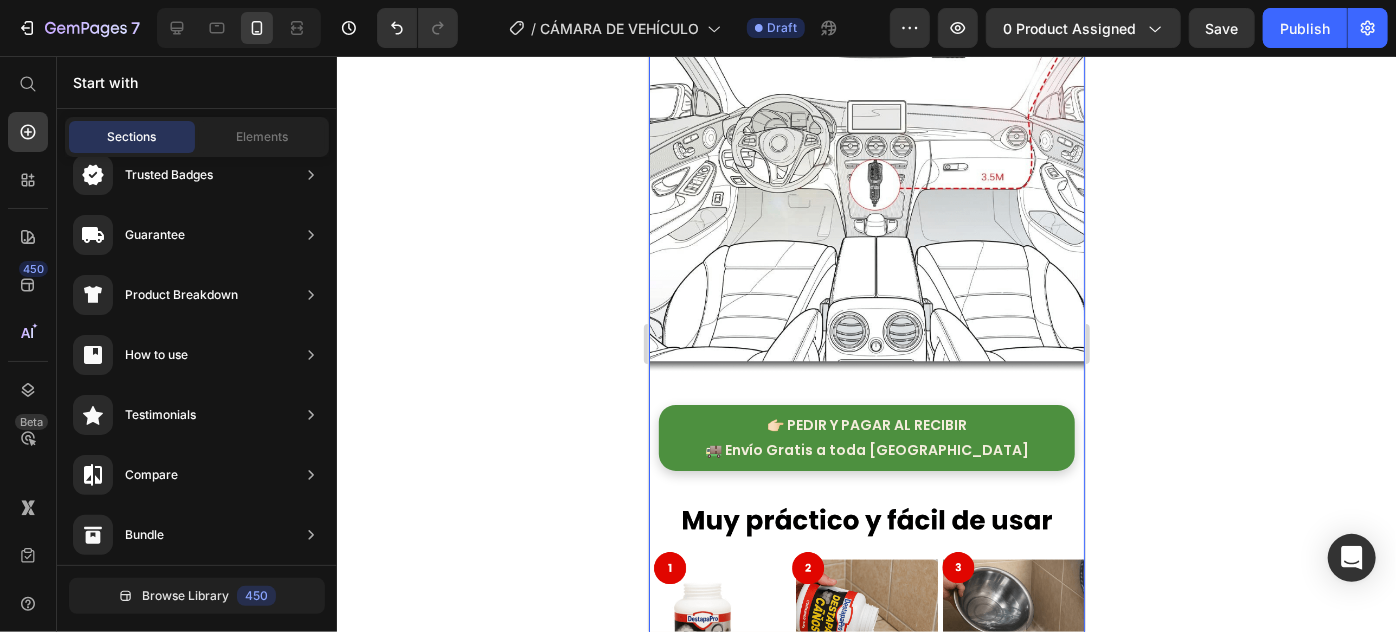 click at bounding box center [866, 489] 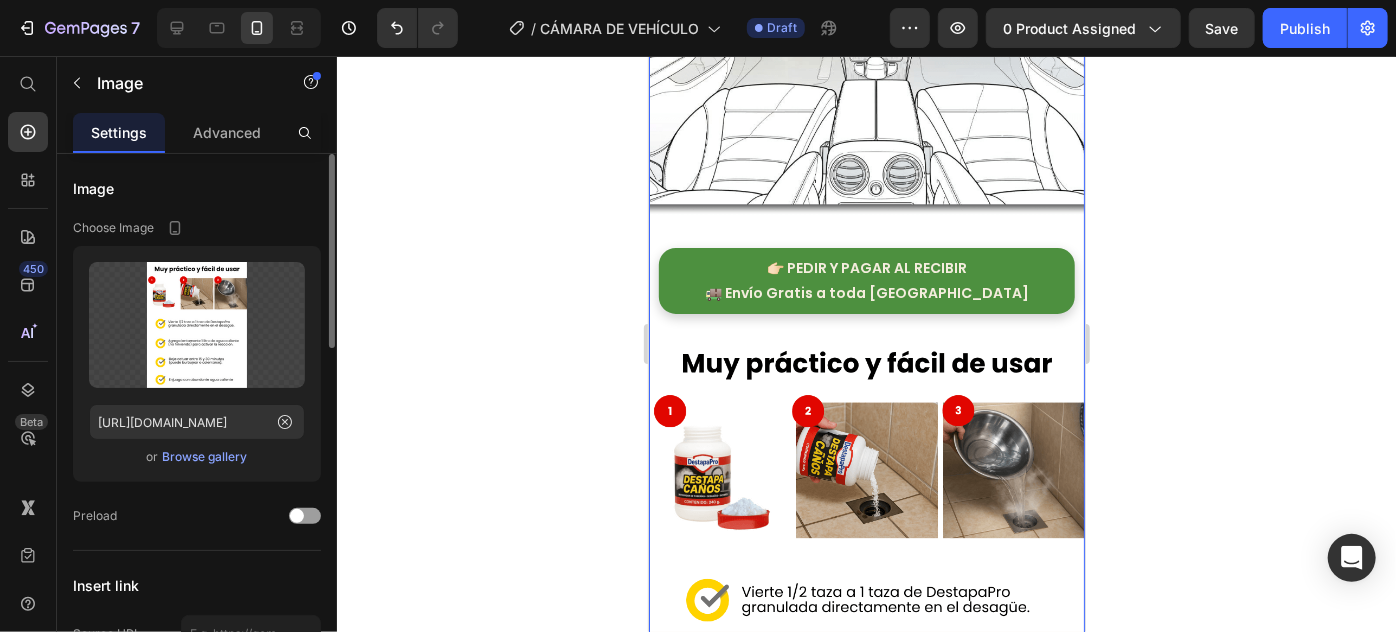 scroll, scrollTop: 4181, scrollLeft: 0, axis: vertical 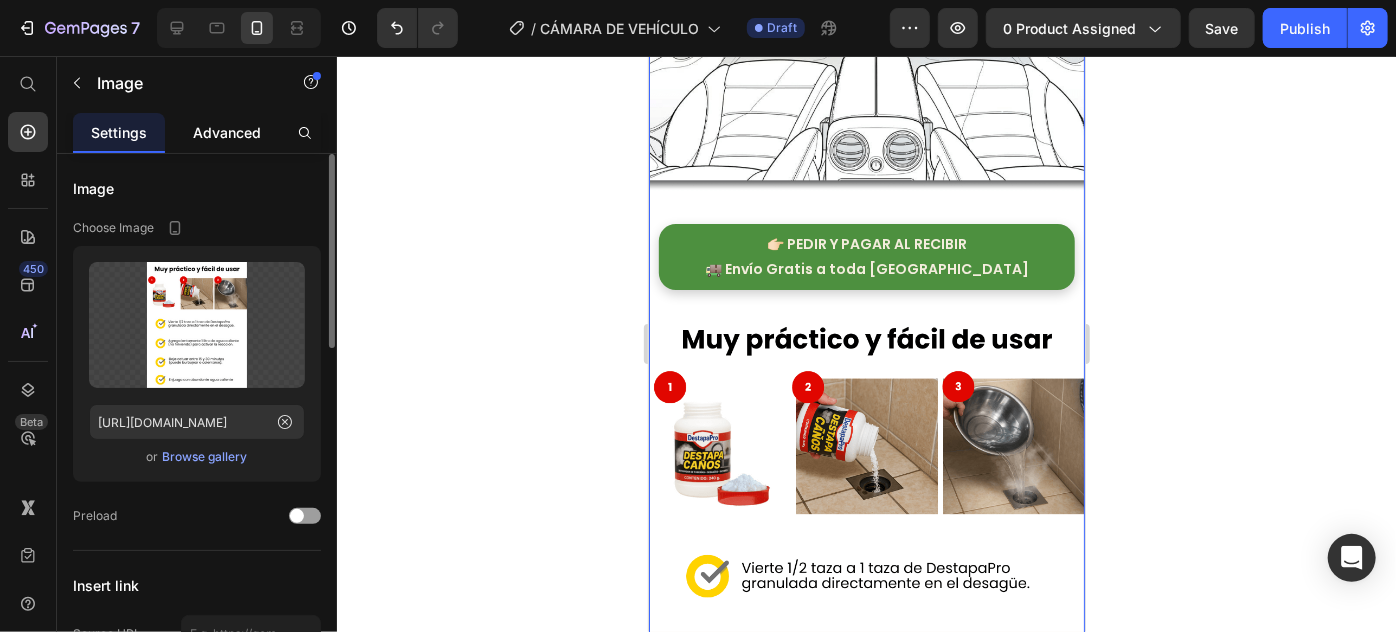 click on "Advanced" at bounding box center (227, 132) 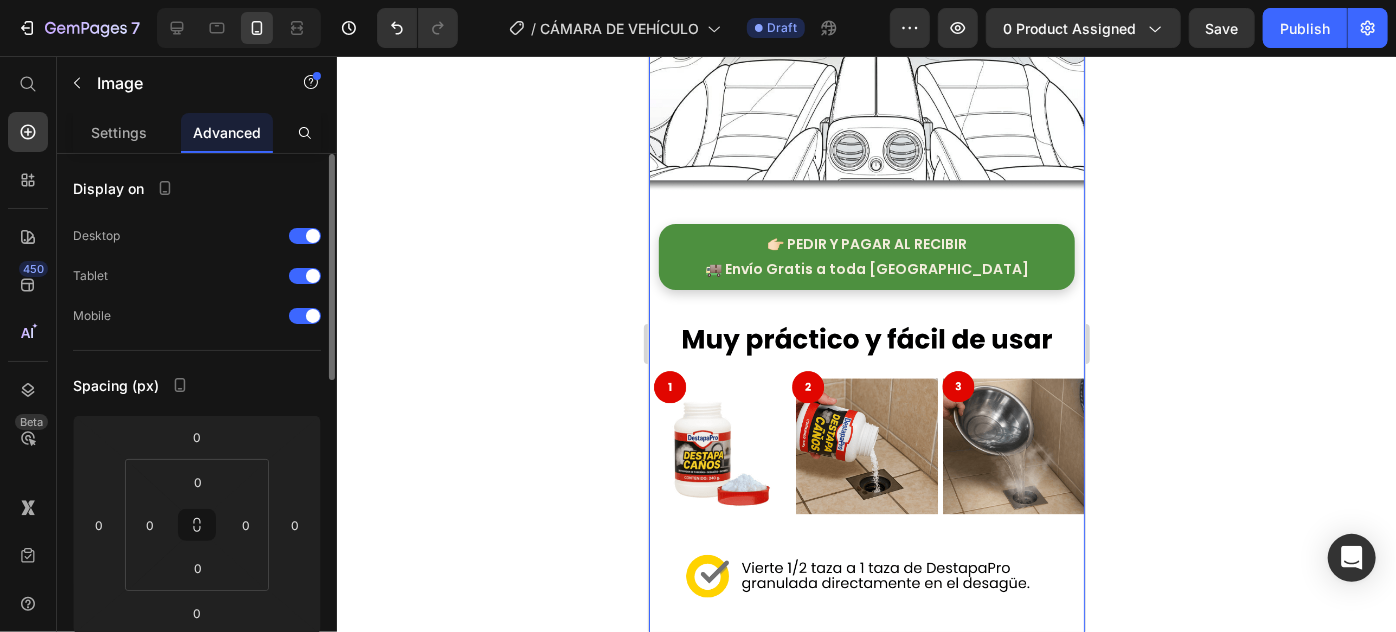 click 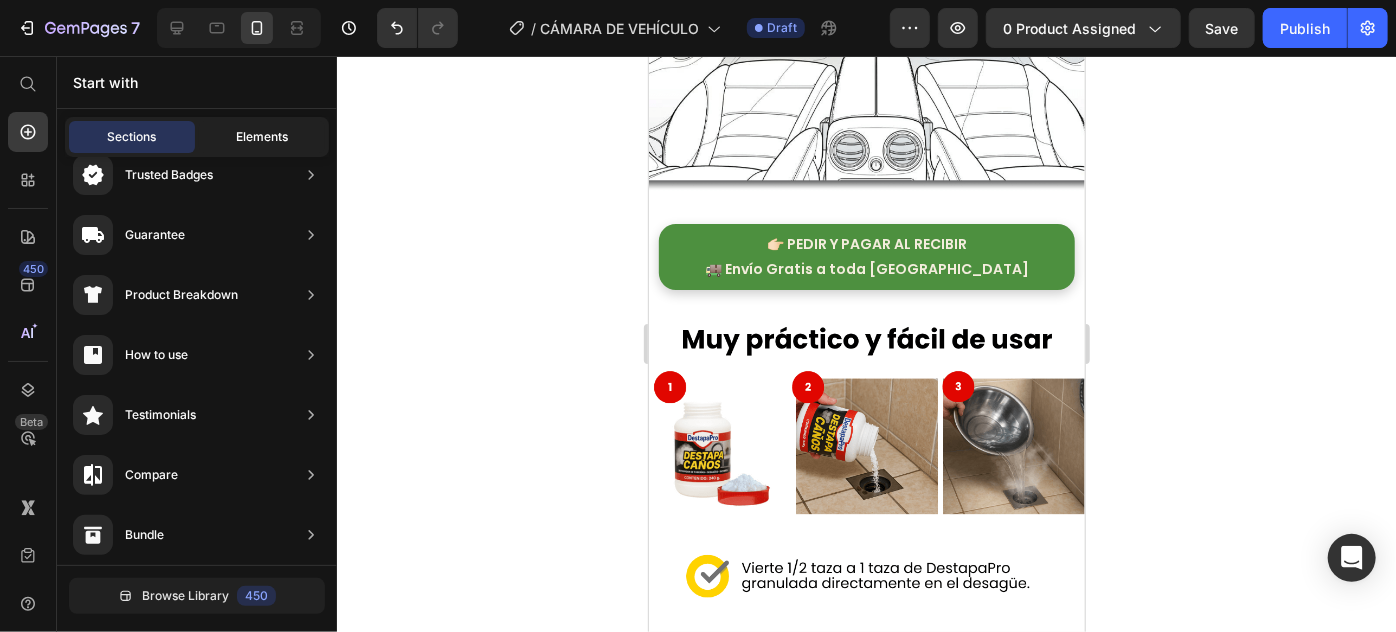 click on "Elements" at bounding box center [262, 137] 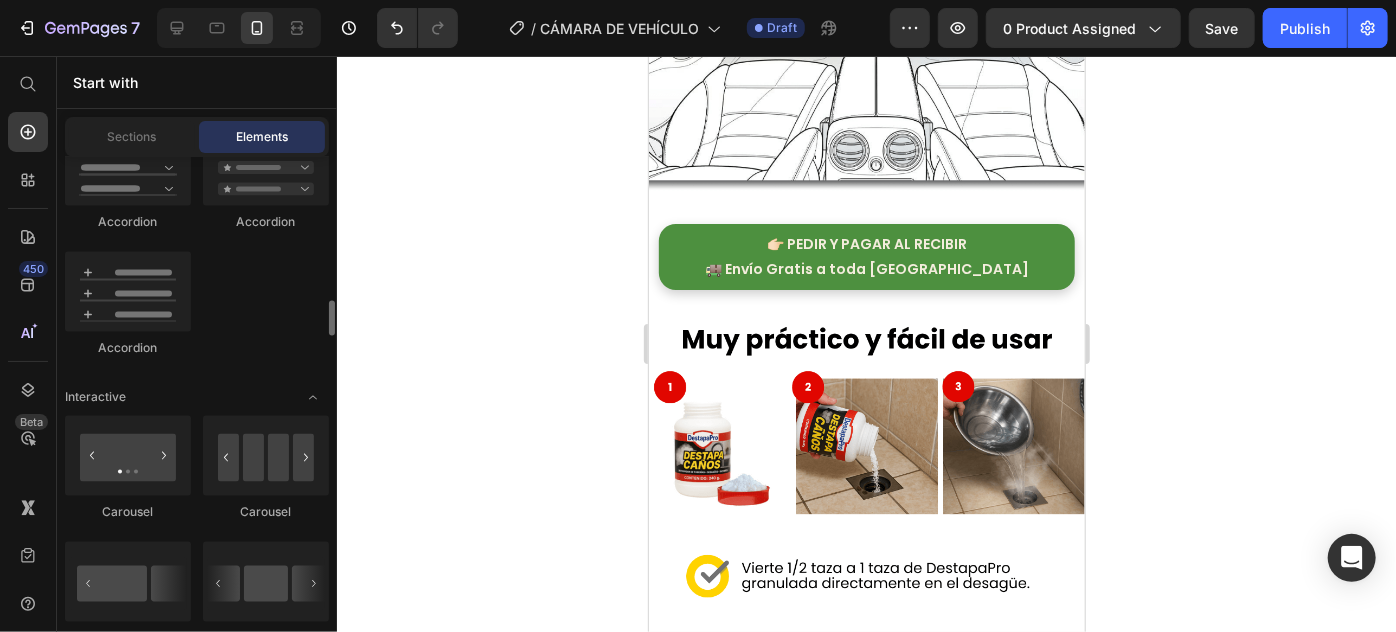 scroll, scrollTop: 2000, scrollLeft: 0, axis: vertical 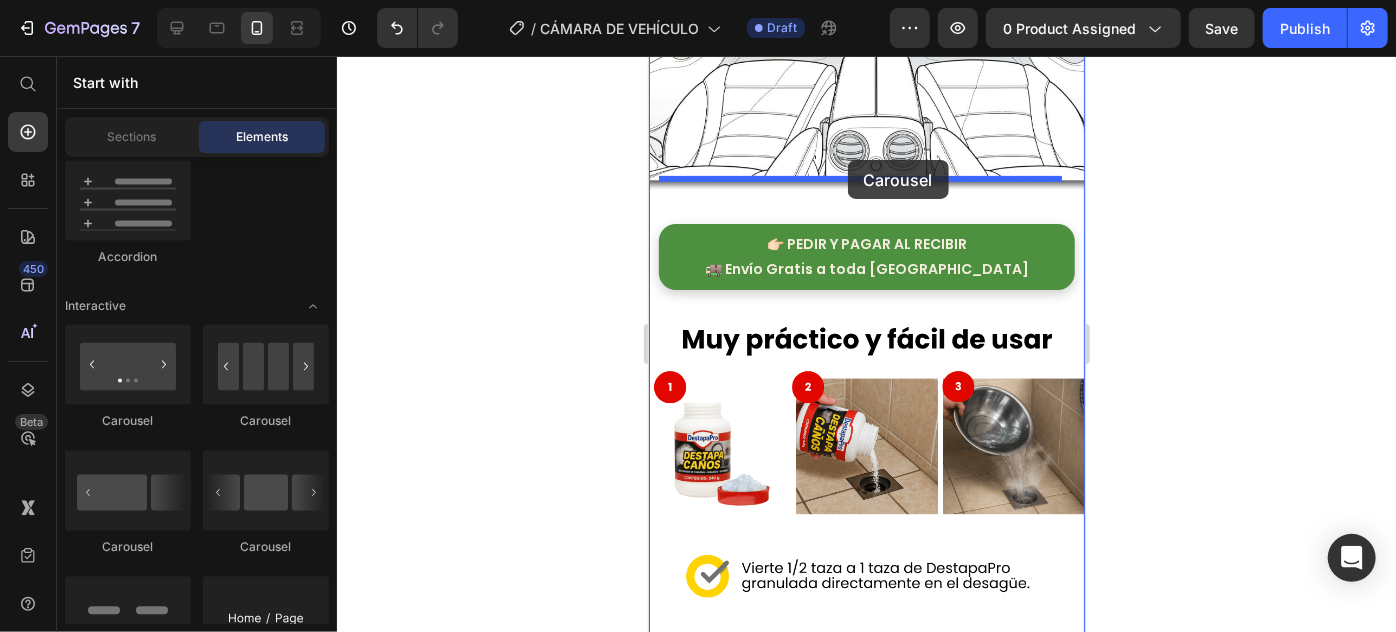 drag, startPoint x: 901, startPoint y: 441, endPoint x: 847, endPoint y: 159, distance: 287.12366 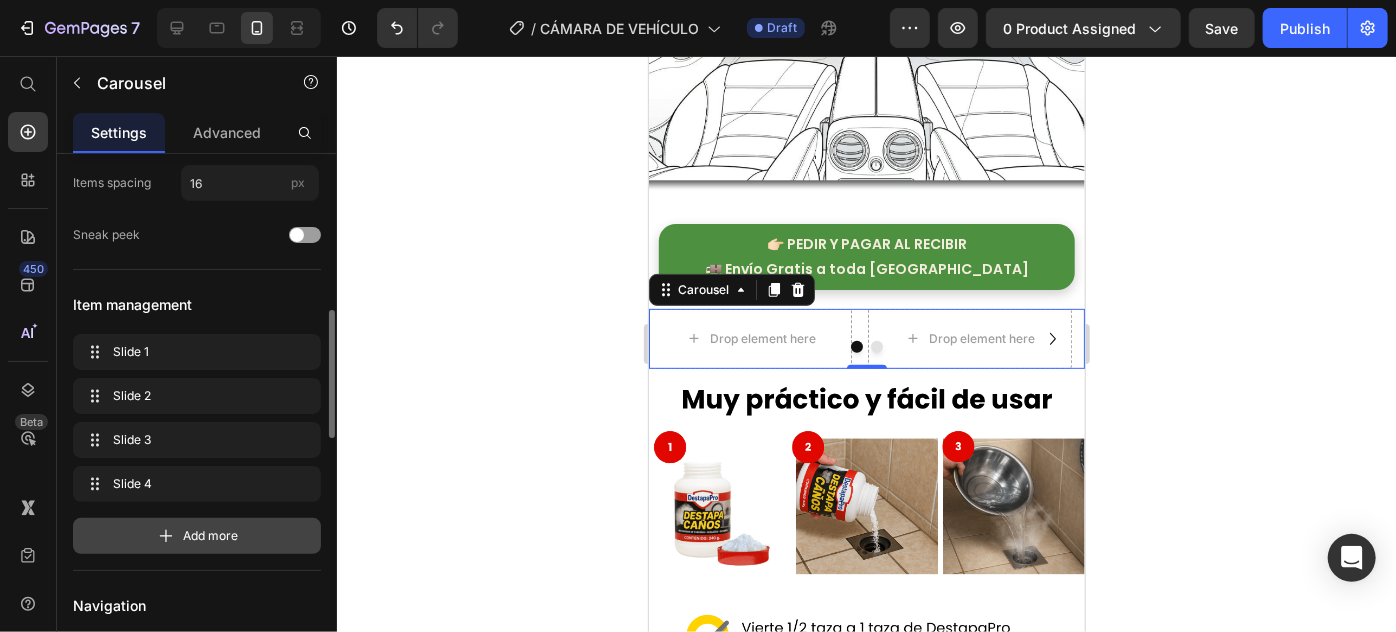 scroll, scrollTop: 272, scrollLeft: 0, axis: vertical 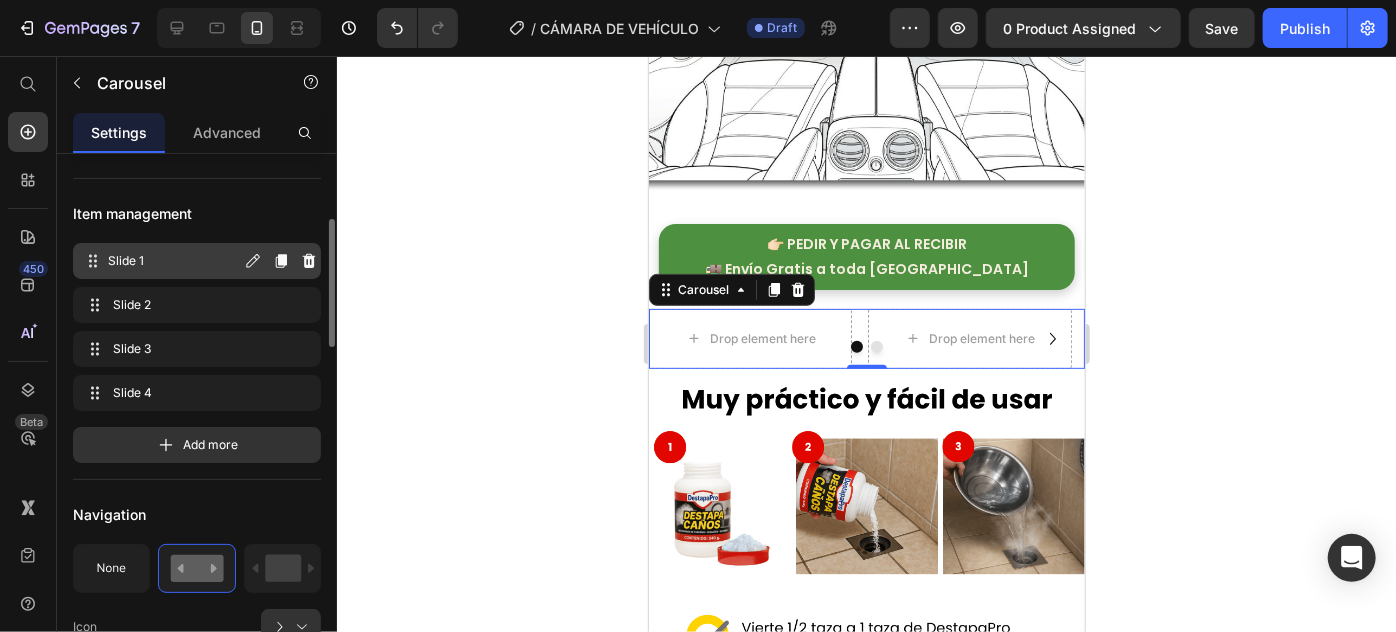 click on "Slide 1" at bounding box center [174, 261] 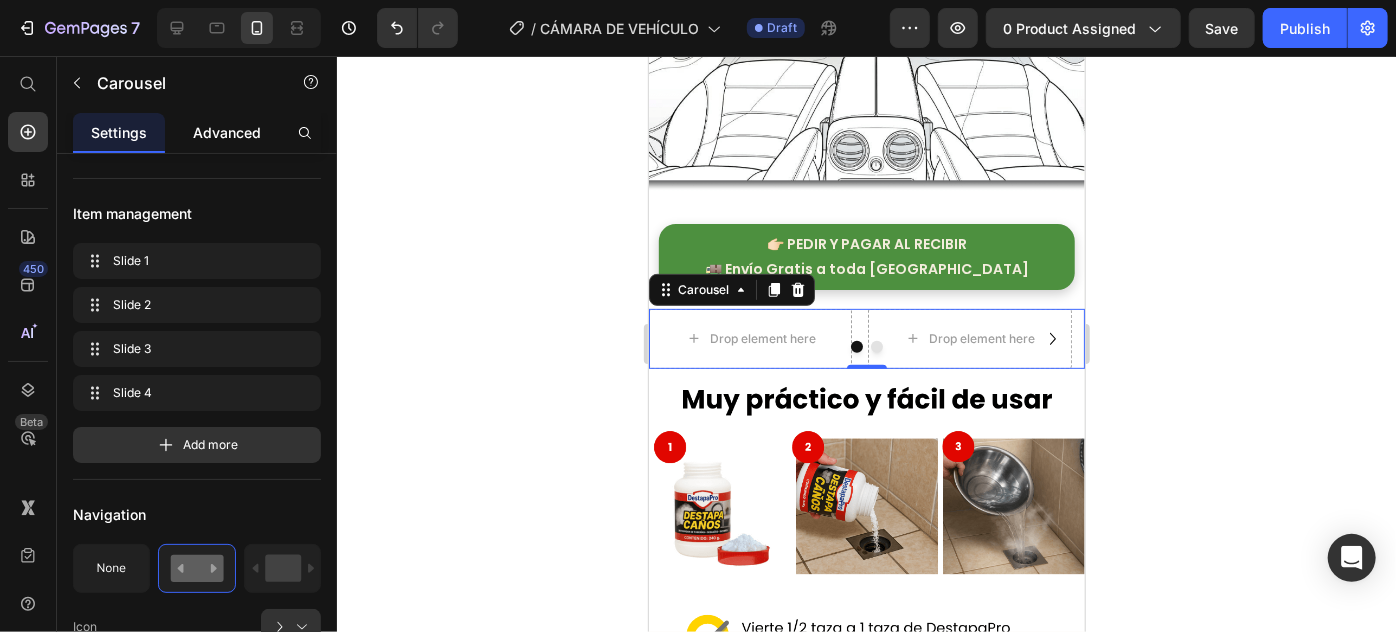 click on "Advanced" at bounding box center [227, 132] 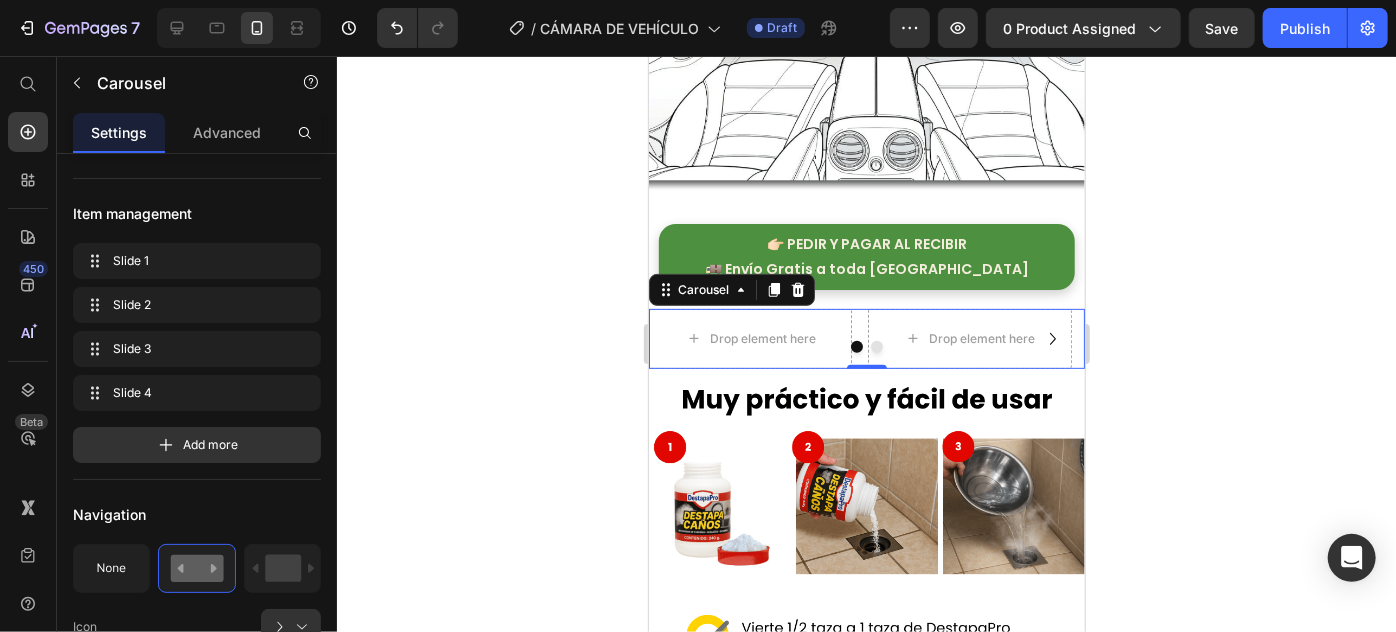 scroll, scrollTop: 0, scrollLeft: 0, axis: both 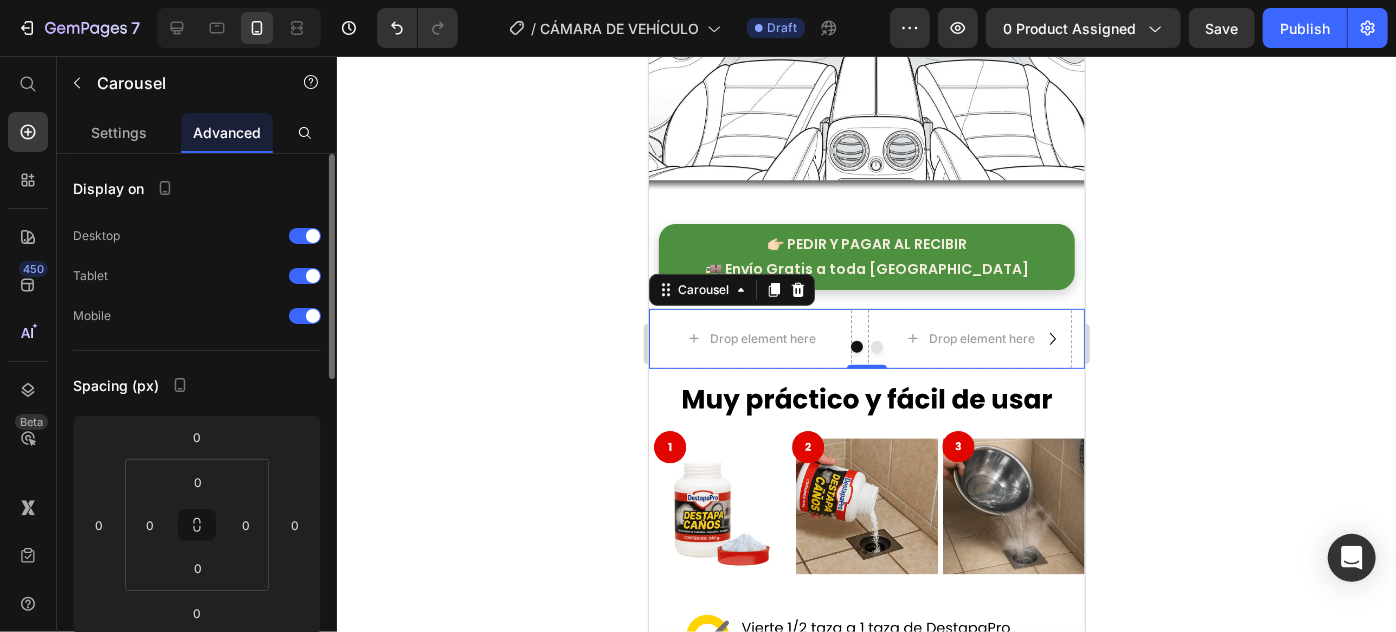 click 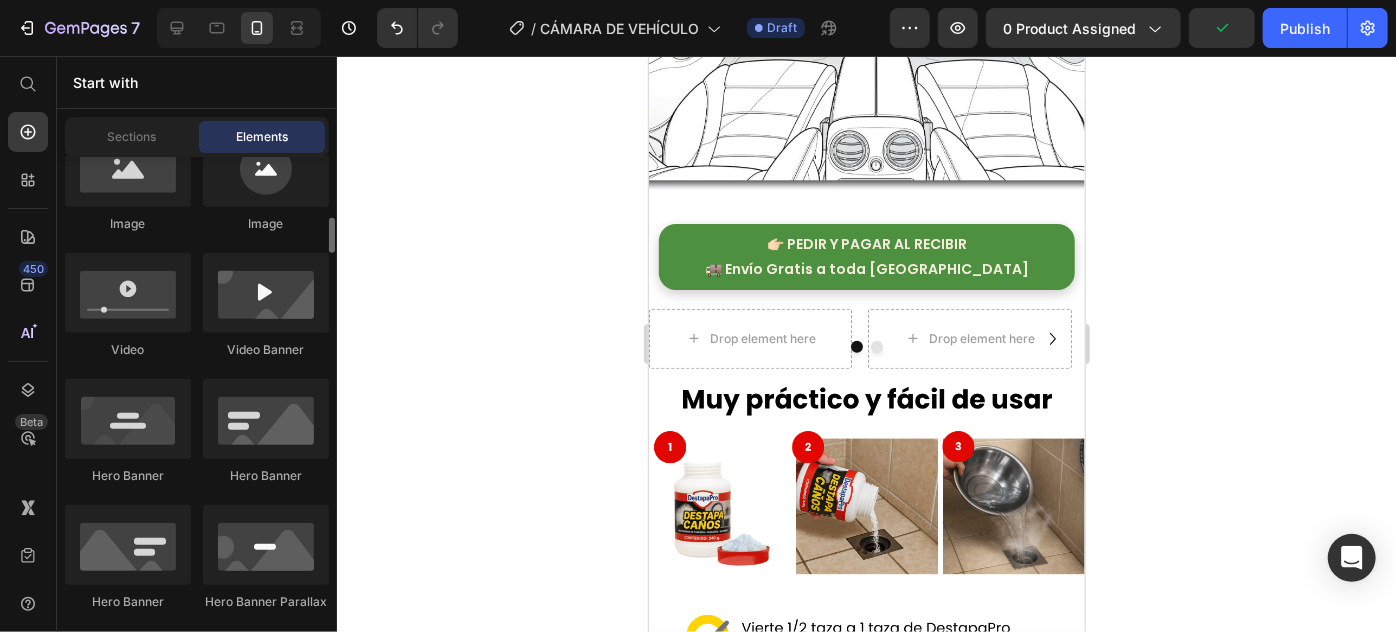 scroll, scrollTop: 727, scrollLeft: 0, axis: vertical 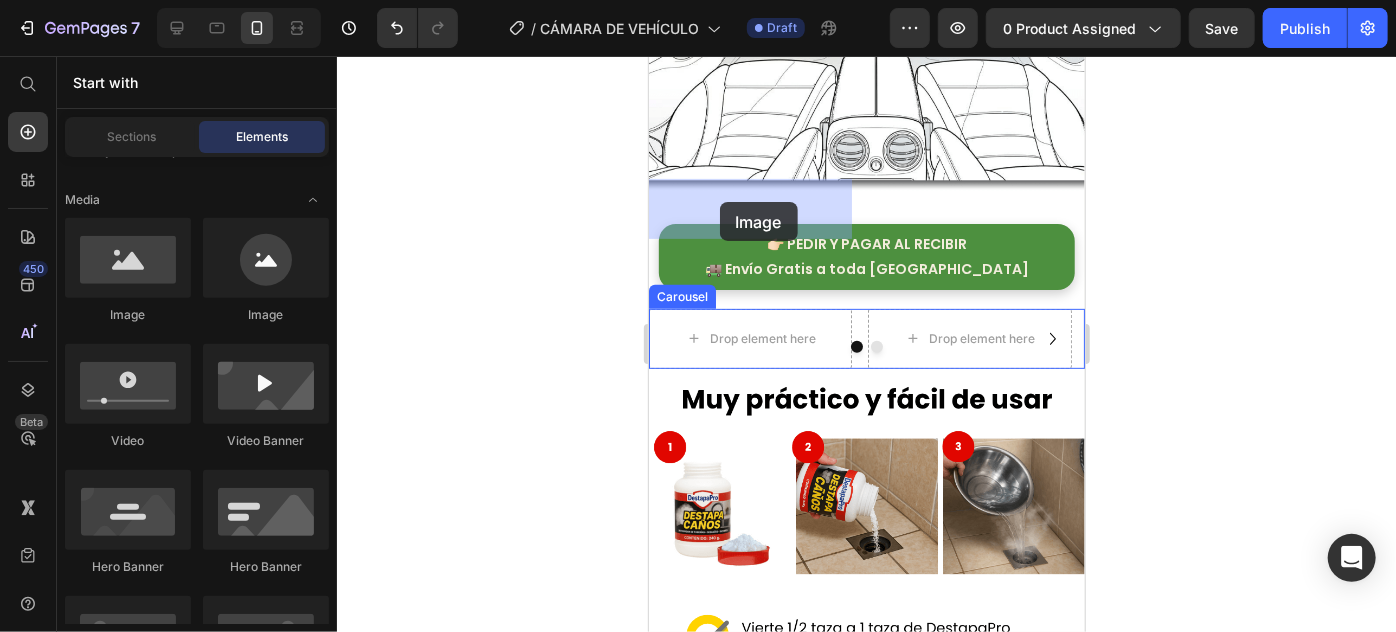 drag, startPoint x: 782, startPoint y: 285, endPoint x: 719, endPoint y: 201, distance: 105 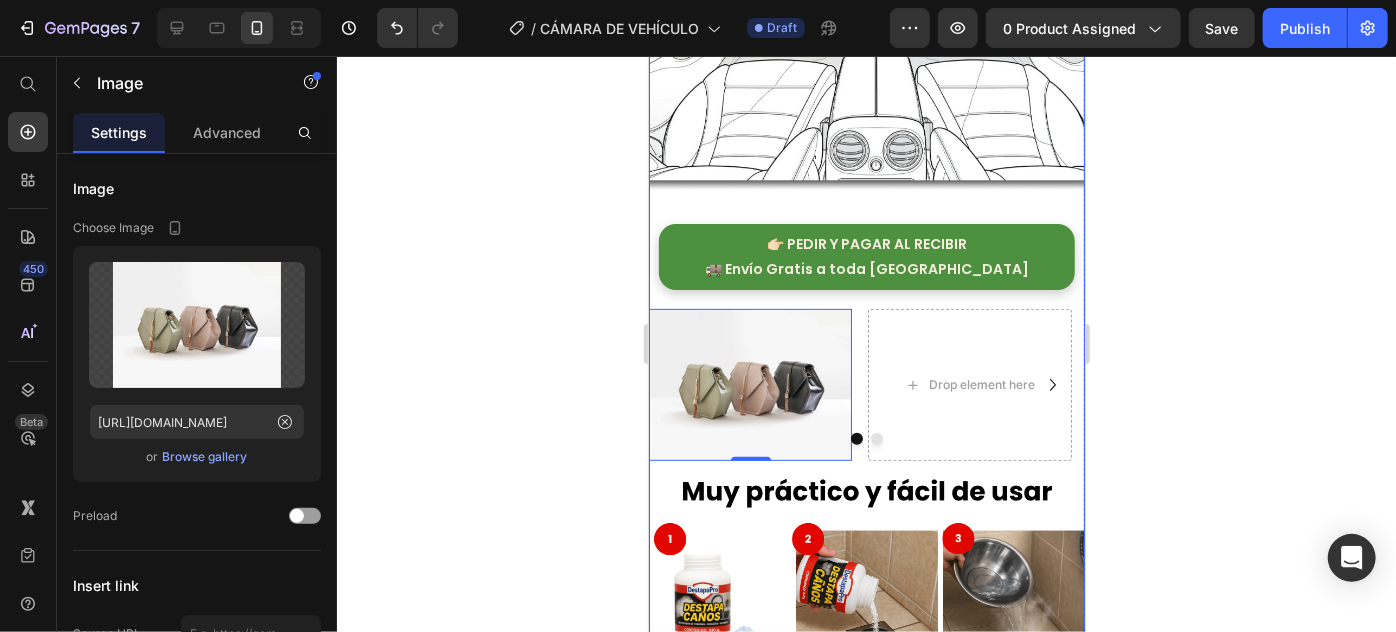 click 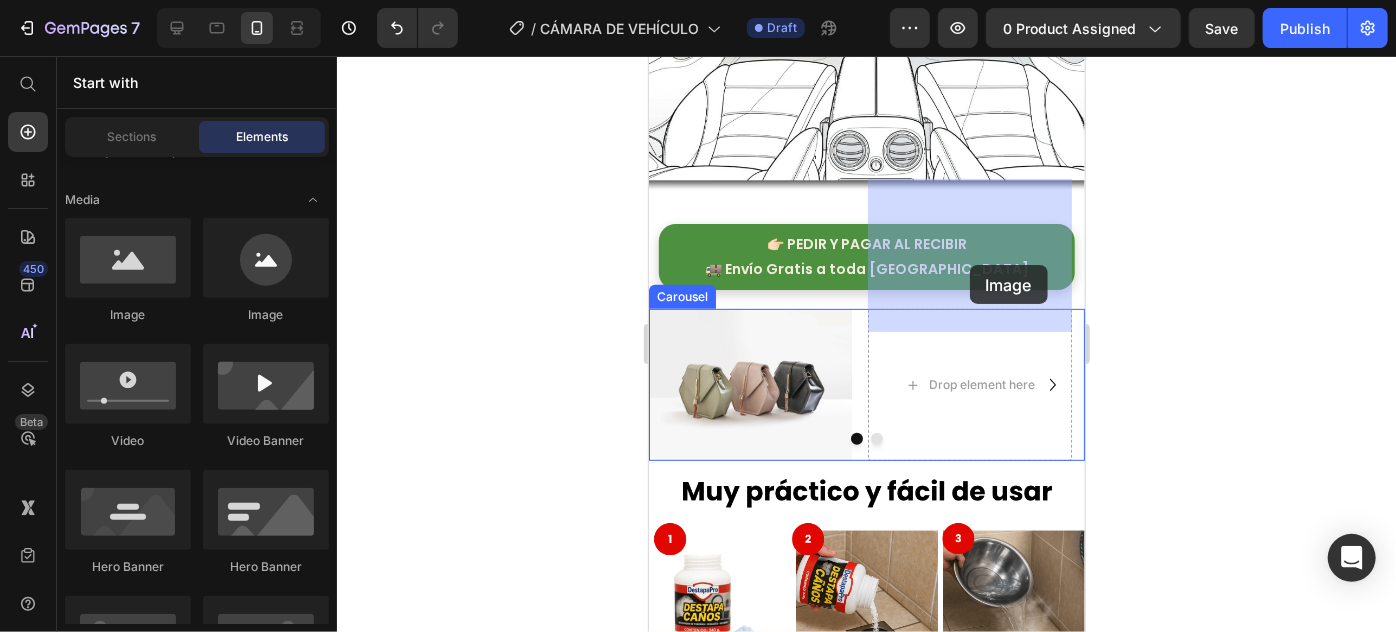 drag, startPoint x: 771, startPoint y: 319, endPoint x: 965, endPoint y: 270, distance: 200.09248 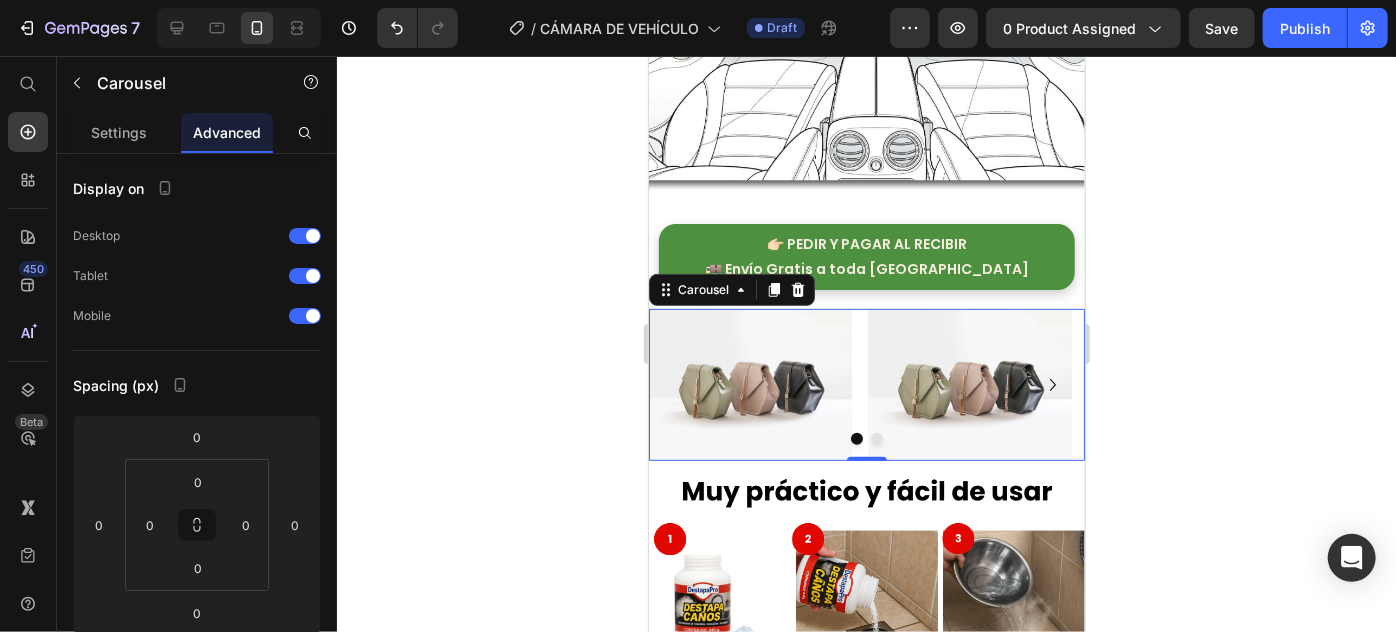click at bounding box center (876, 438) 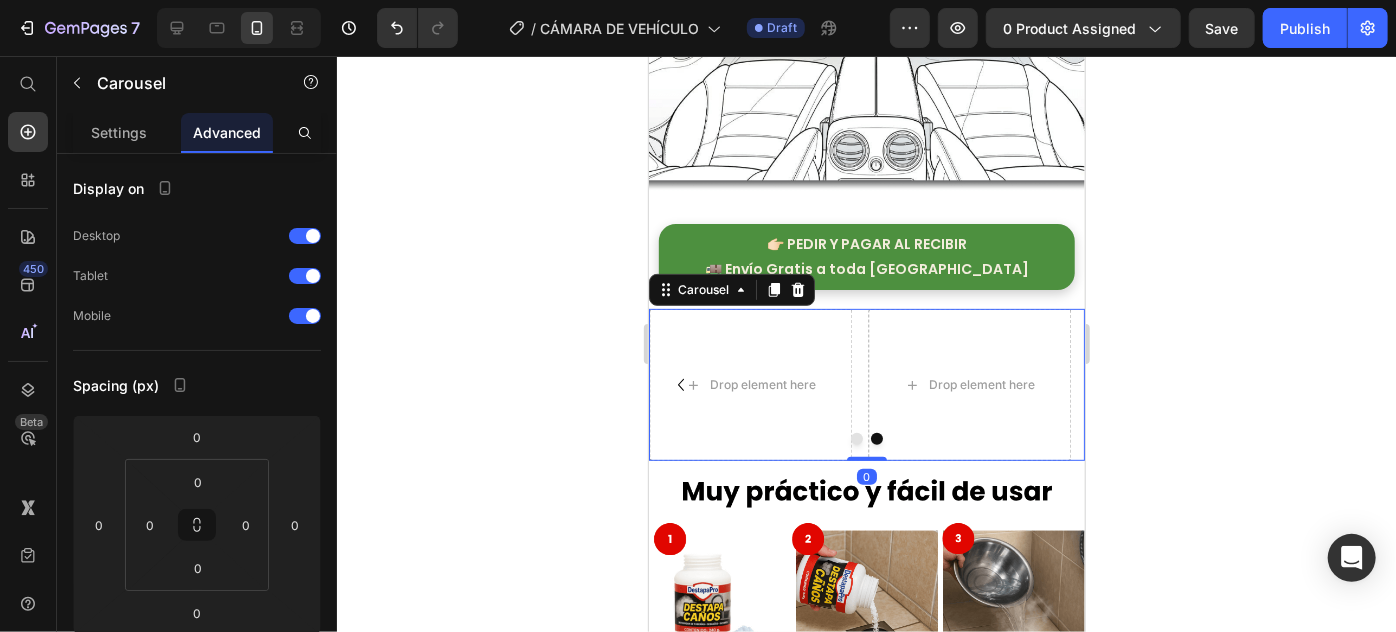 click 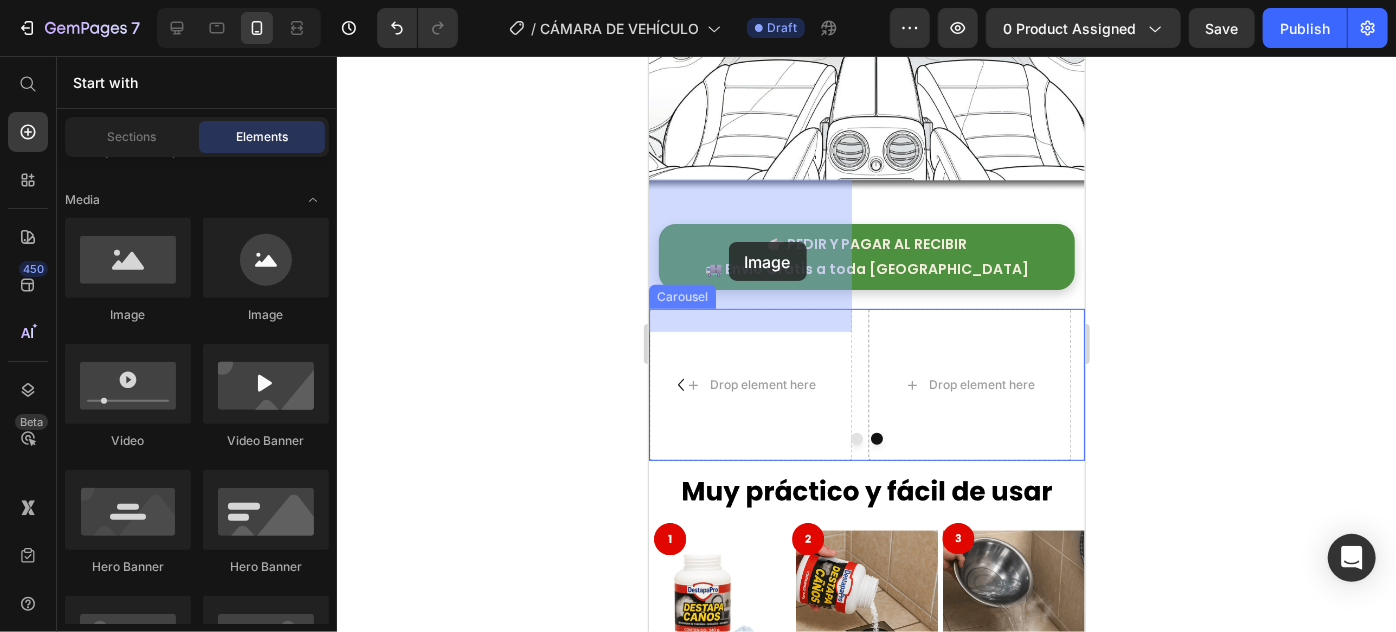 drag, startPoint x: 789, startPoint y: 338, endPoint x: 1288, endPoint y: 339, distance: 499.001 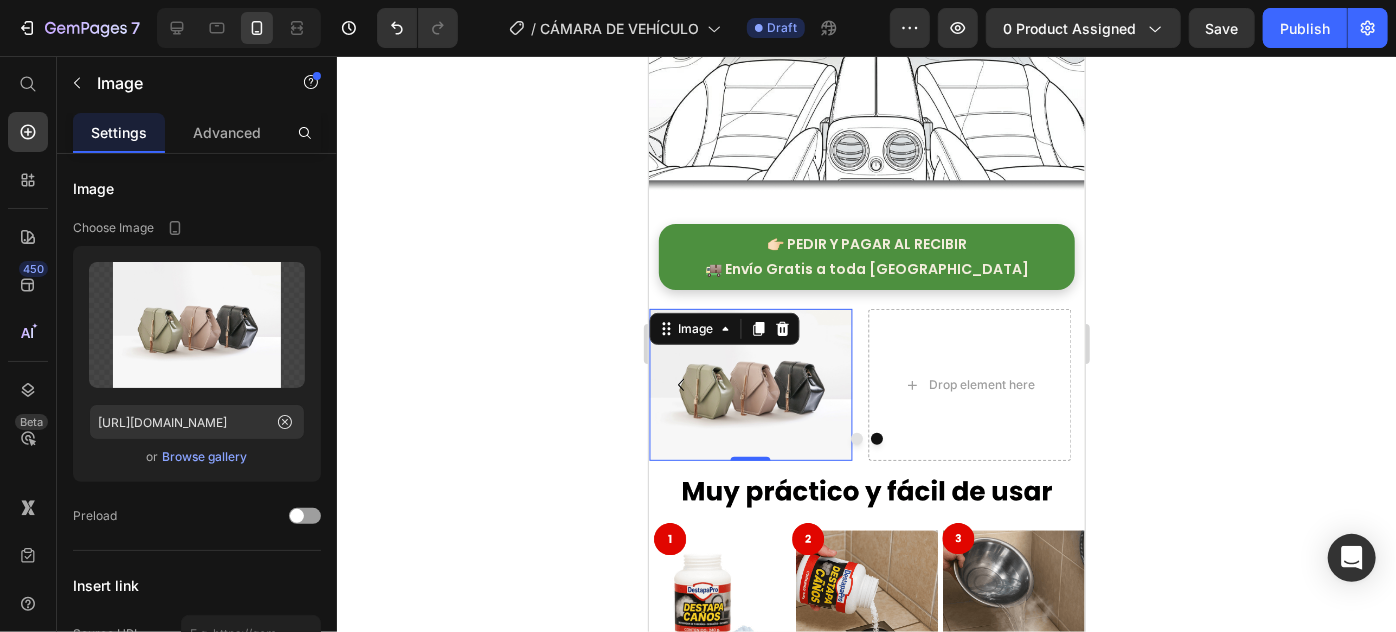 drag, startPoint x: 485, startPoint y: 308, endPoint x: 466, endPoint y: 308, distance: 19 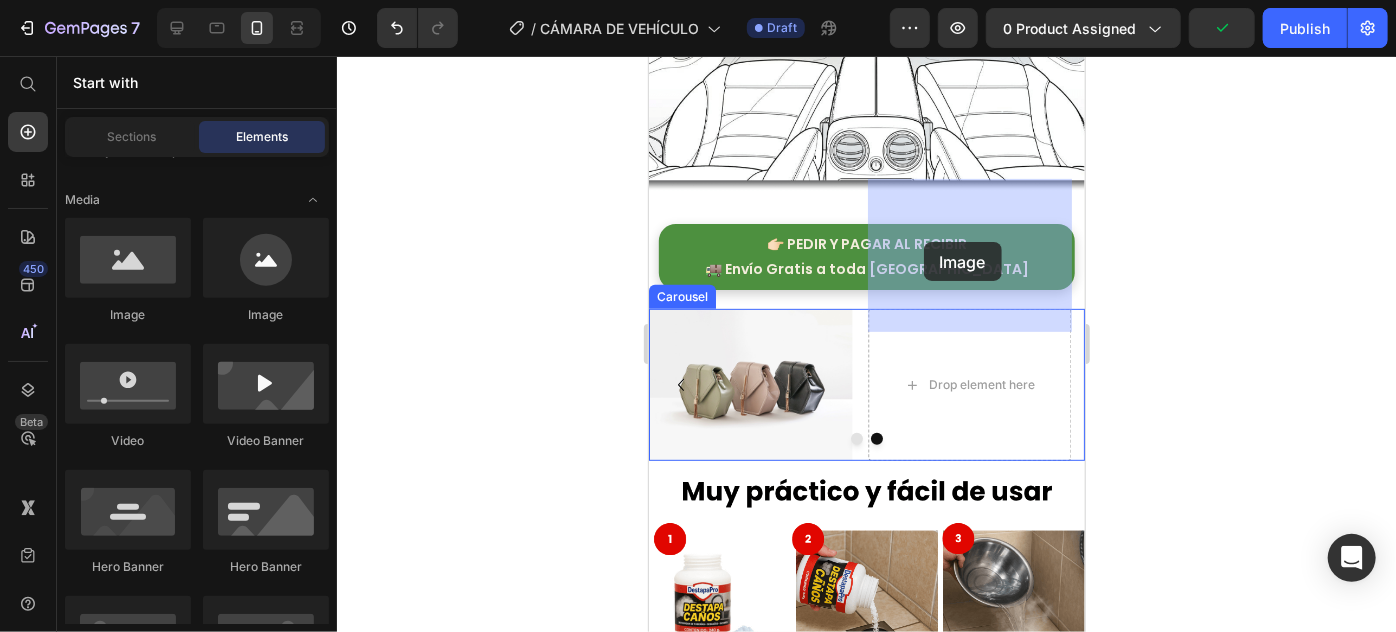 drag, startPoint x: 824, startPoint y: 303, endPoint x: 923, endPoint y: 241, distance: 116.81181 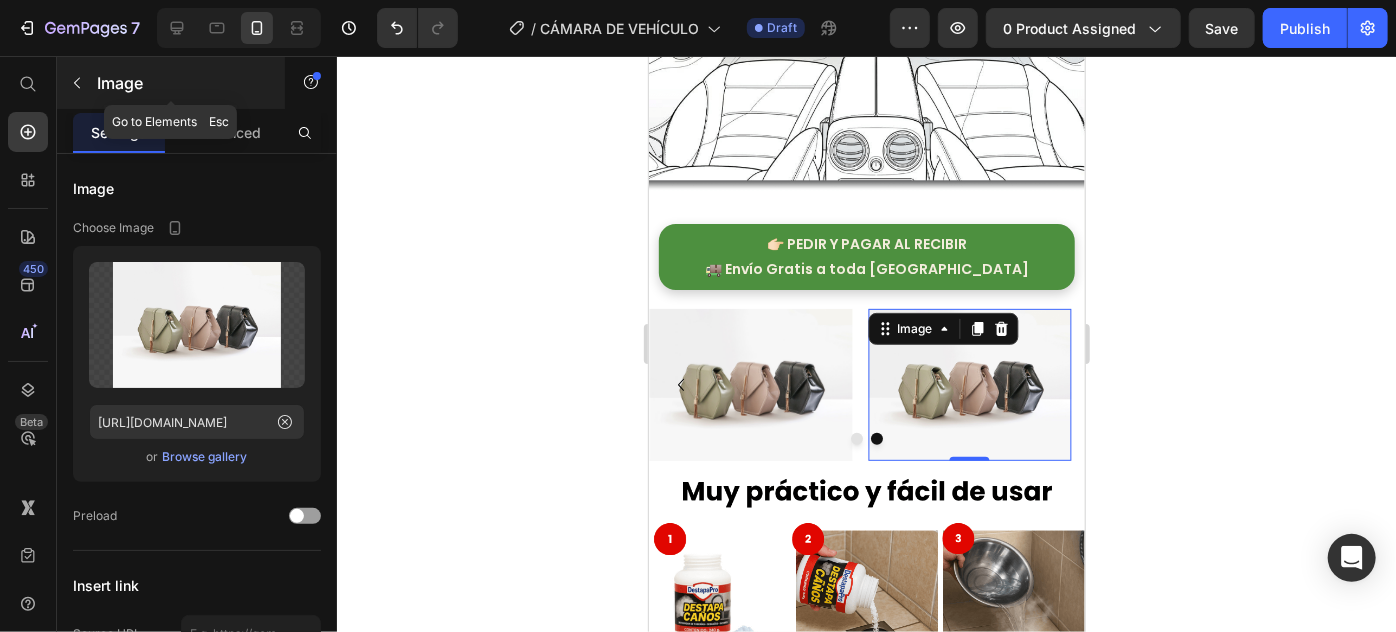 click 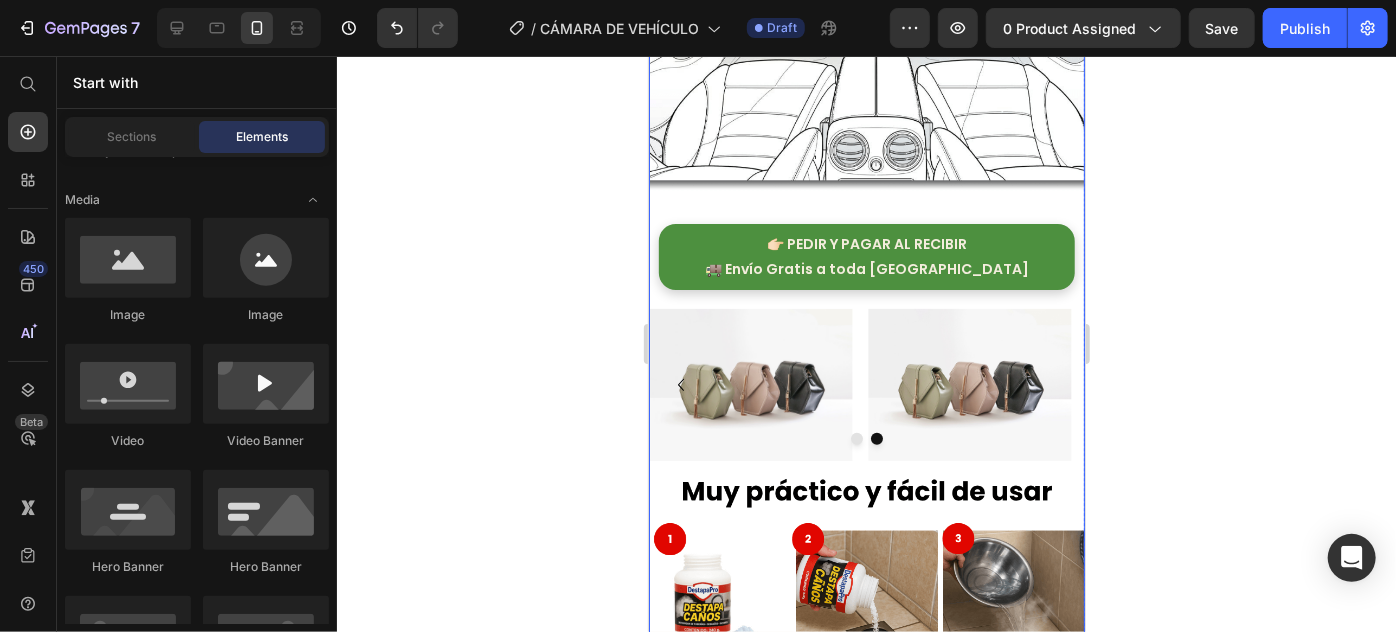 click at bounding box center [866, 384] 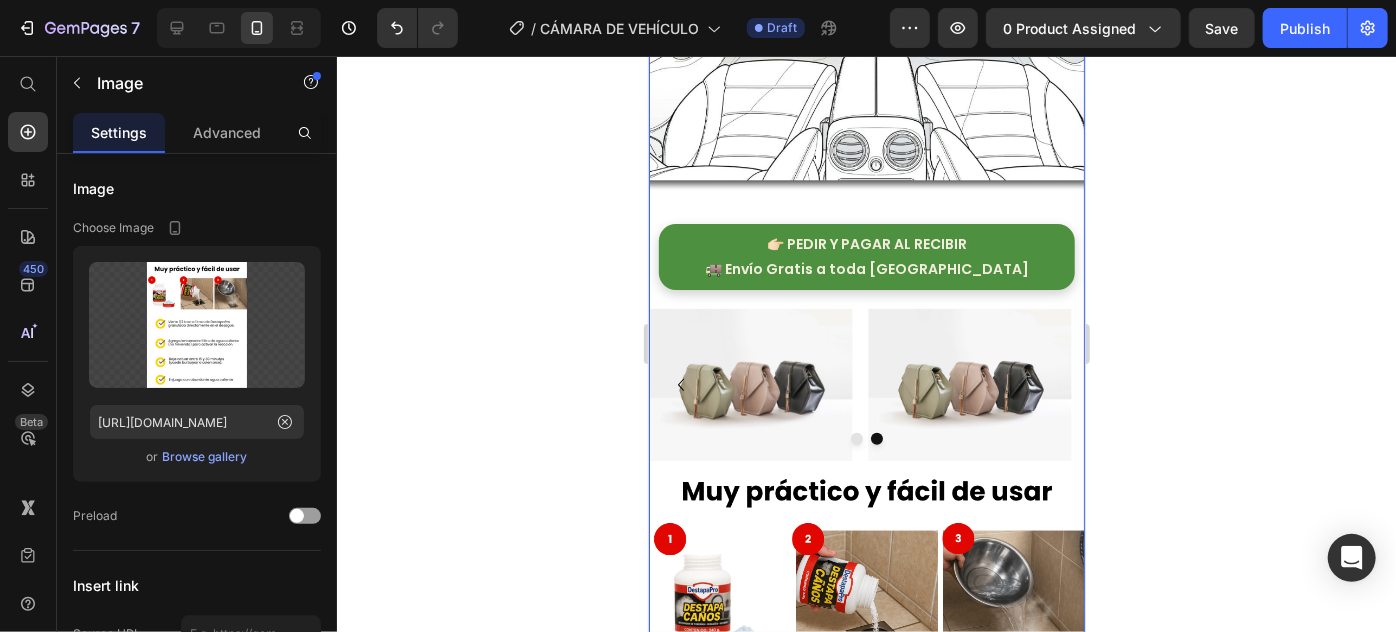click at bounding box center [866, 384] 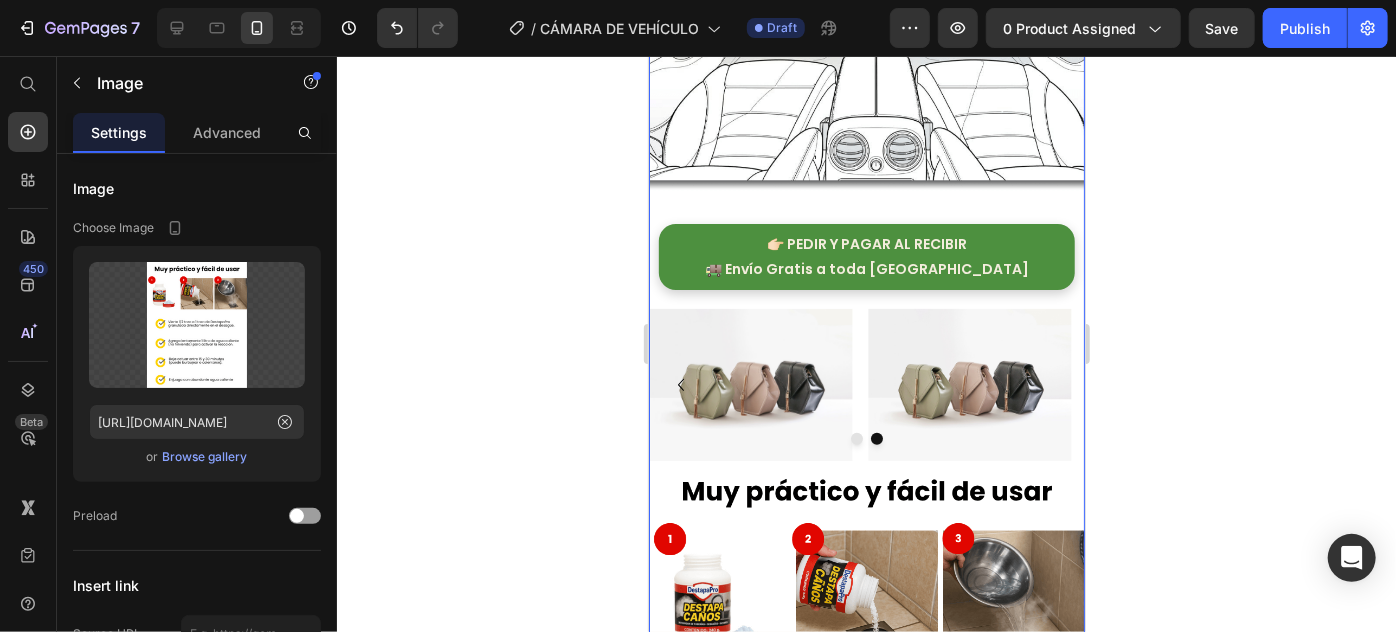 click 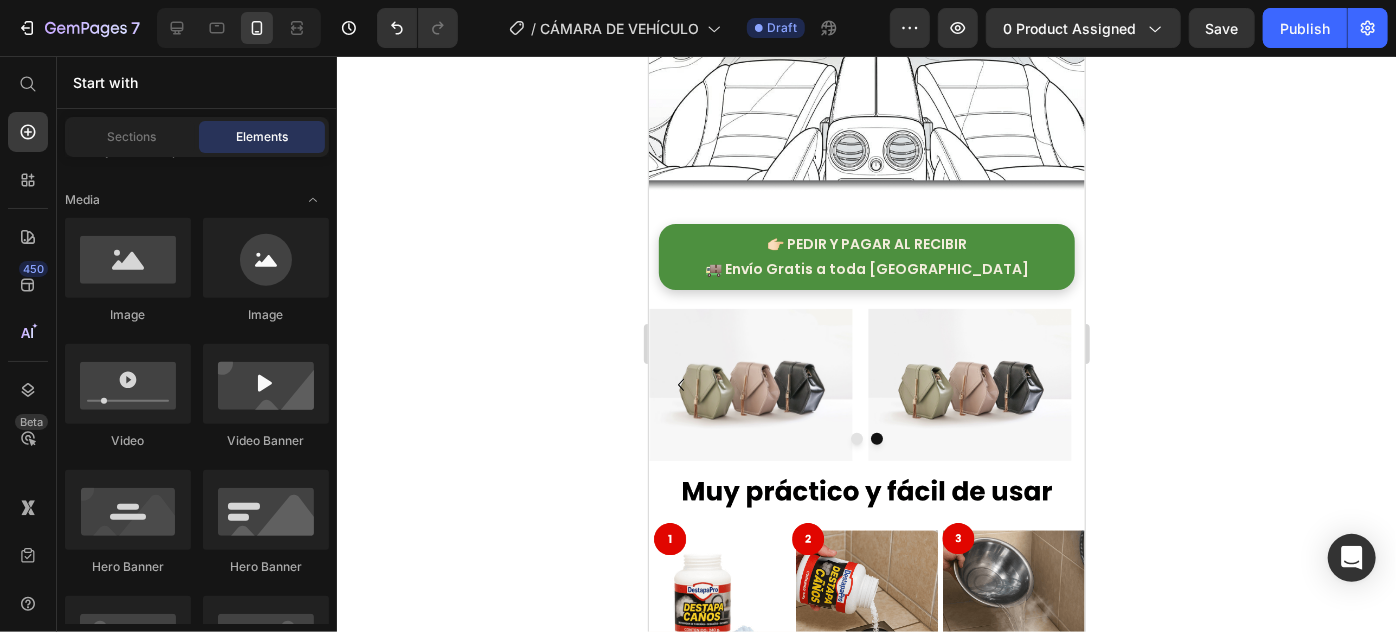 click 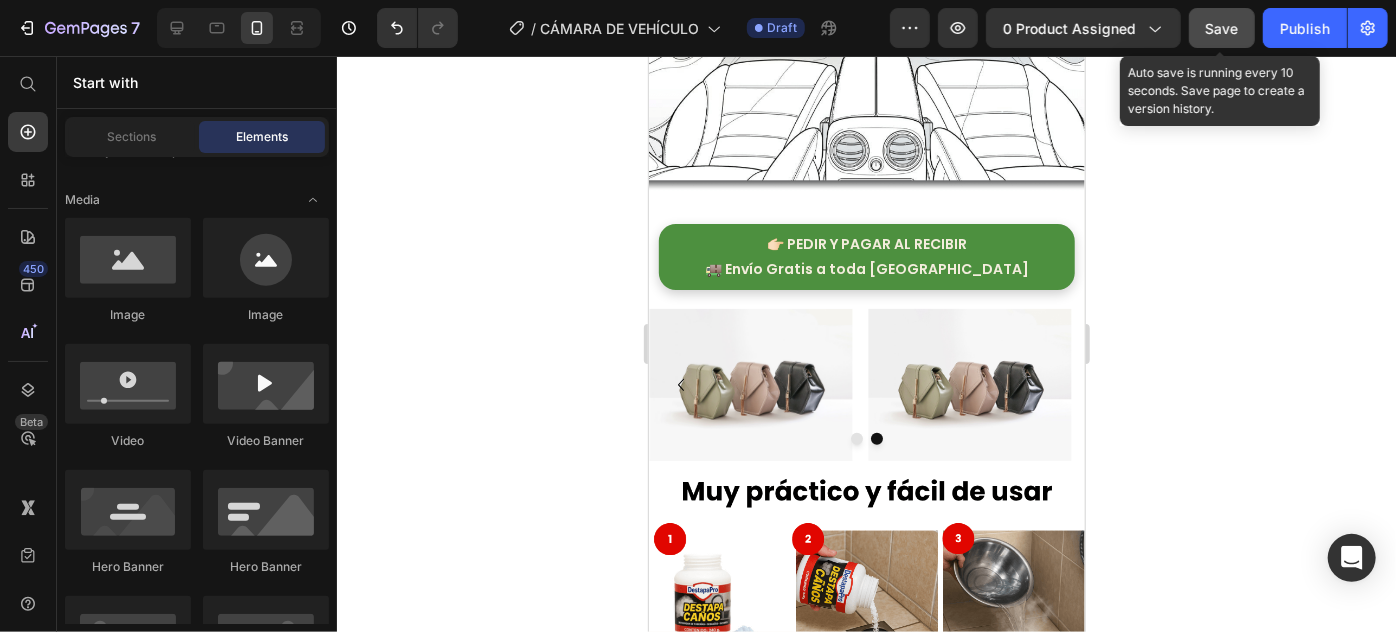 drag, startPoint x: 1214, startPoint y: 26, endPoint x: 1216, endPoint y: 41, distance: 15.132746 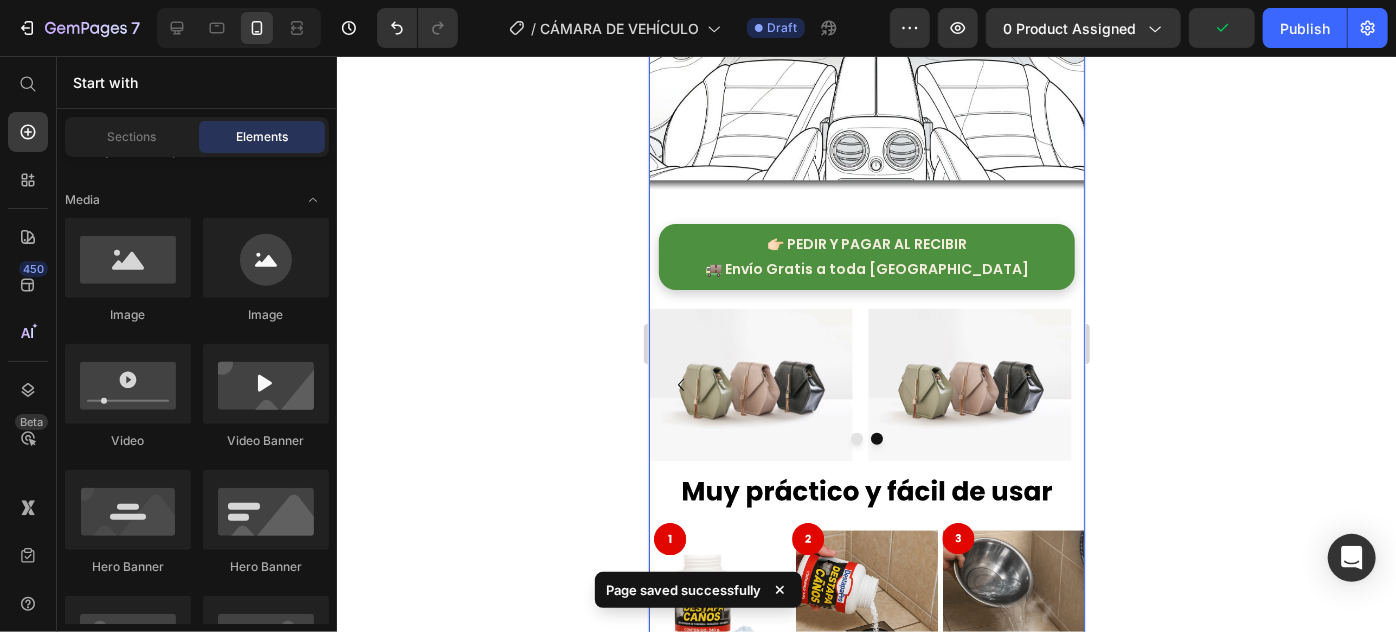 click at bounding box center [866, 384] 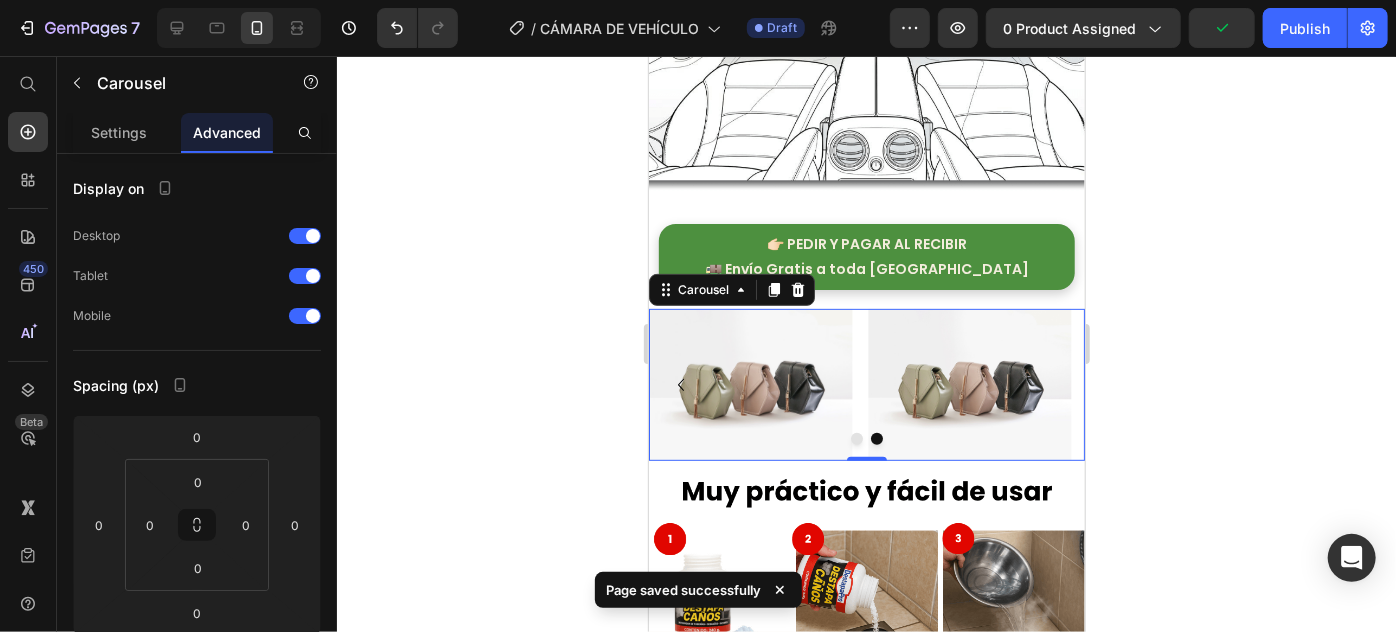 click at bounding box center (680, 384) 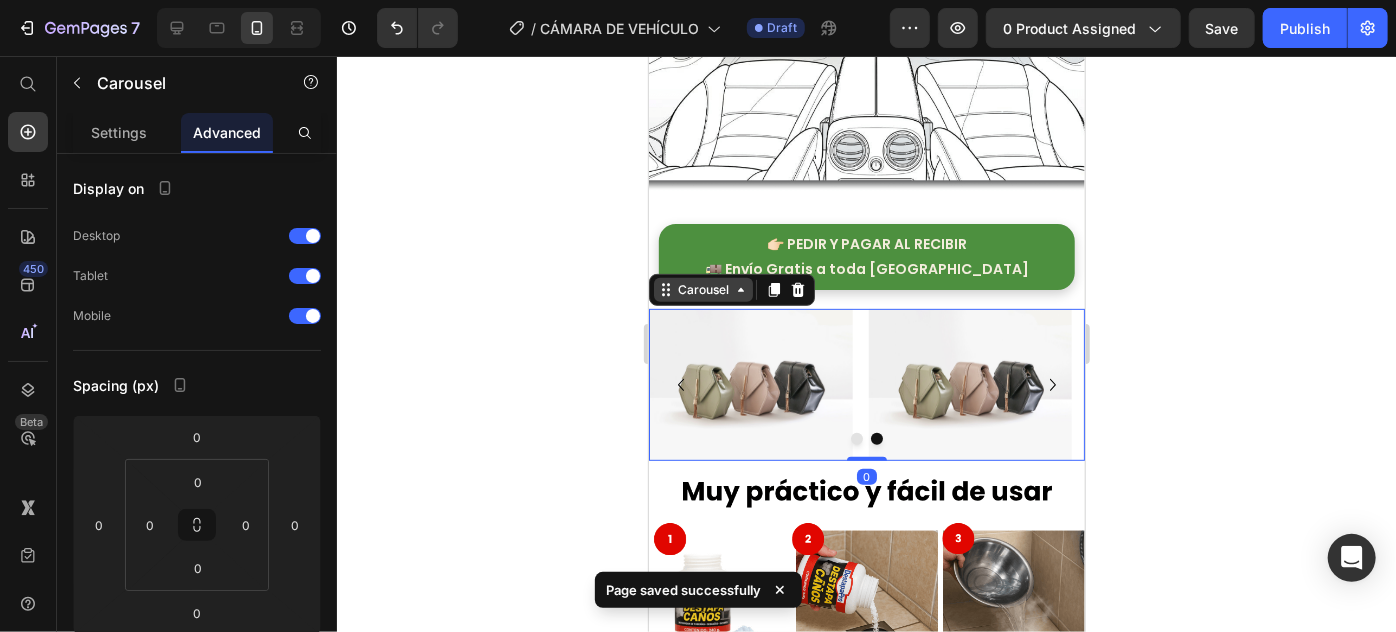 click on "Carousel" at bounding box center (702, 289) 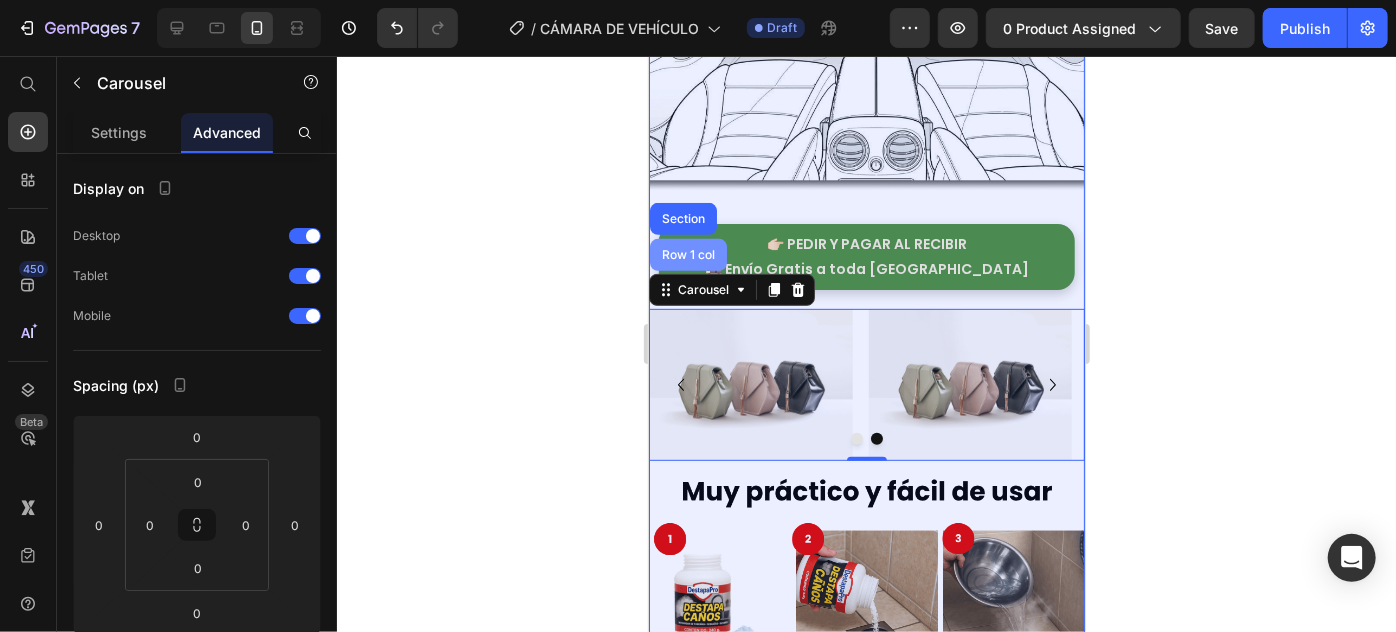 click on "Row 1 col" at bounding box center (687, 254) 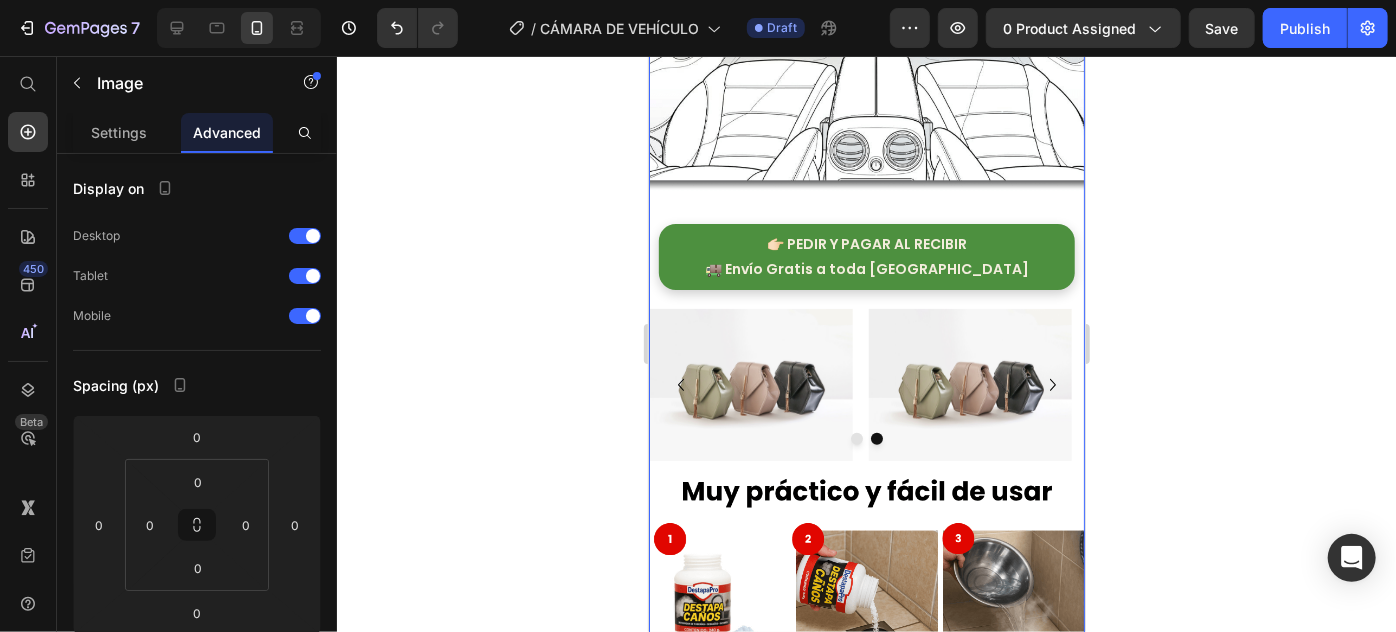 click at bounding box center [866, 384] 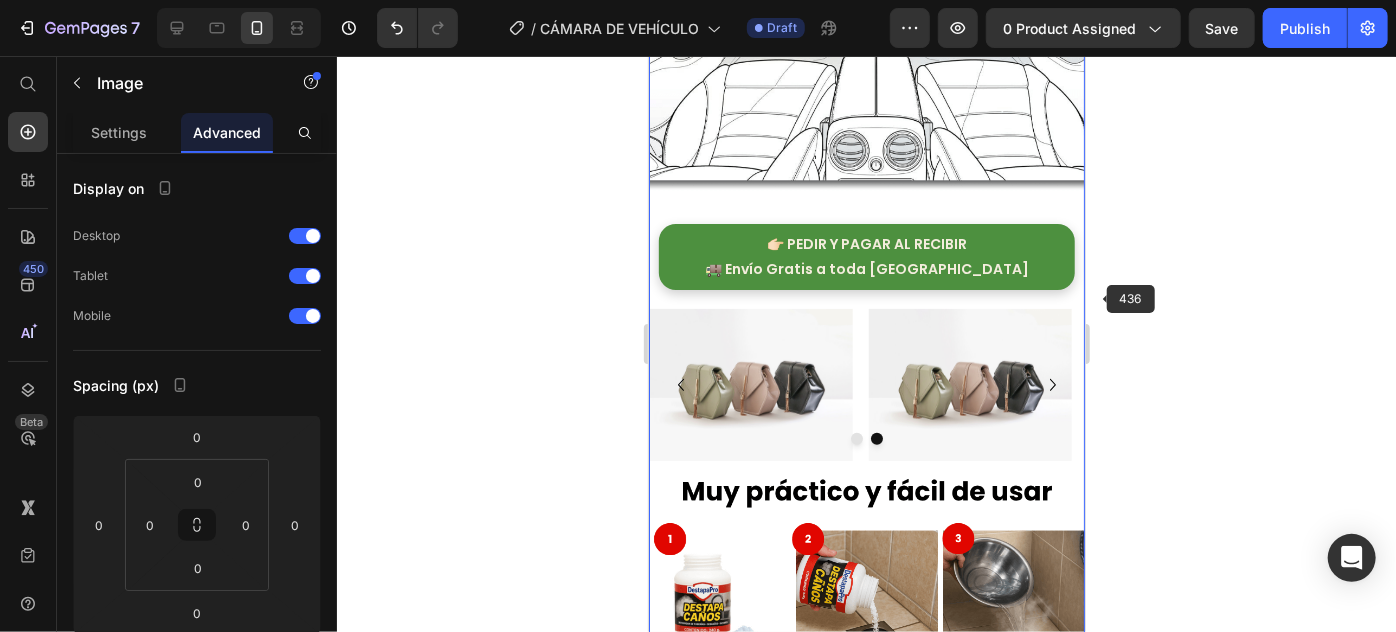 click 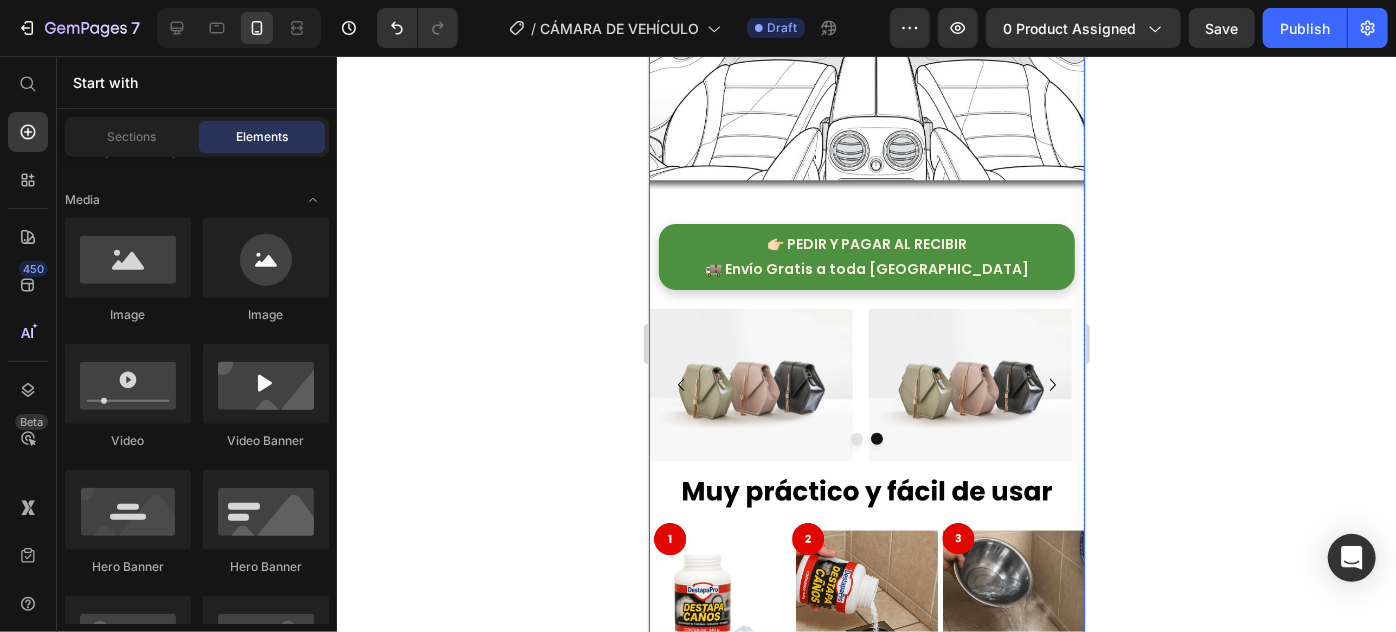 click at bounding box center [866, 384] 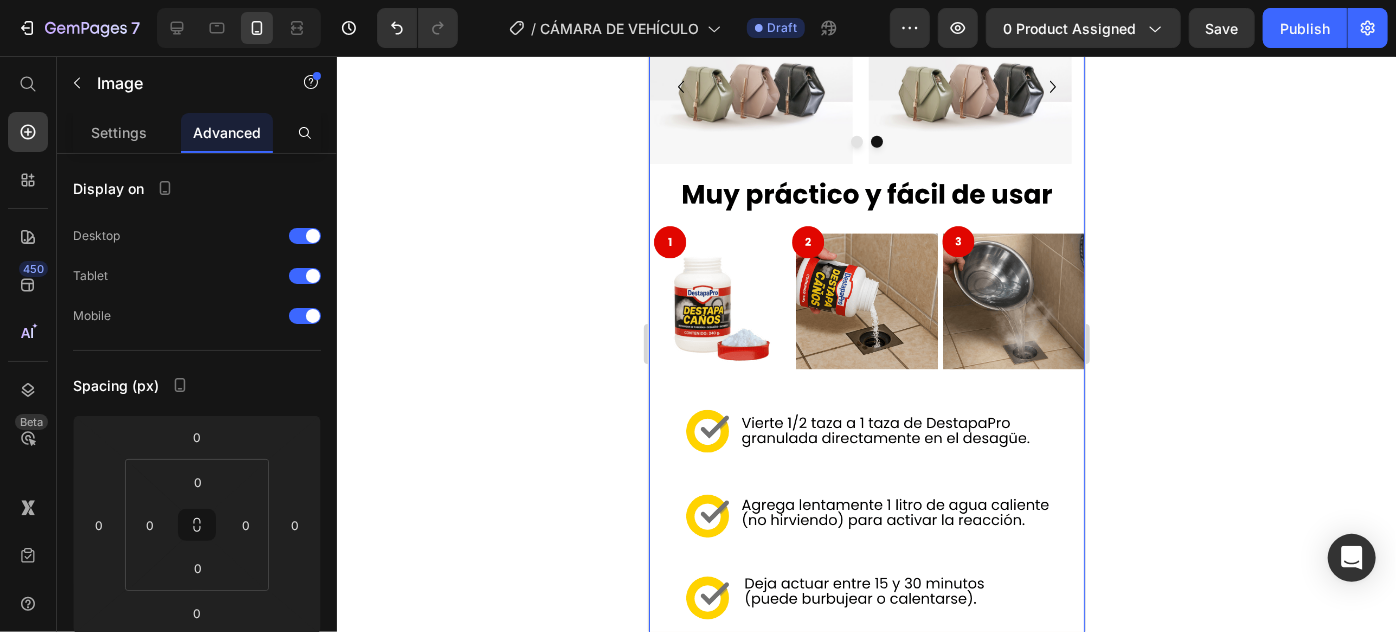 click at bounding box center (866, 86) 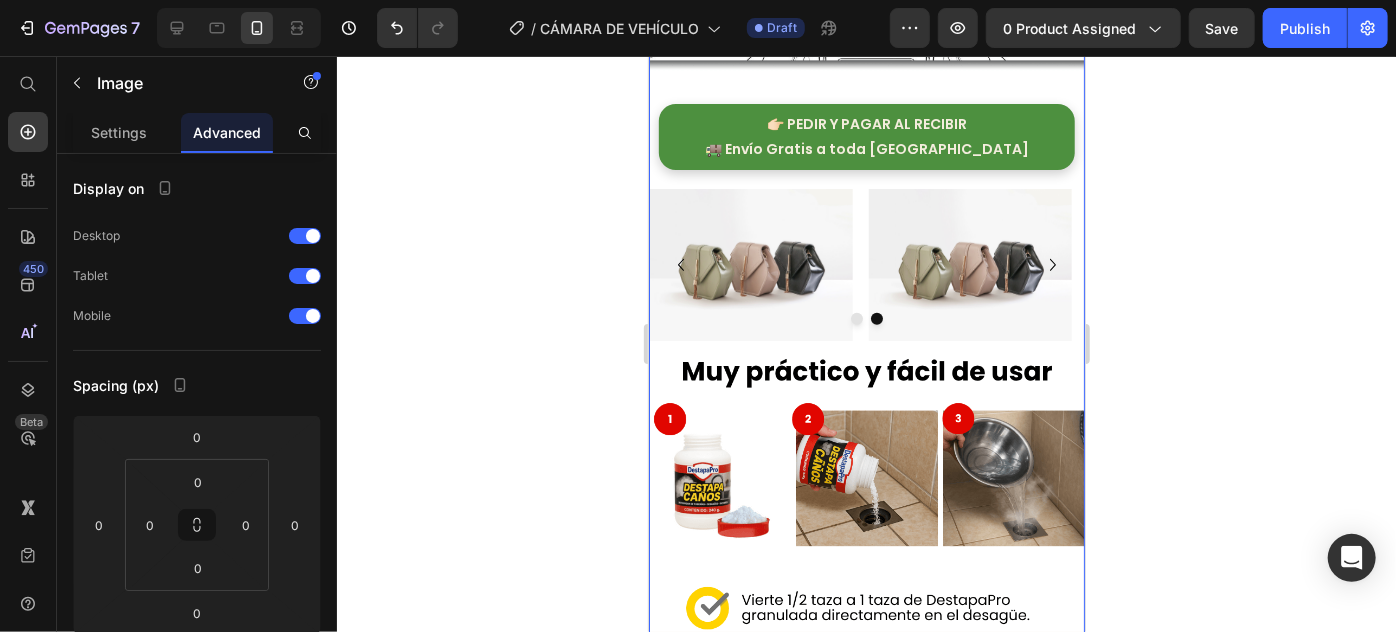 scroll, scrollTop: 4181, scrollLeft: 0, axis: vertical 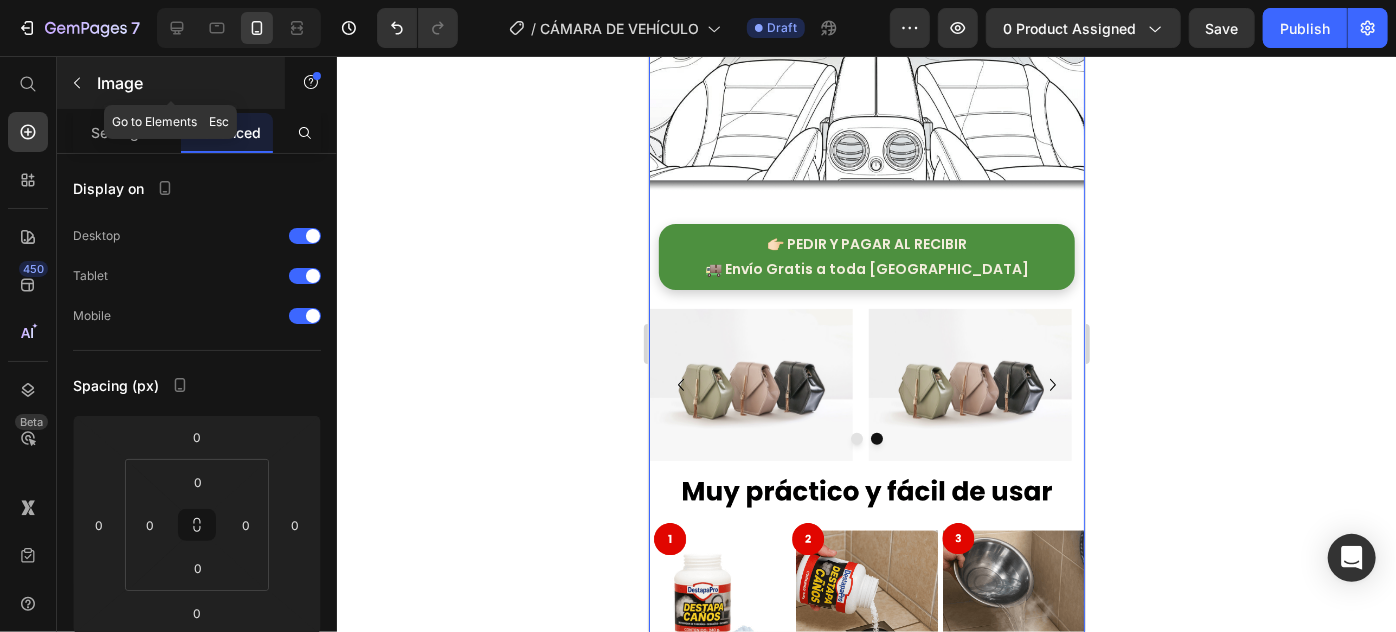 click at bounding box center [77, 83] 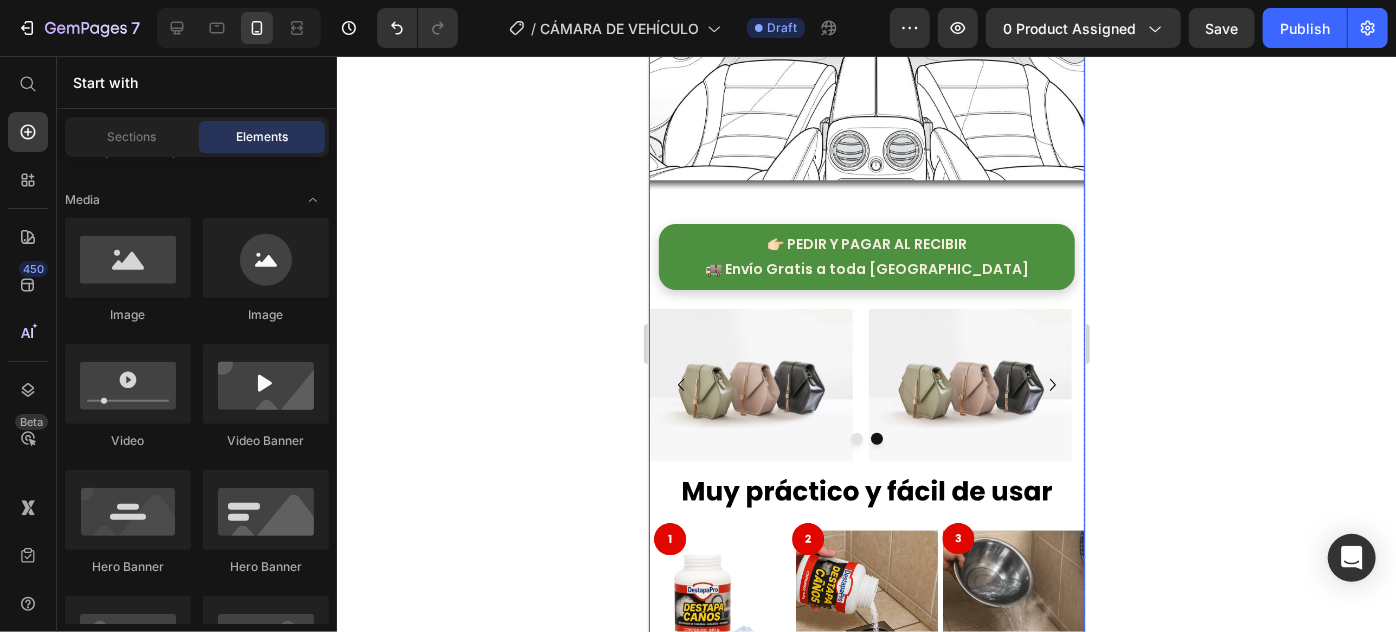 click at bounding box center [866, 384] 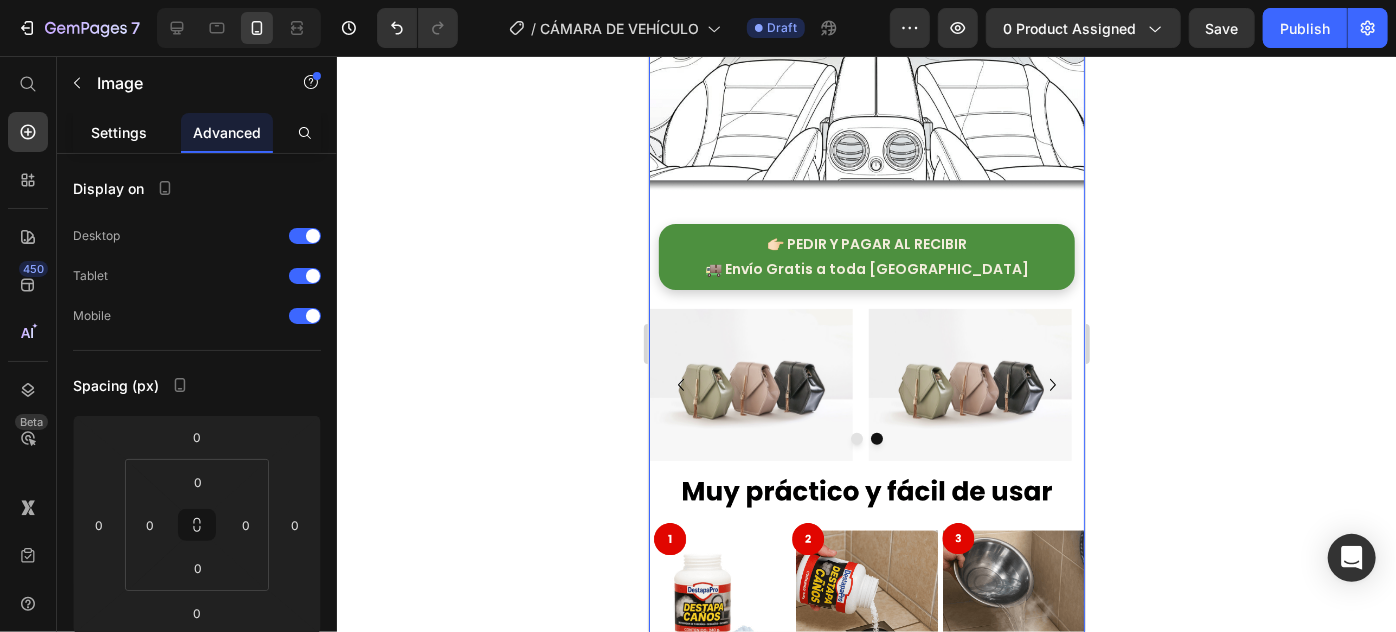 click on "Settings" at bounding box center [119, 132] 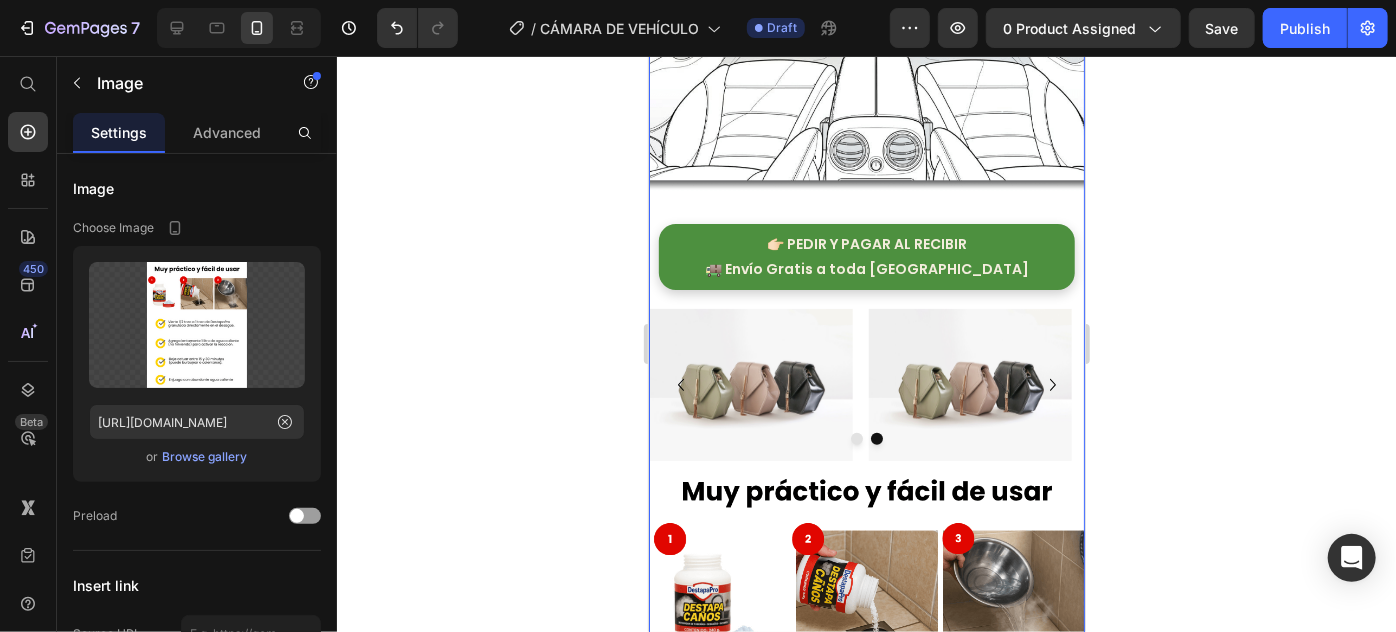 click at bounding box center [866, 384] 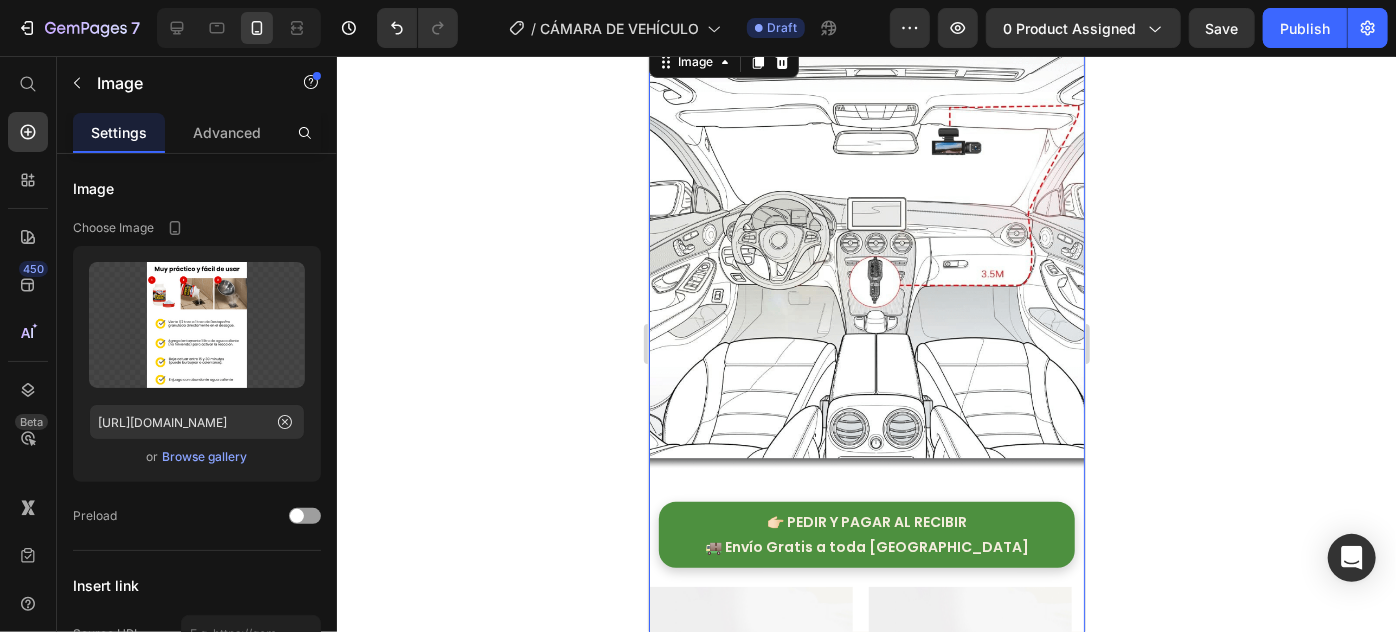 scroll, scrollTop: 3818, scrollLeft: 0, axis: vertical 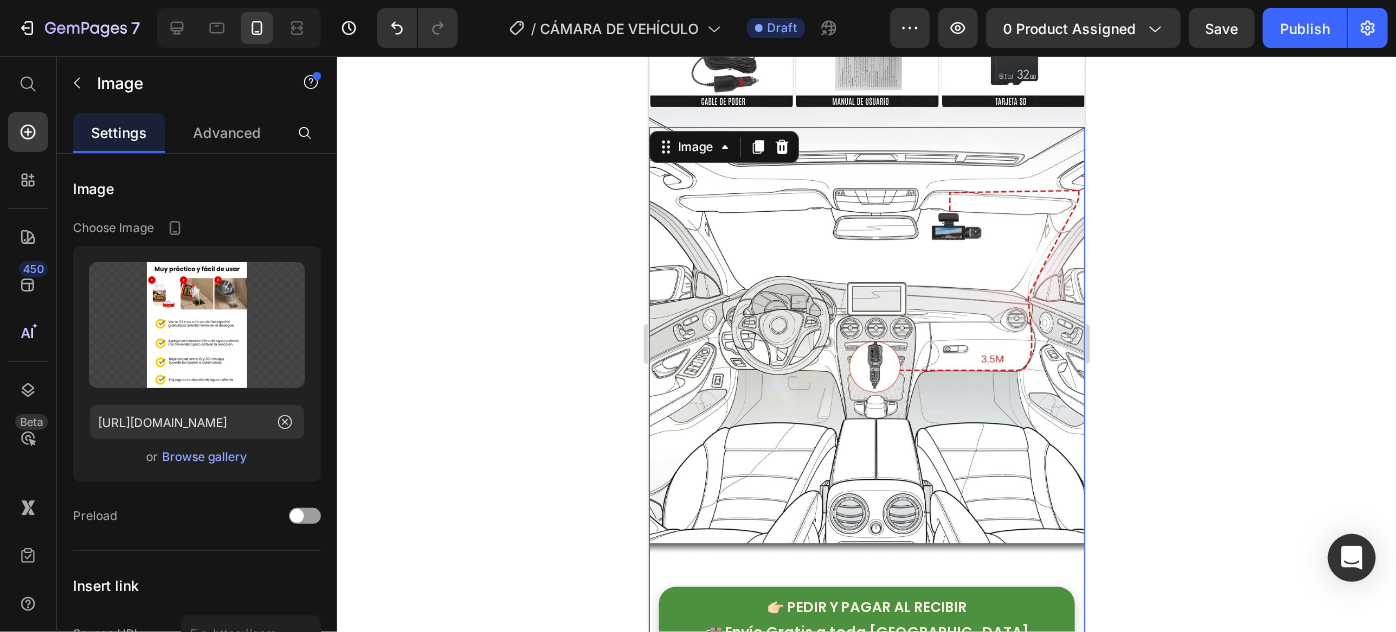 click at bounding box center [866, 747] 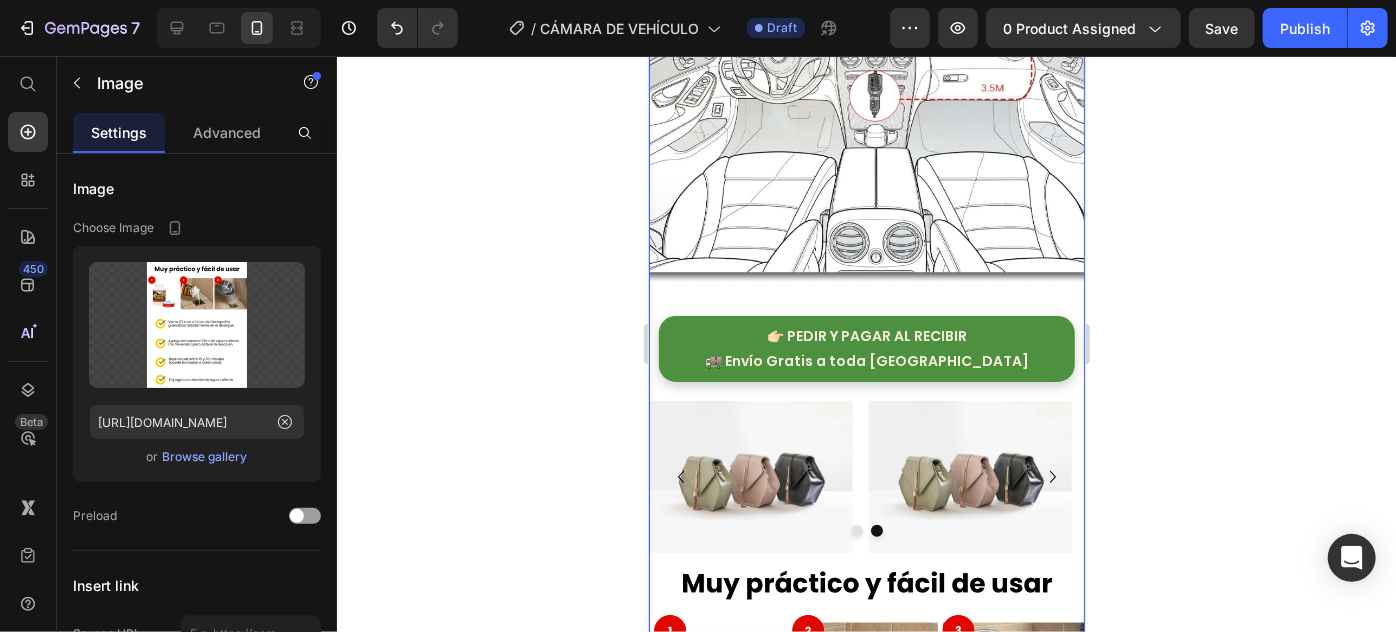 scroll, scrollTop: 4090, scrollLeft: 0, axis: vertical 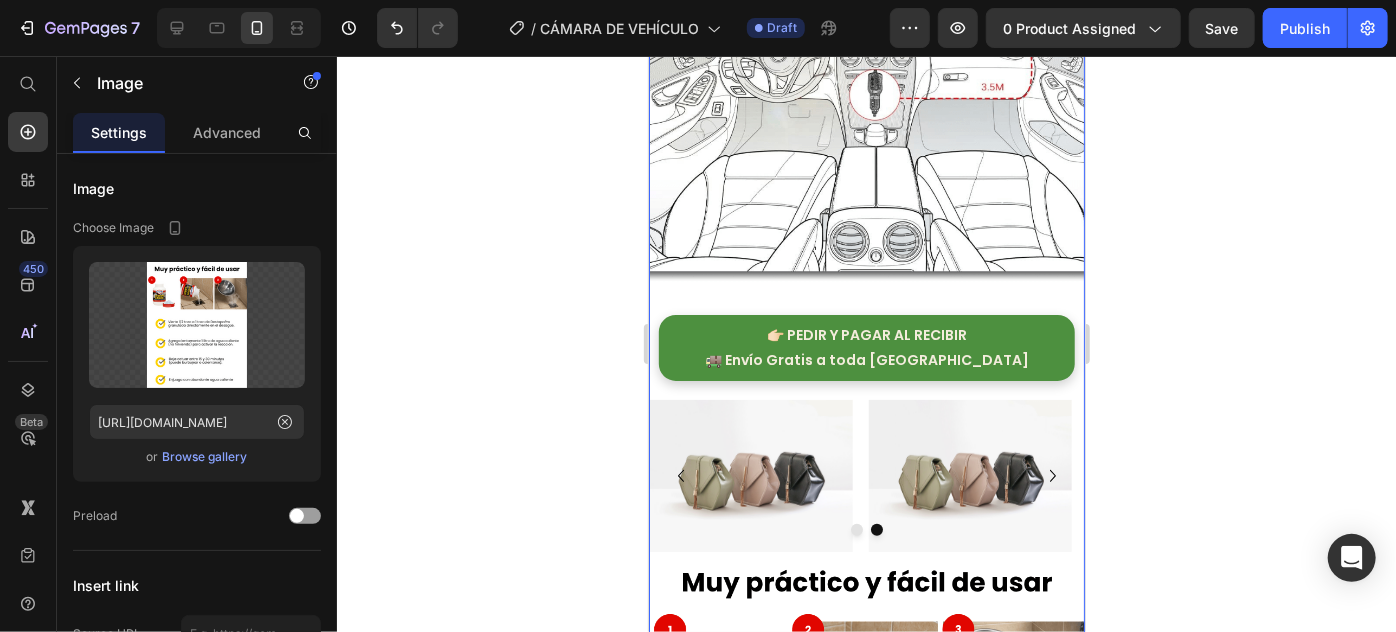 click at bounding box center [866, 475] 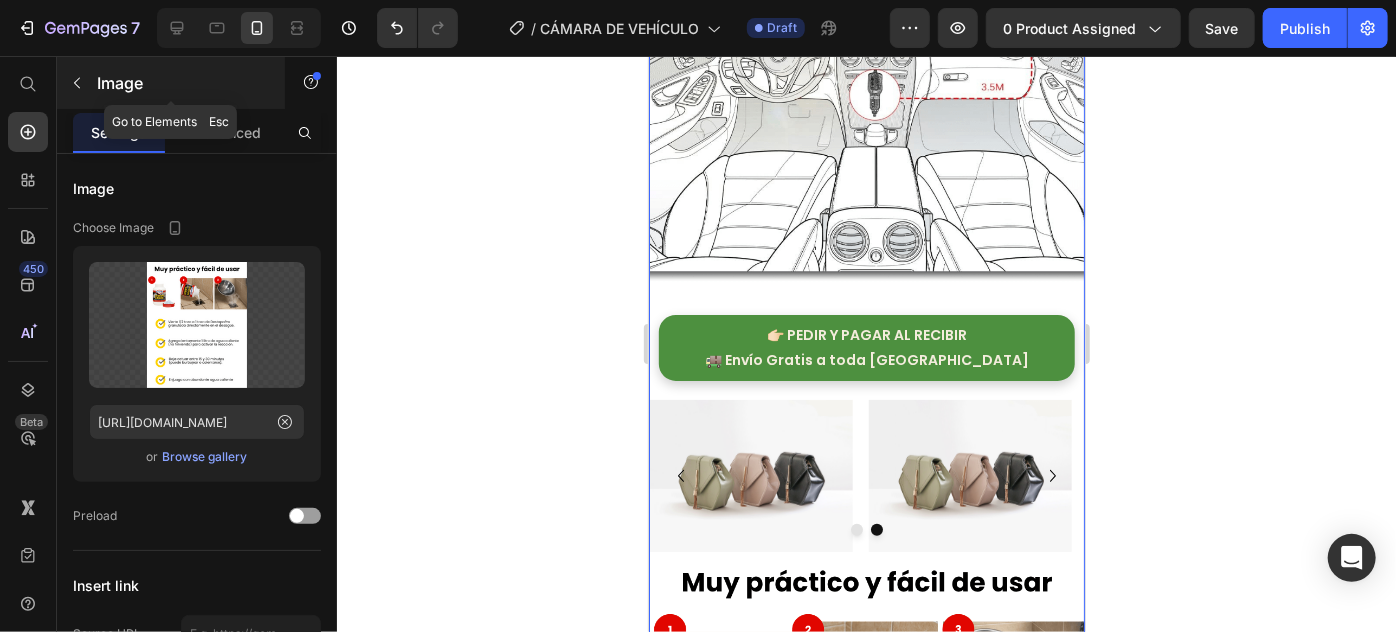click 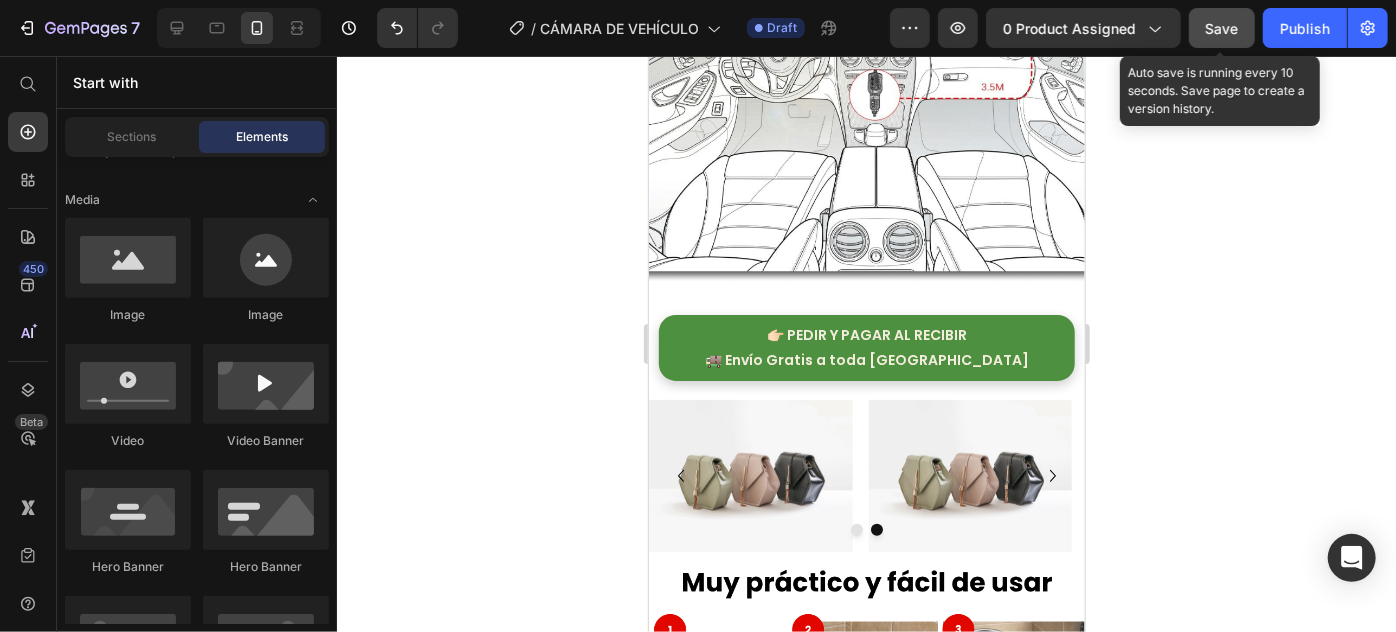 click on "Save" at bounding box center [1222, 28] 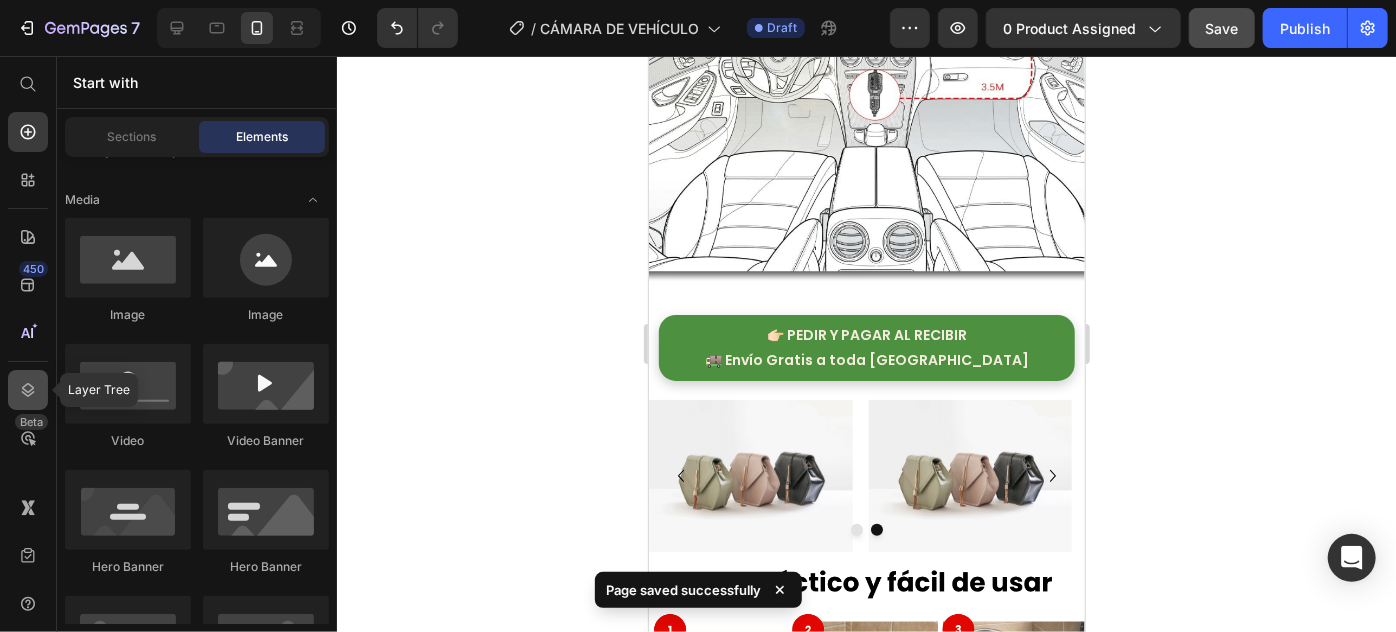 click 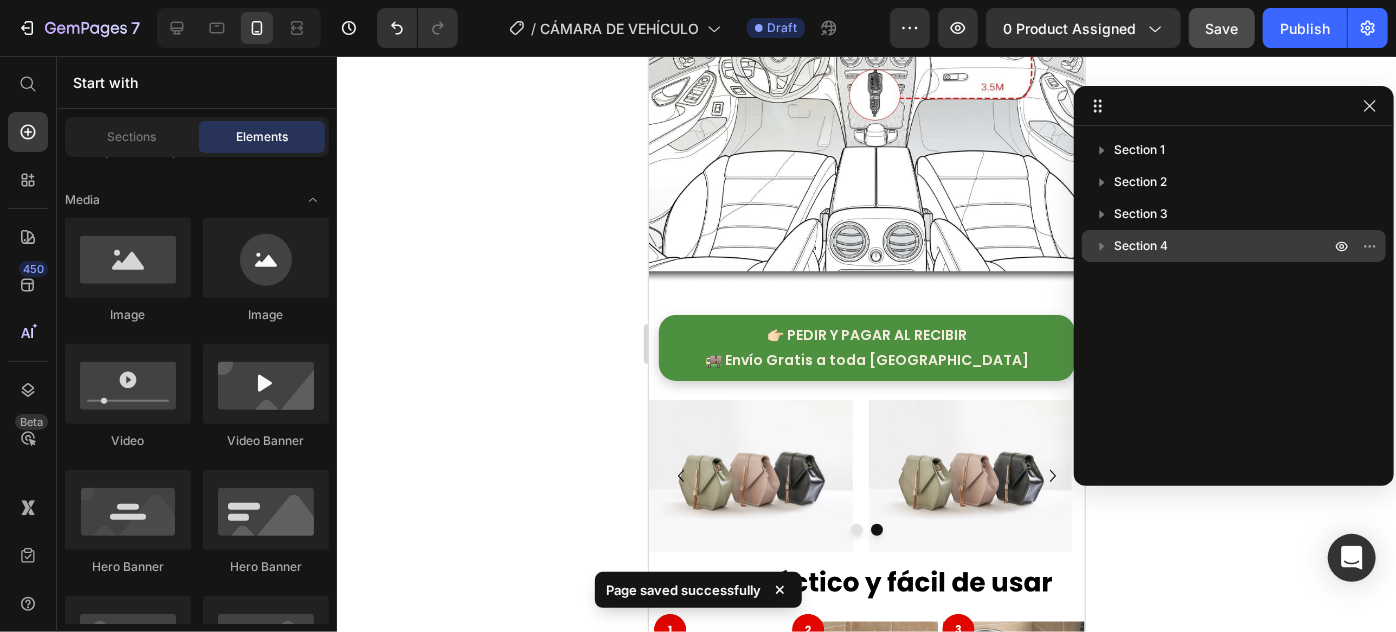 click on "Section 4" at bounding box center (1141, 246) 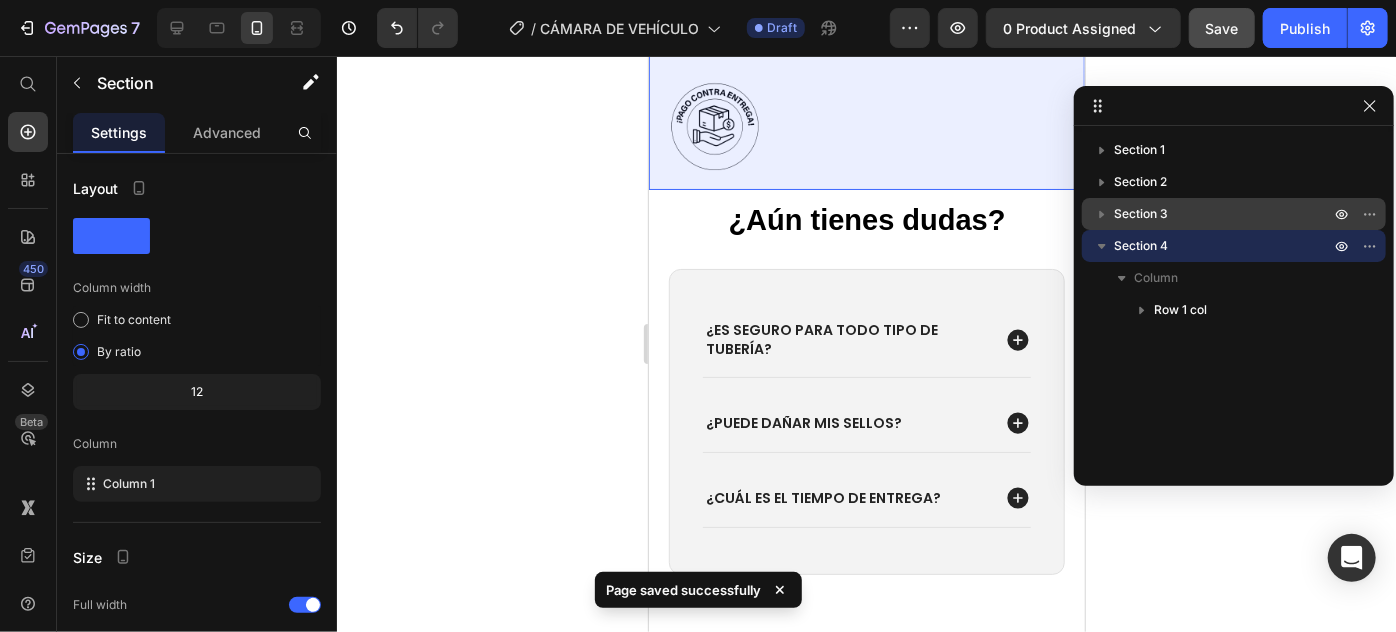 click on "Section 3" at bounding box center (1141, 214) 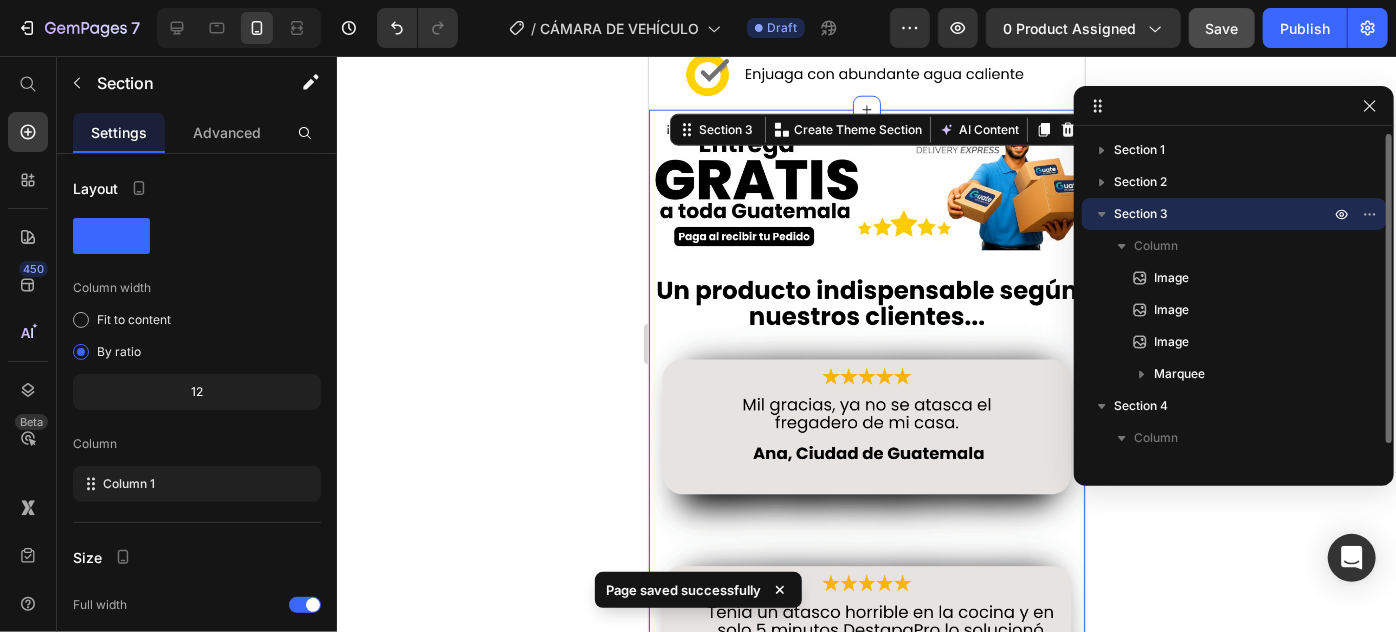 scroll, scrollTop: 4914, scrollLeft: 0, axis: vertical 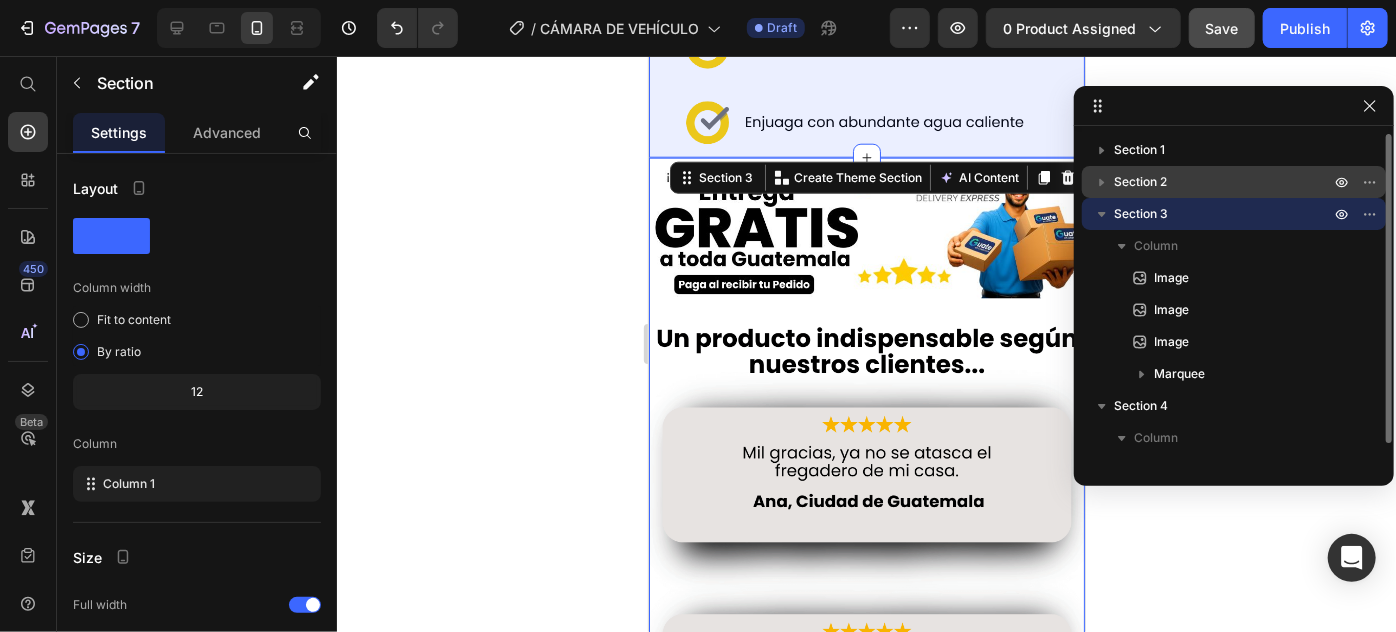 click on "Section 2" at bounding box center (1140, 182) 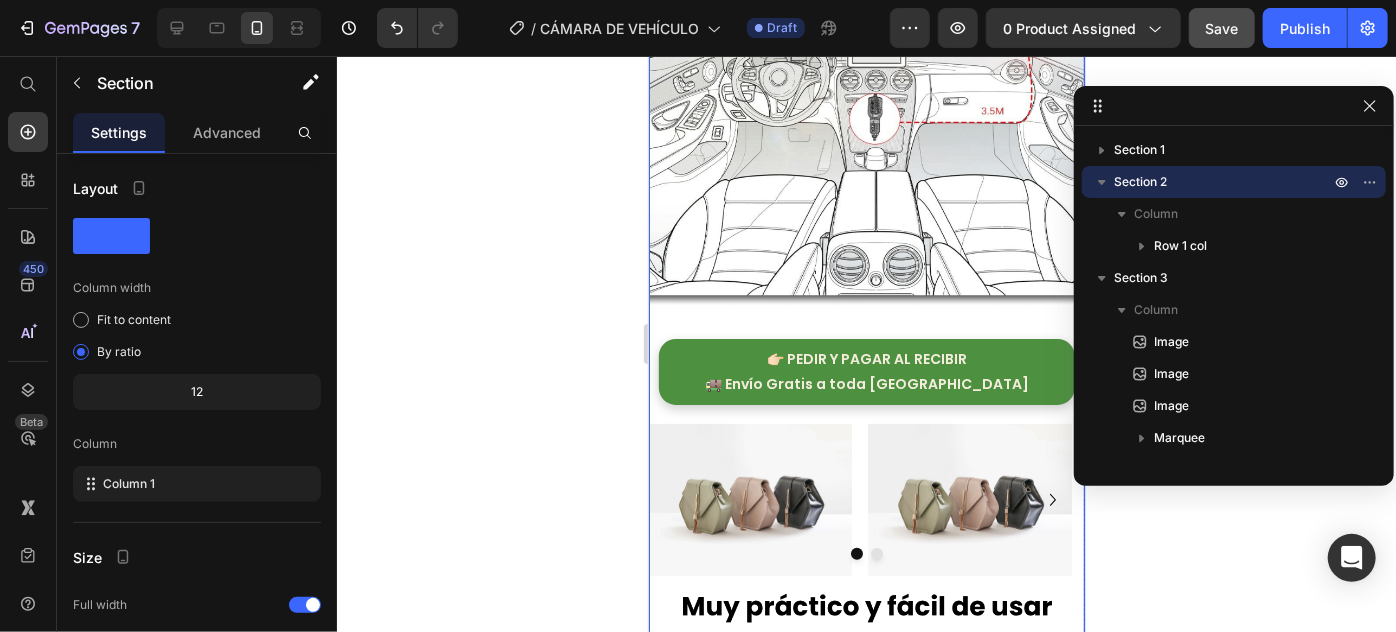 scroll, scrollTop: 4066, scrollLeft: 0, axis: vertical 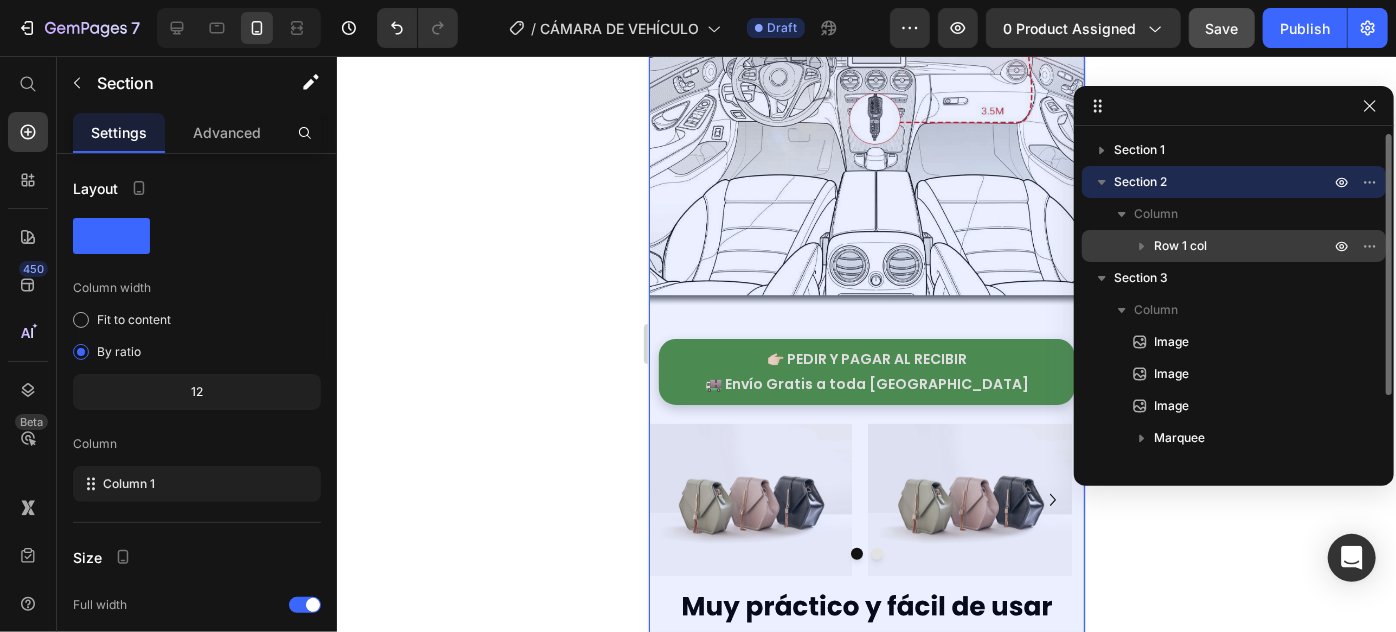 click on "Row 1 col" at bounding box center [1180, 246] 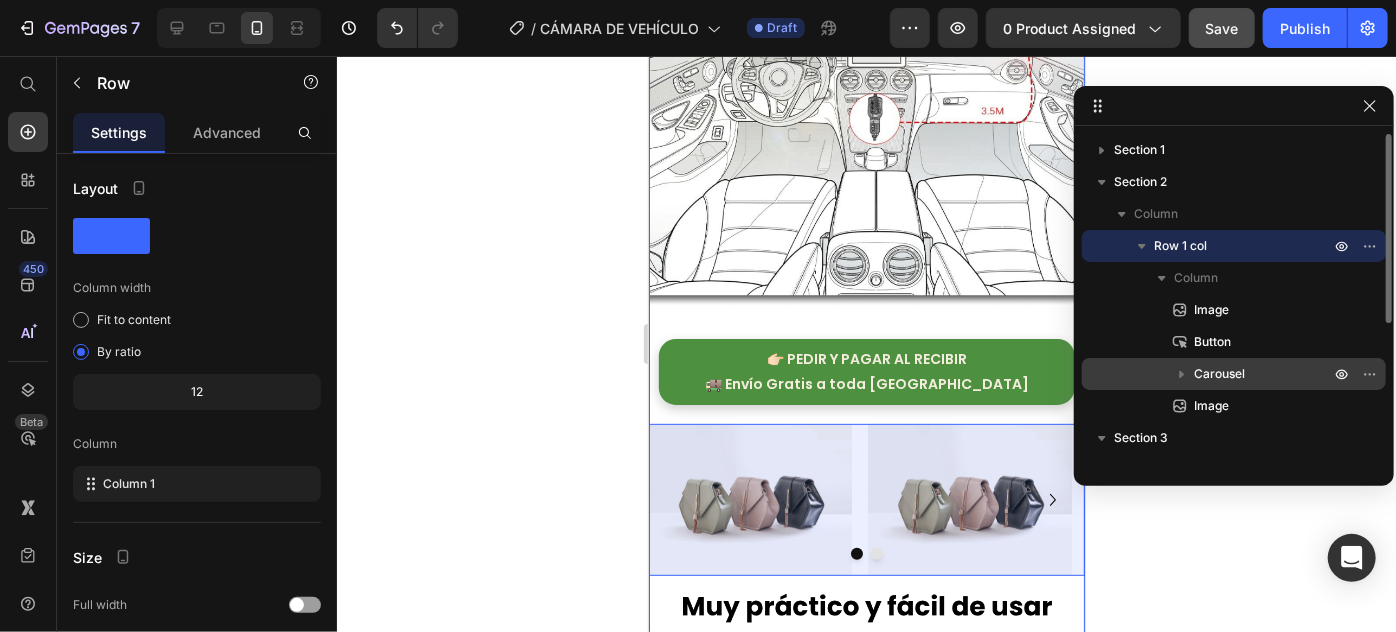 click on "Carousel" at bounding box center [1219, 374] 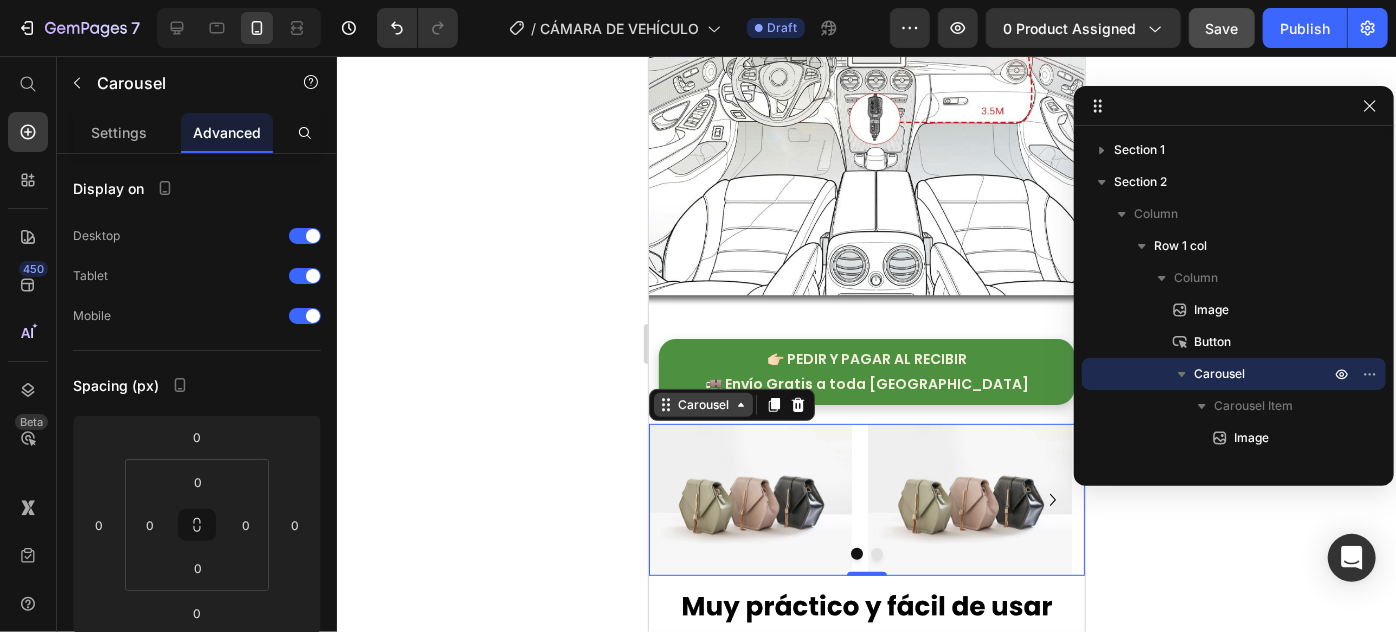 click on "Carousel" at bounding box center [702, 404] 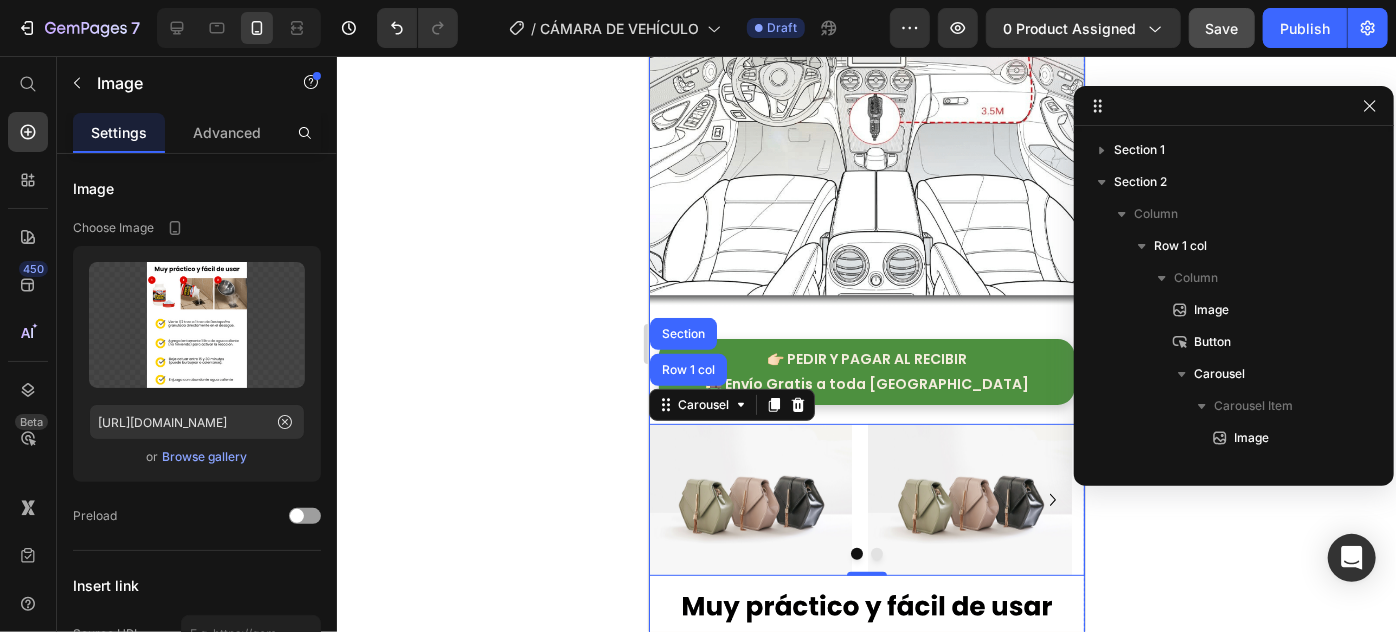 scroll, scrollTop: 378, scrollLeft: 0, axis: vertical 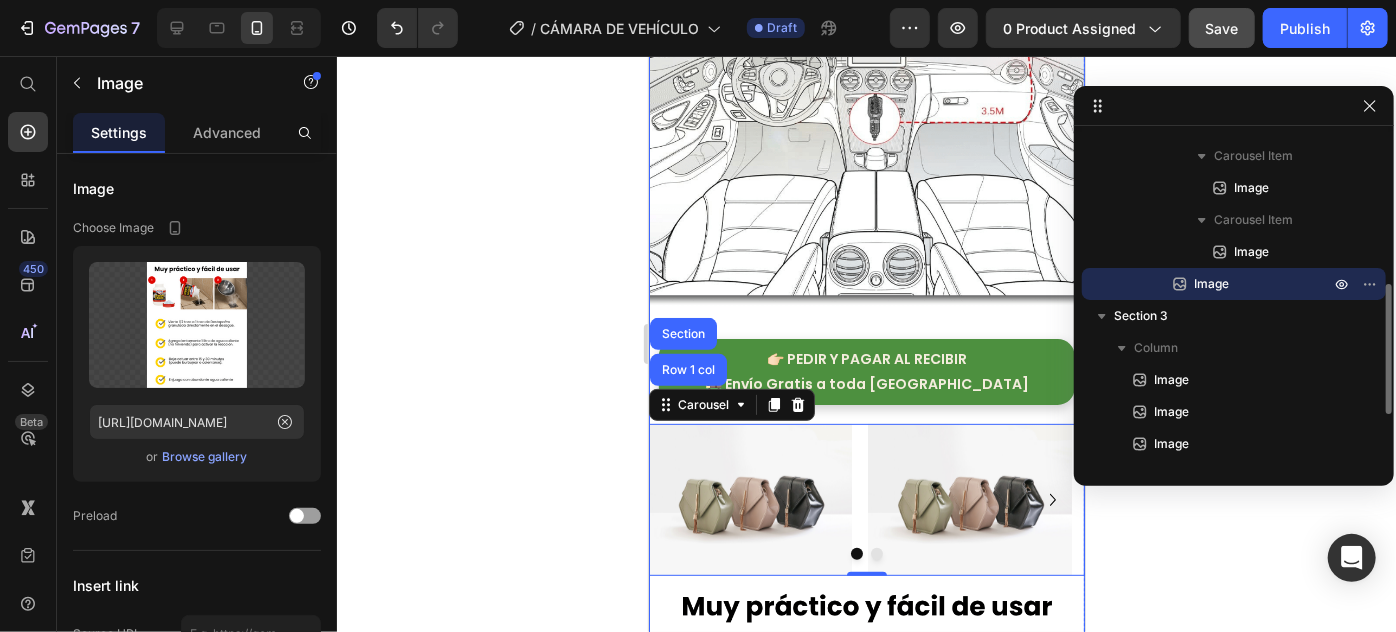 click at bounding box center [866, 499] 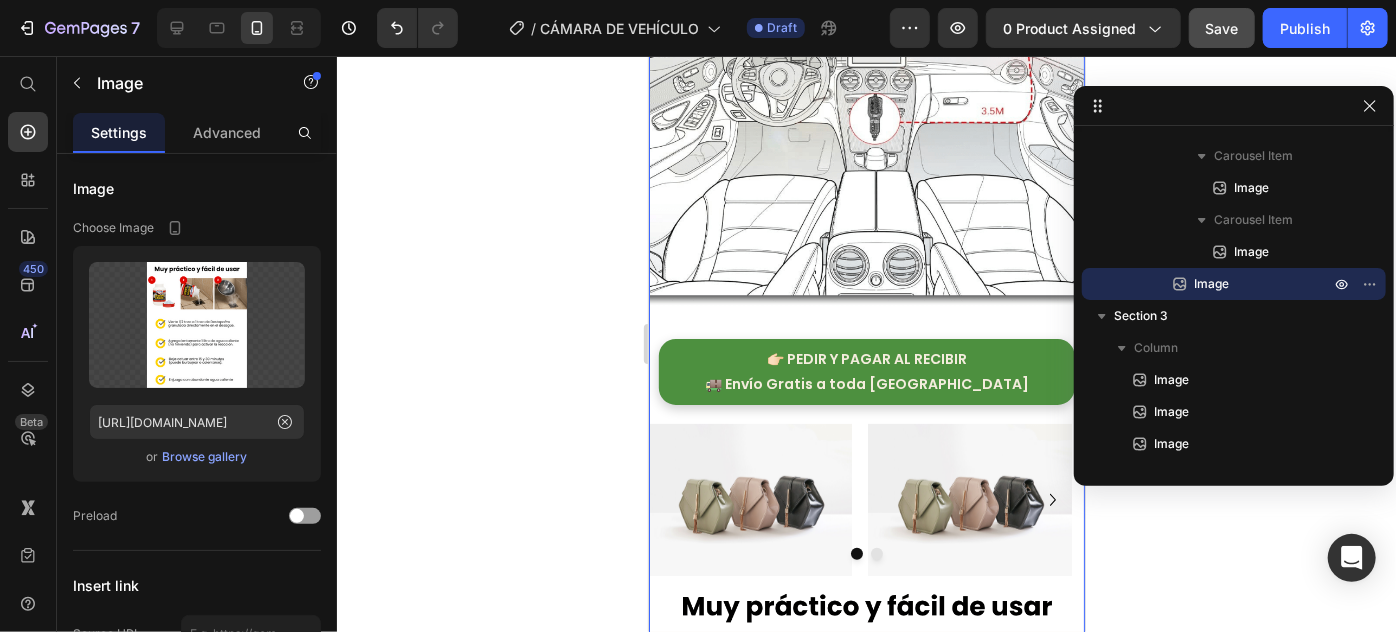 click at bounding box center (866, 499) 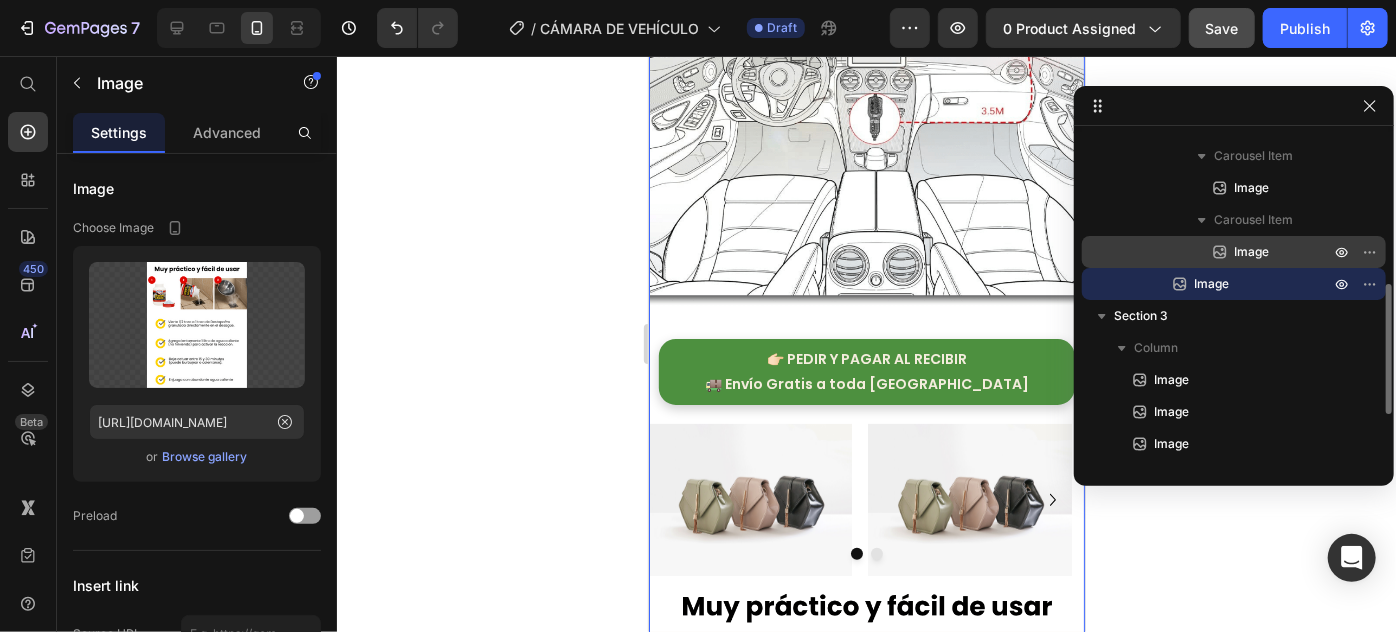 click on "Image" at bounding box center [1251, 252] 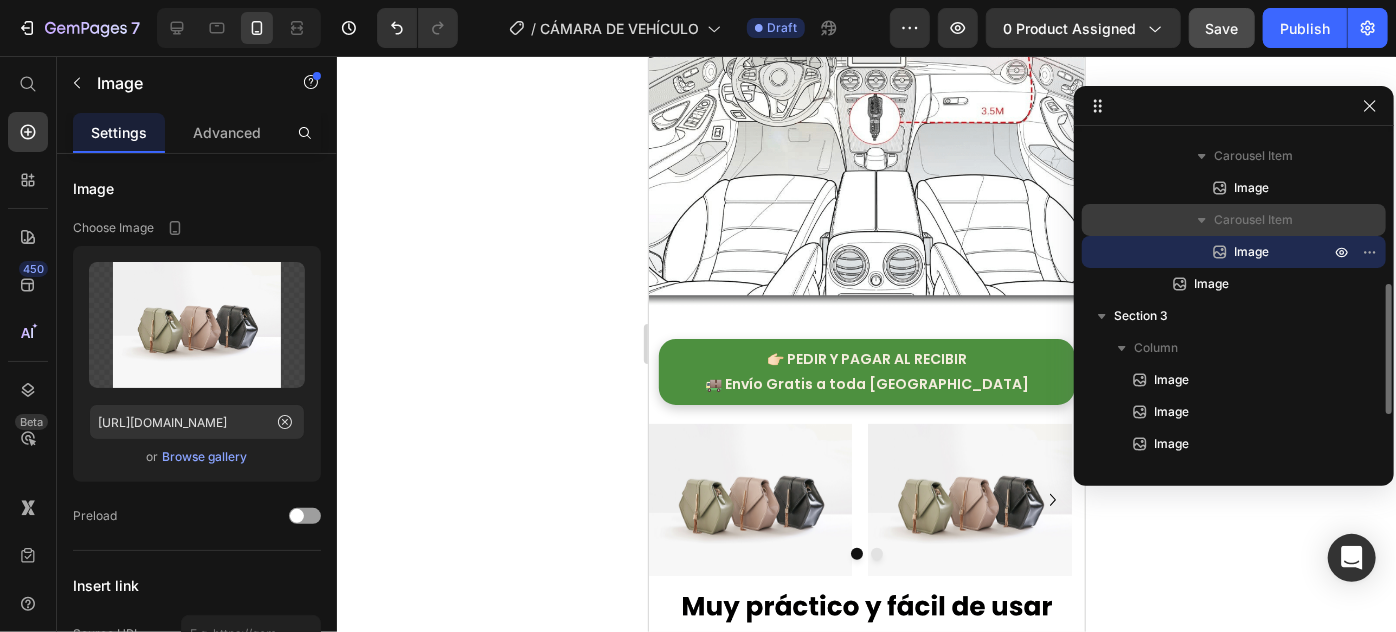 click on "Carousel Item" at bounding box center [1253, 220] 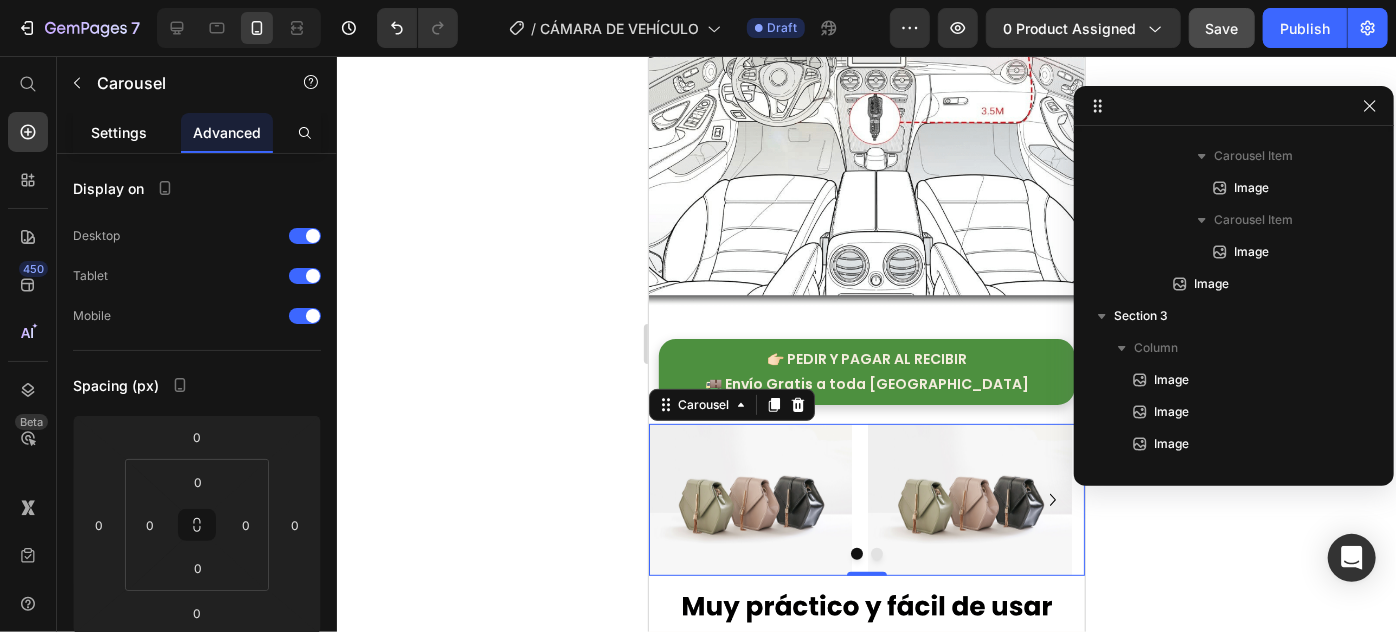 click on "Settings" at bounding box center (119, 132) 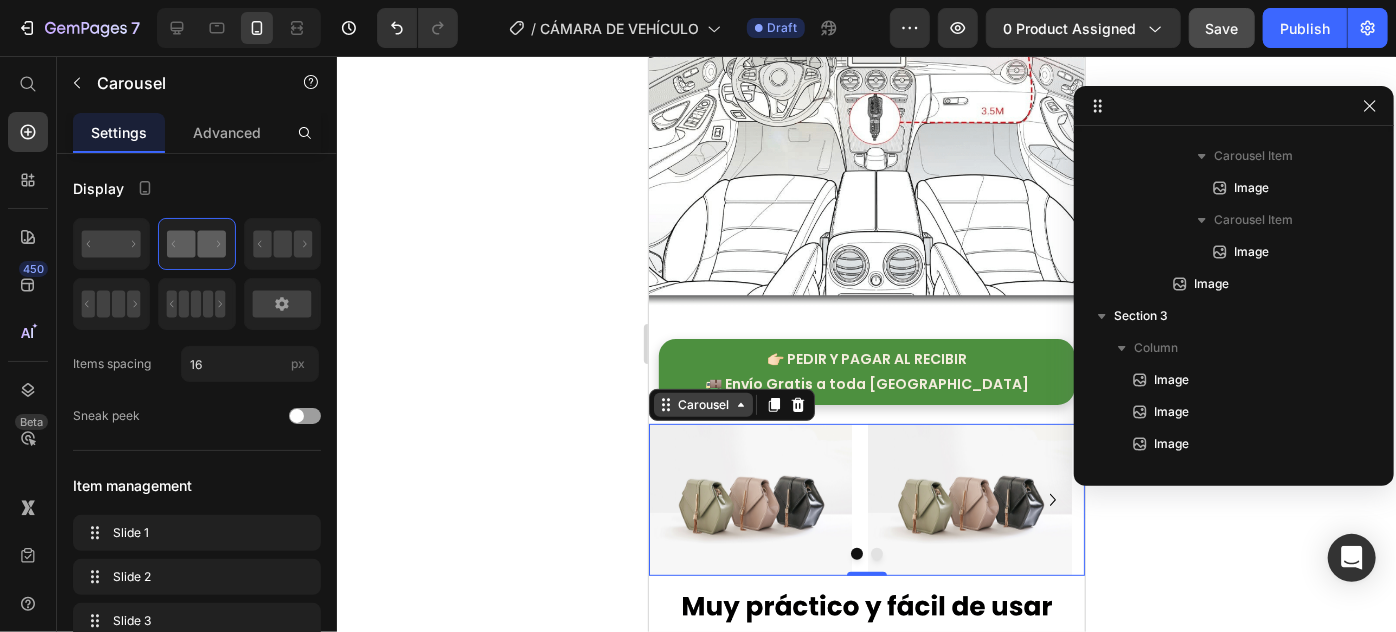 click on "Carousel" at bounding box center (702, 404) 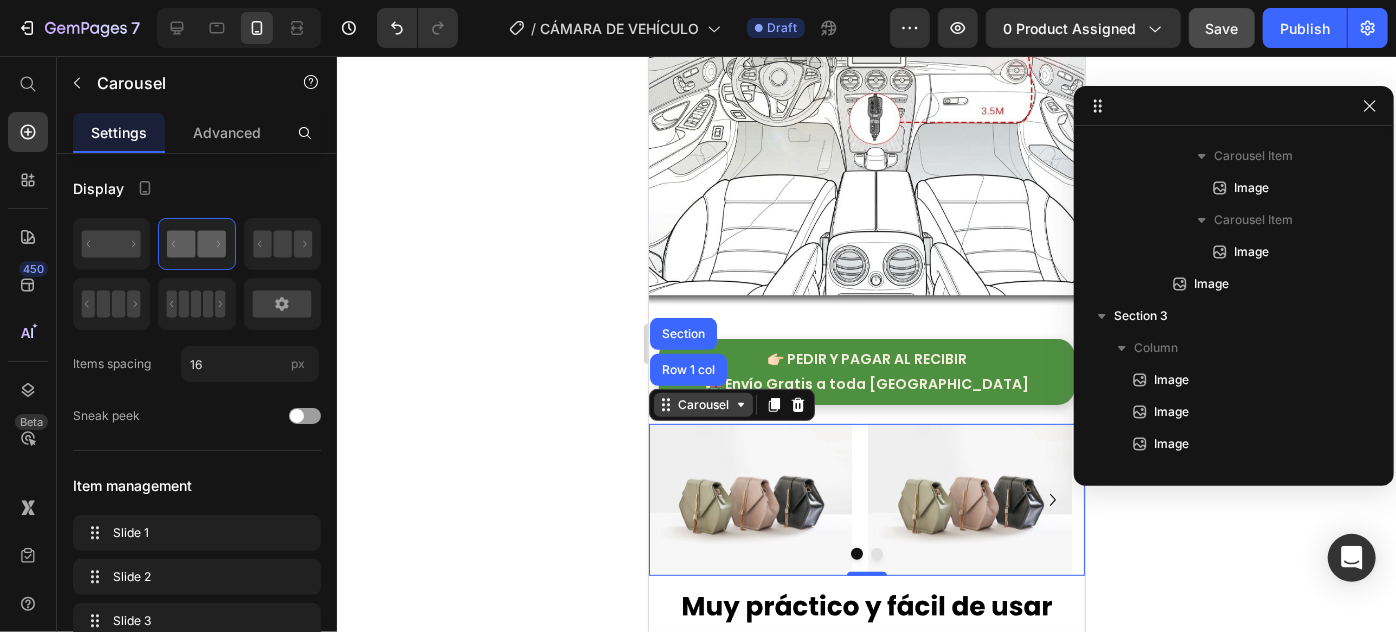 click on "Carousel" at bounding box center (702, 404) 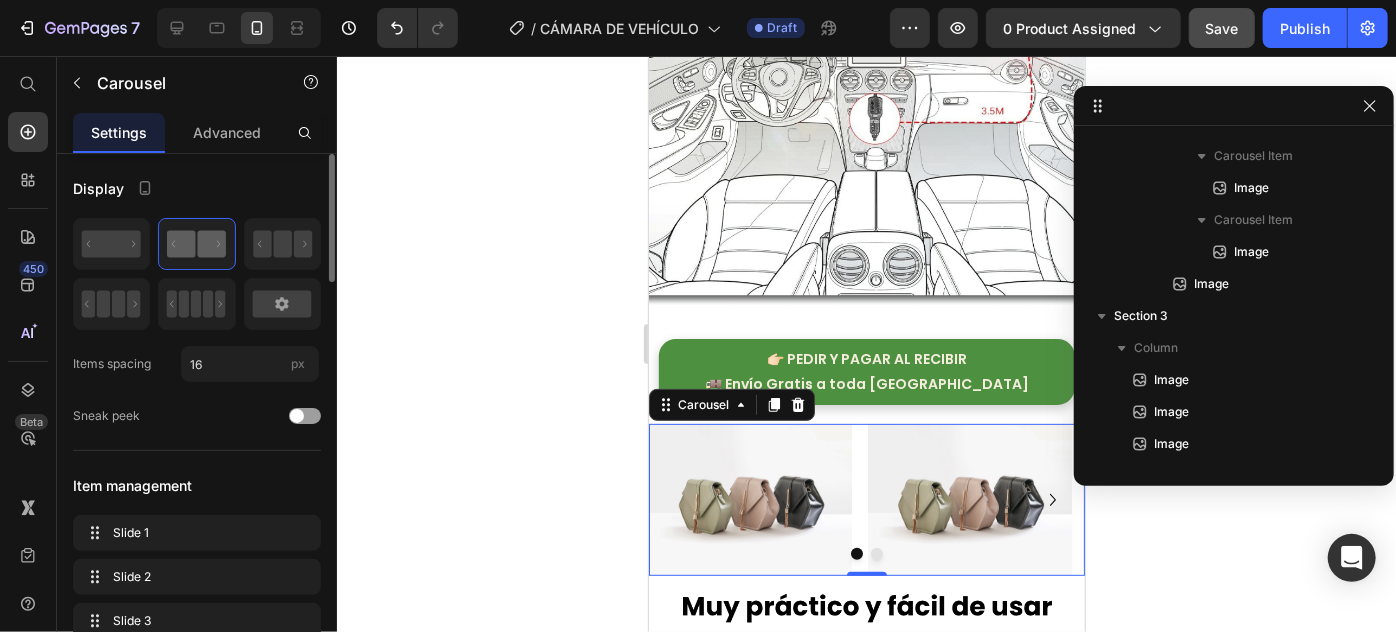scroll, scrollTop: 181, scrollLeft: 0, axis: vertical 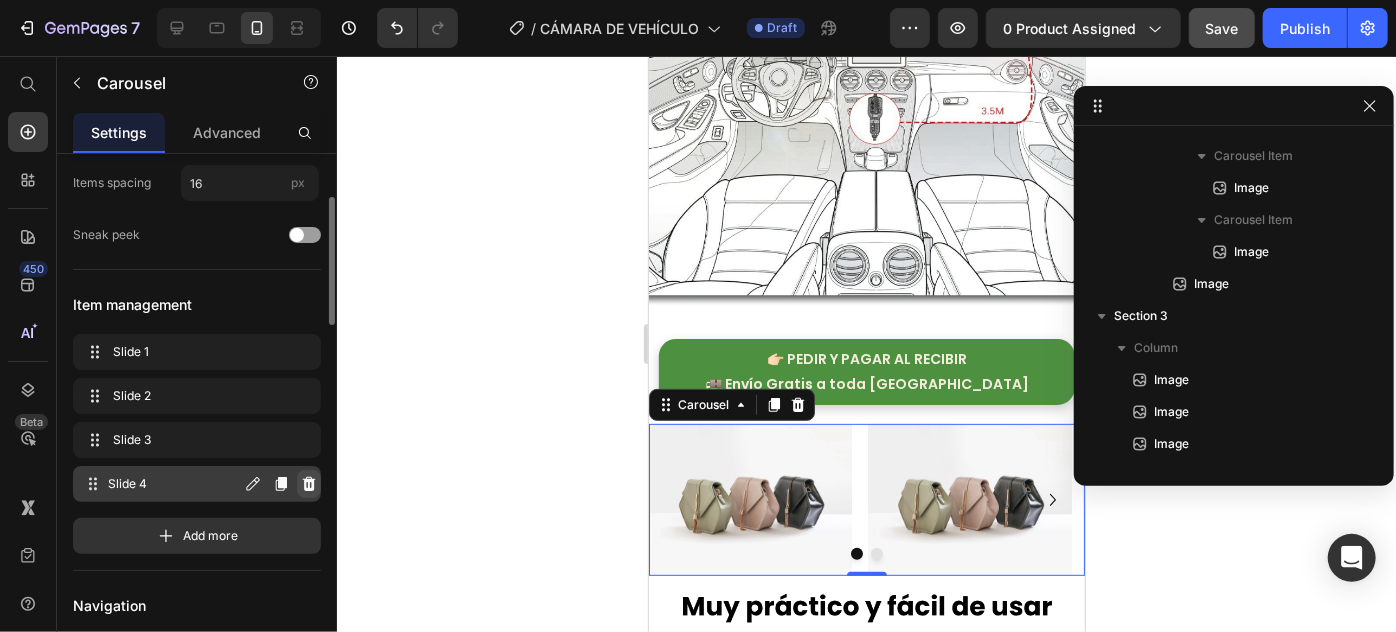 click 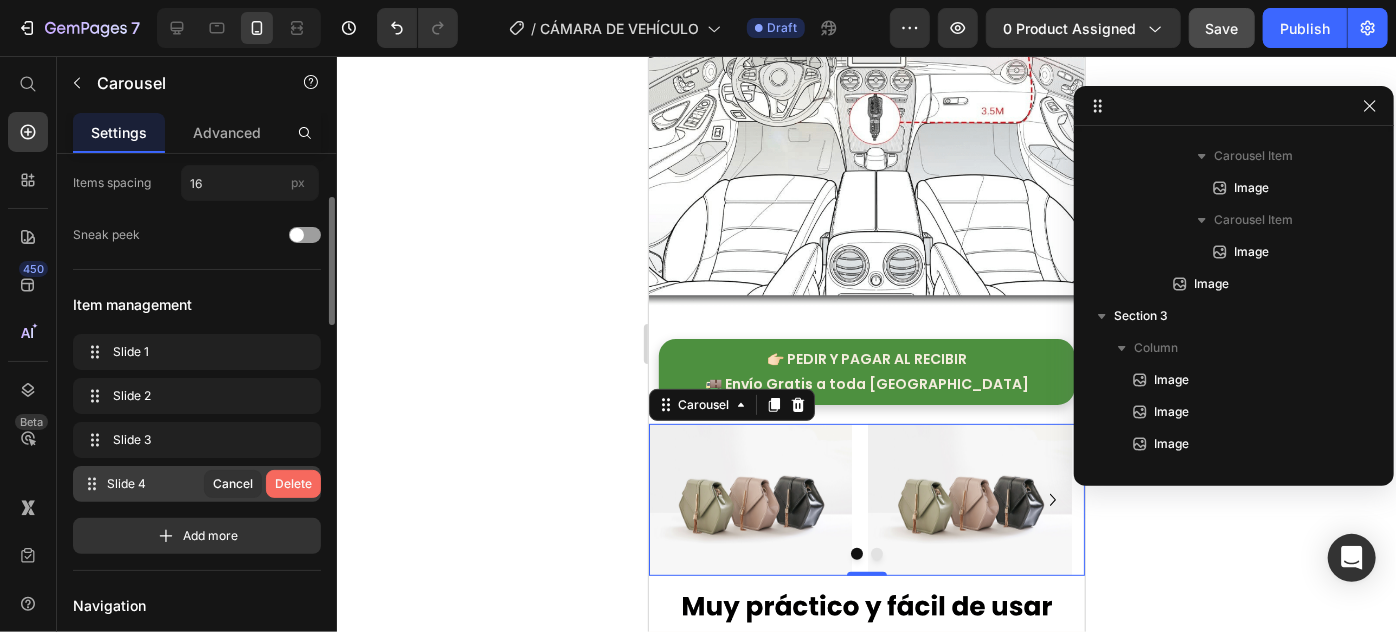 click on "Delete" at bounding box center [293, 484] 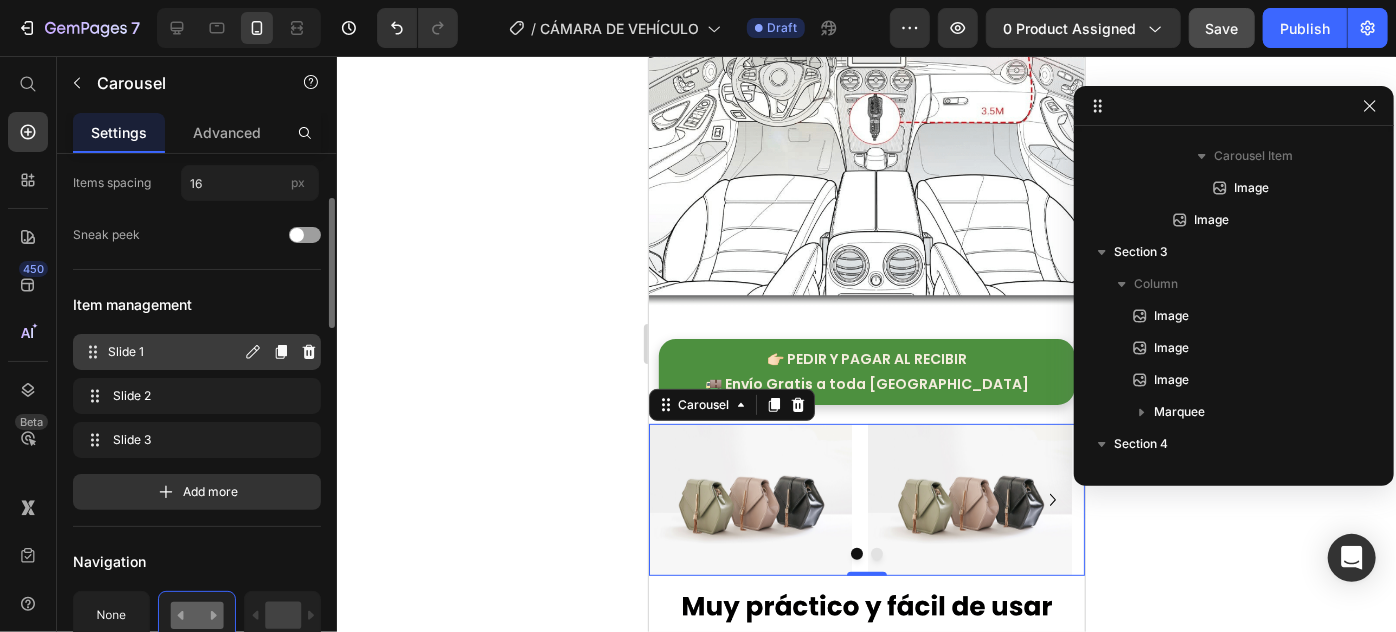 click on "Slide 1 Slide 1" at bounding box center (161, 352) 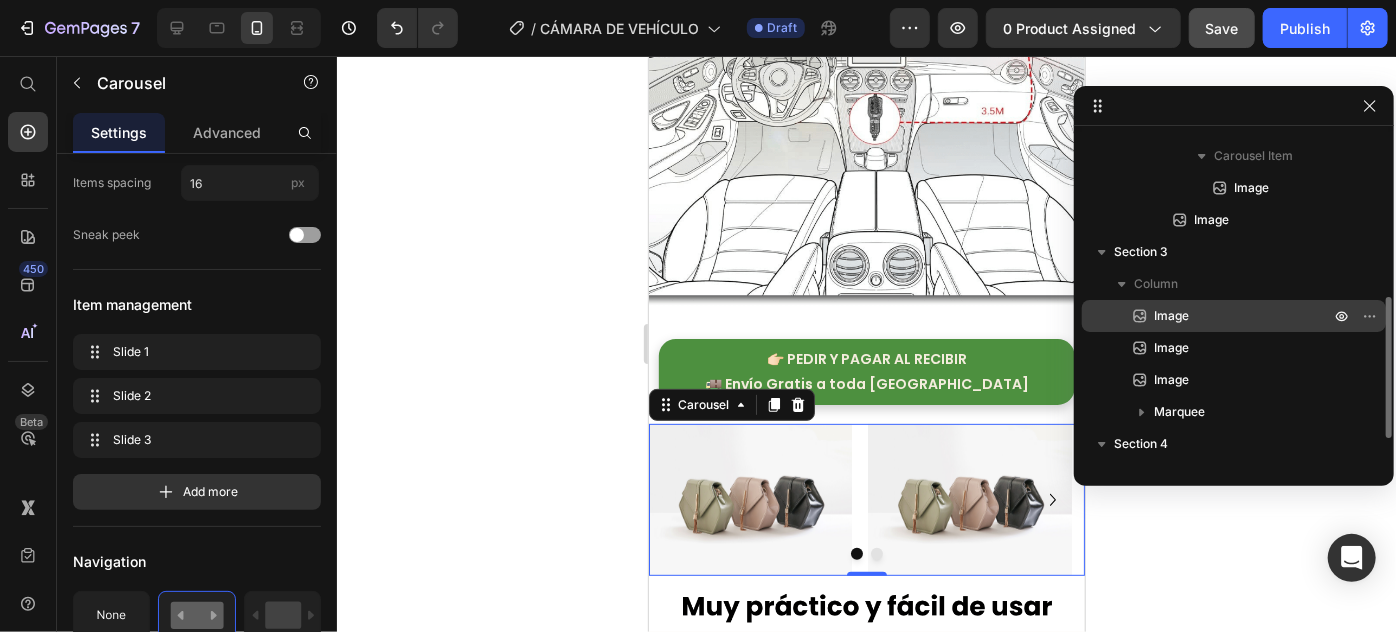 click on "Image" at bounding box center (1234, 316) 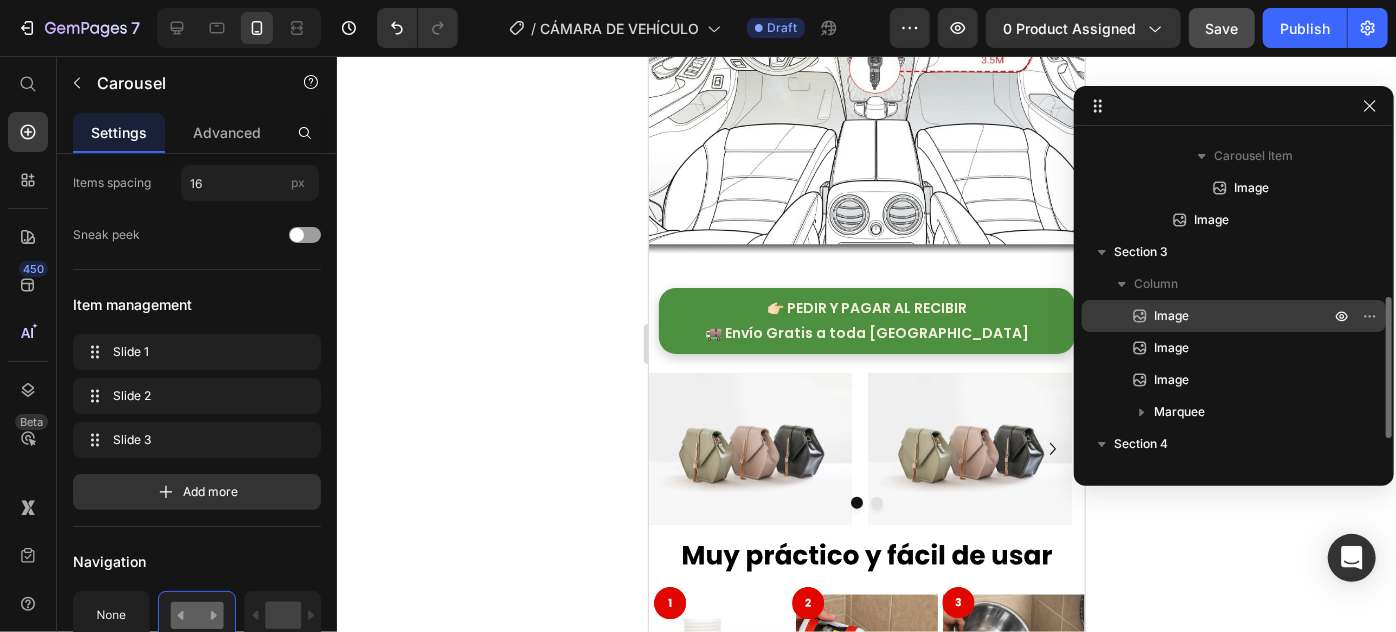 scroll, scrollTop: 0, scrollLeft: 0, axis: both 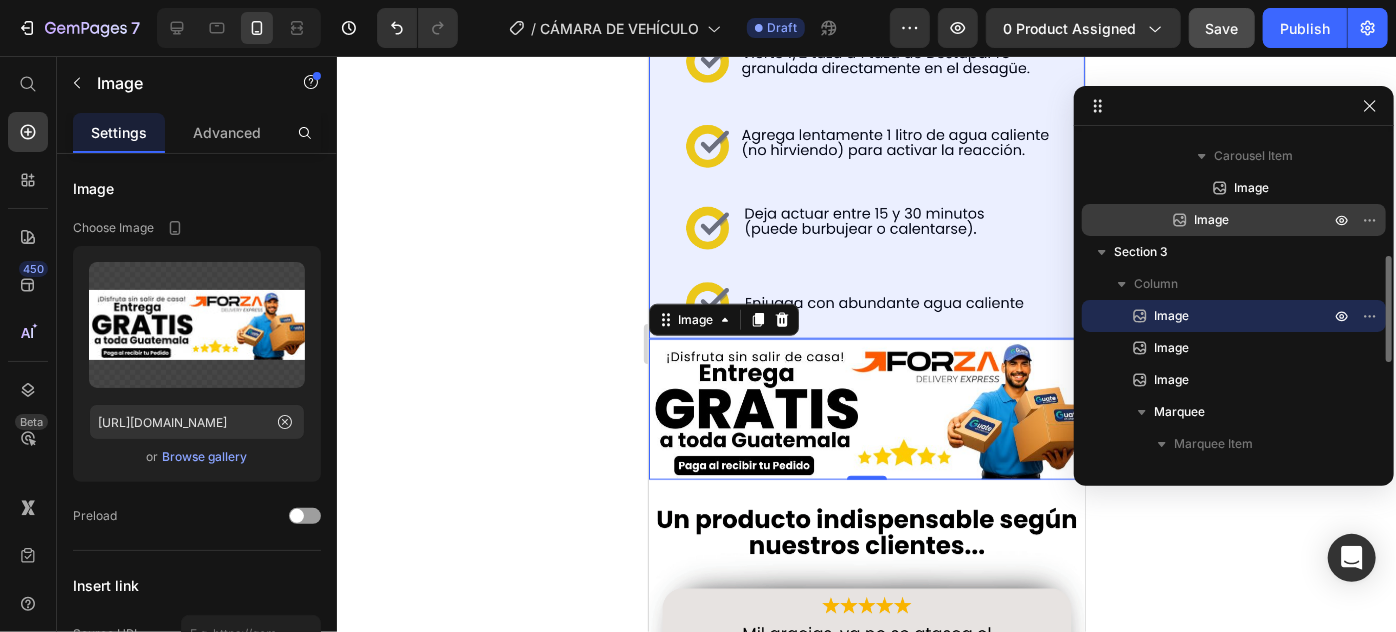 click on "Image" at bounding box center (1211, 220) 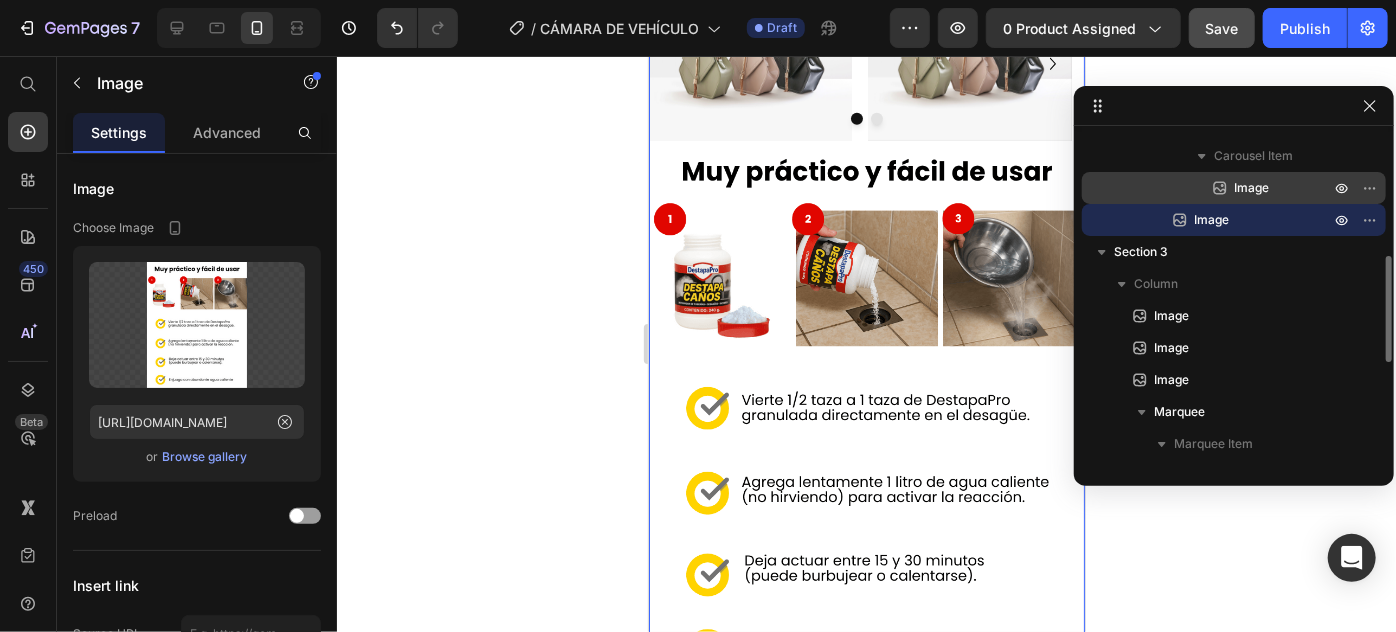 click on "Image" at bounding box center (1251, 188) 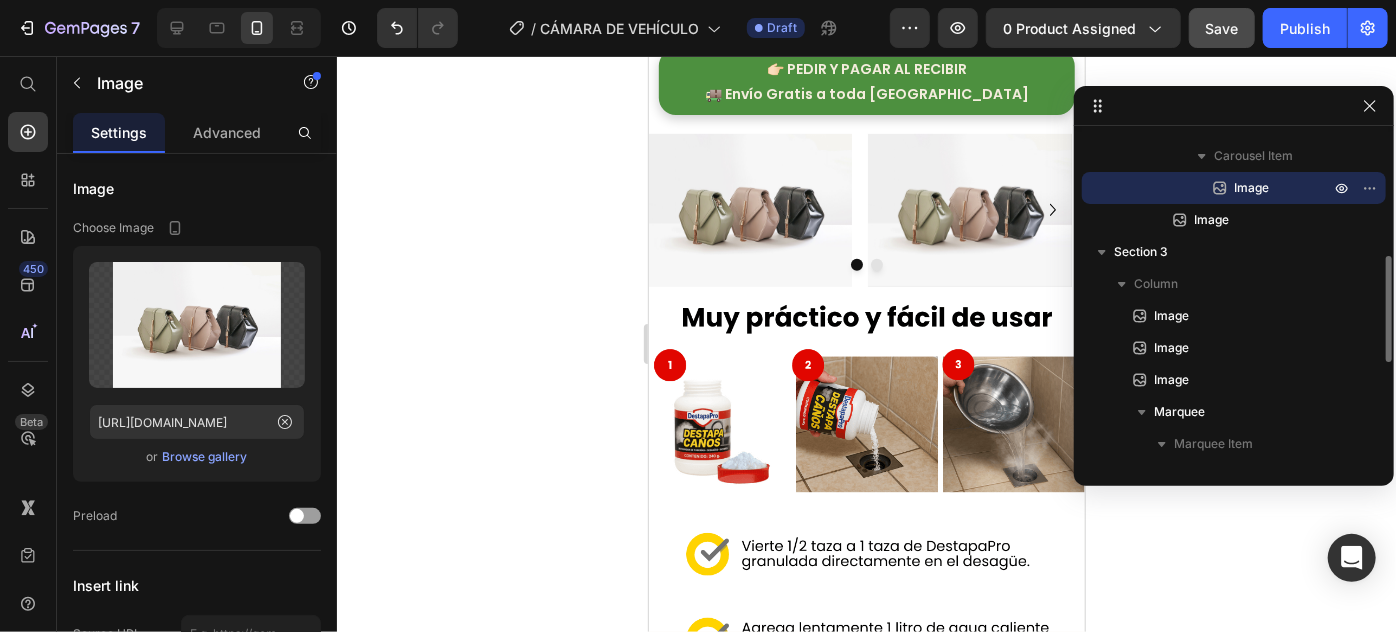 scroll, scrollTop: 4234, scrollLeft: 0, axis: vertical 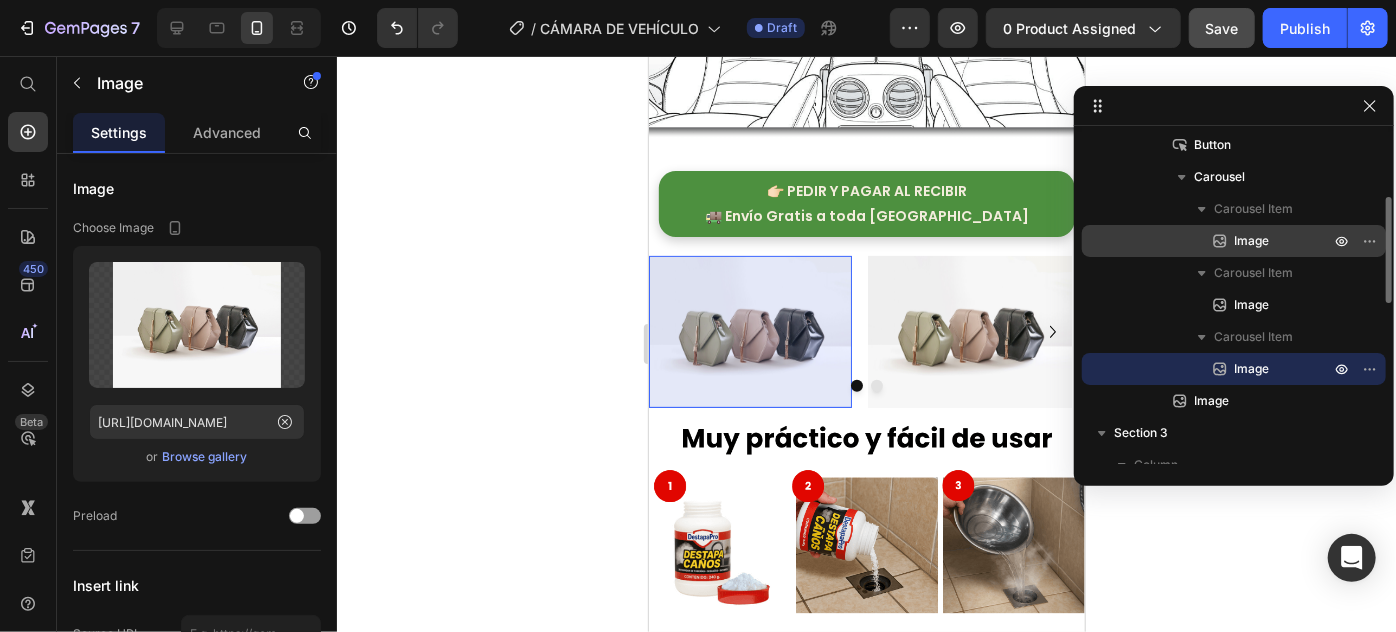 click on "Image" at bounding box center (1251, 241) 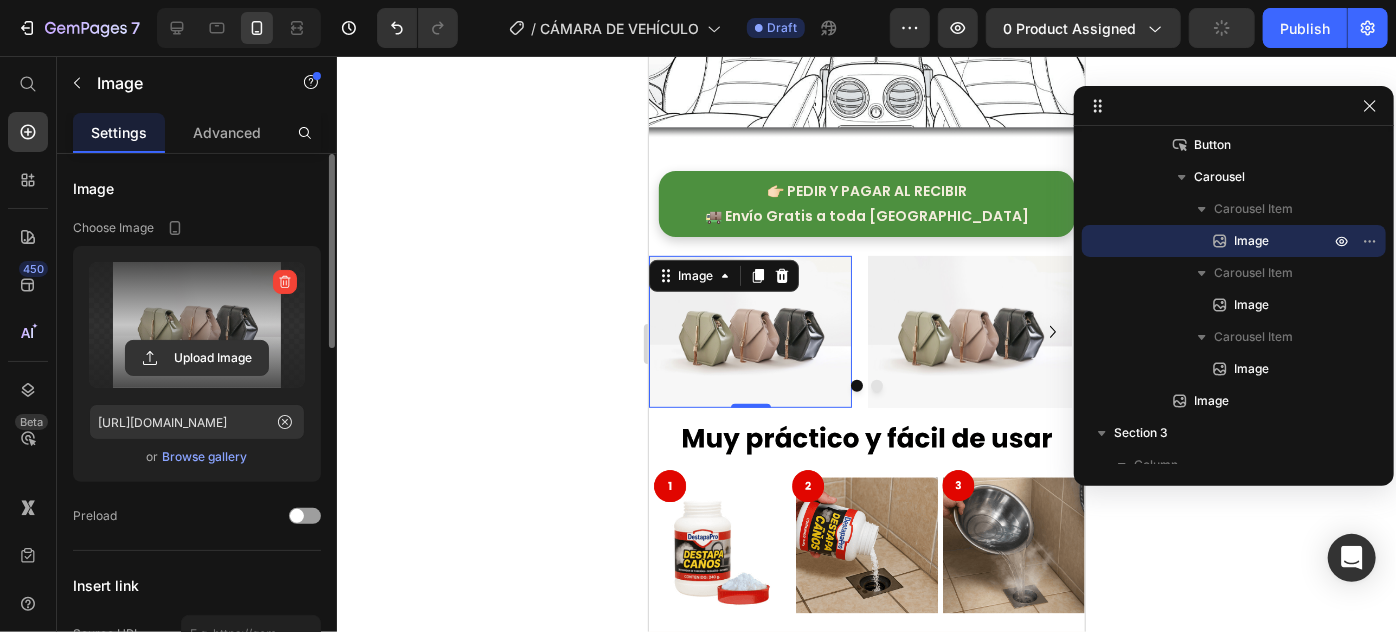 click at bounding box center (197, 325) 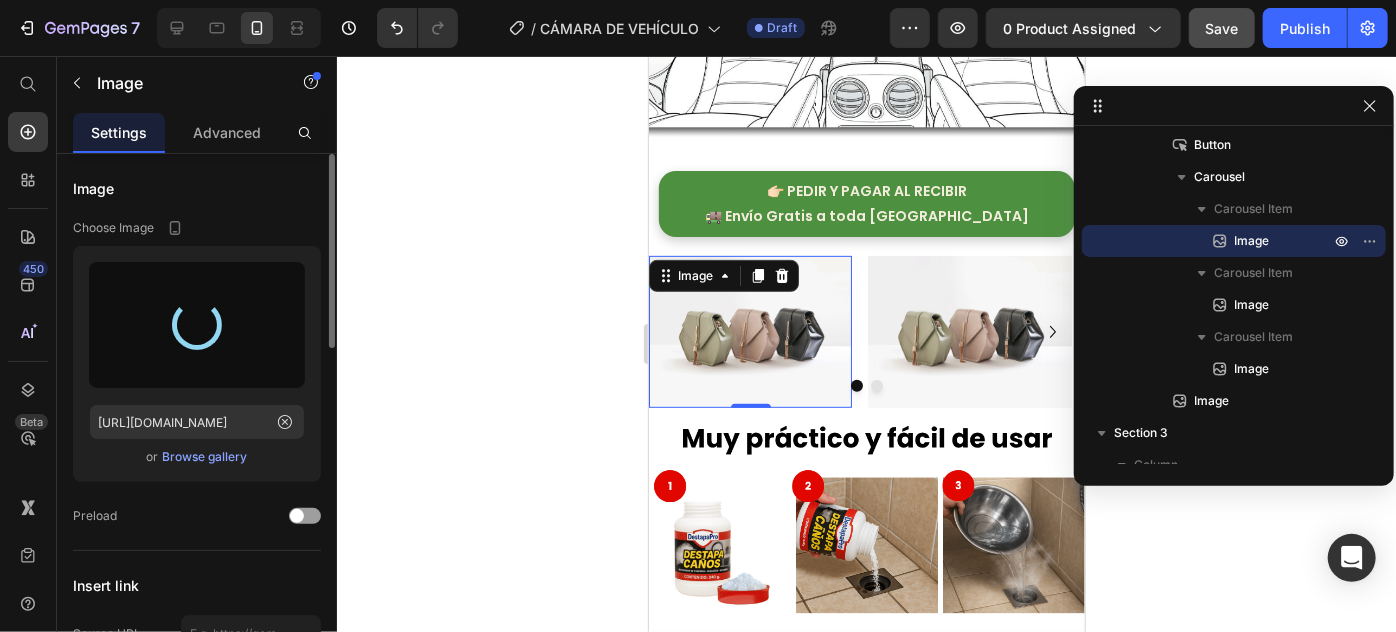 type on "[URL][DOMAIN_NAME]" 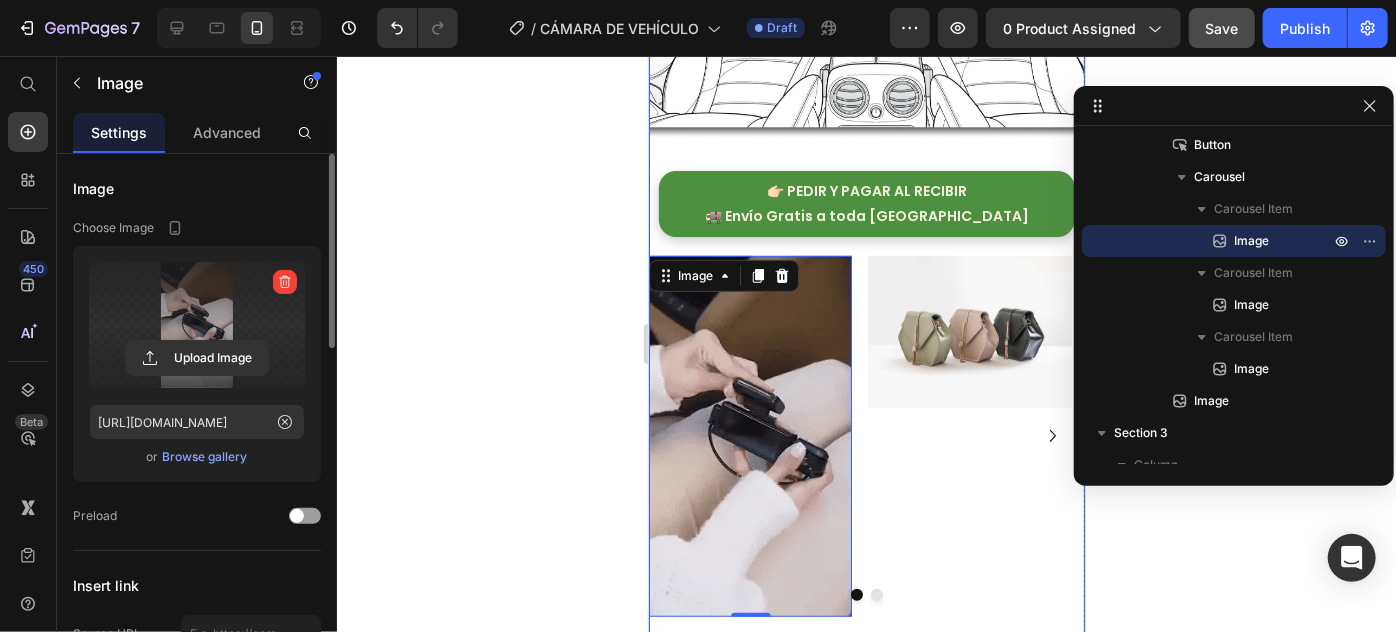 click at bounding box center (866, 435) 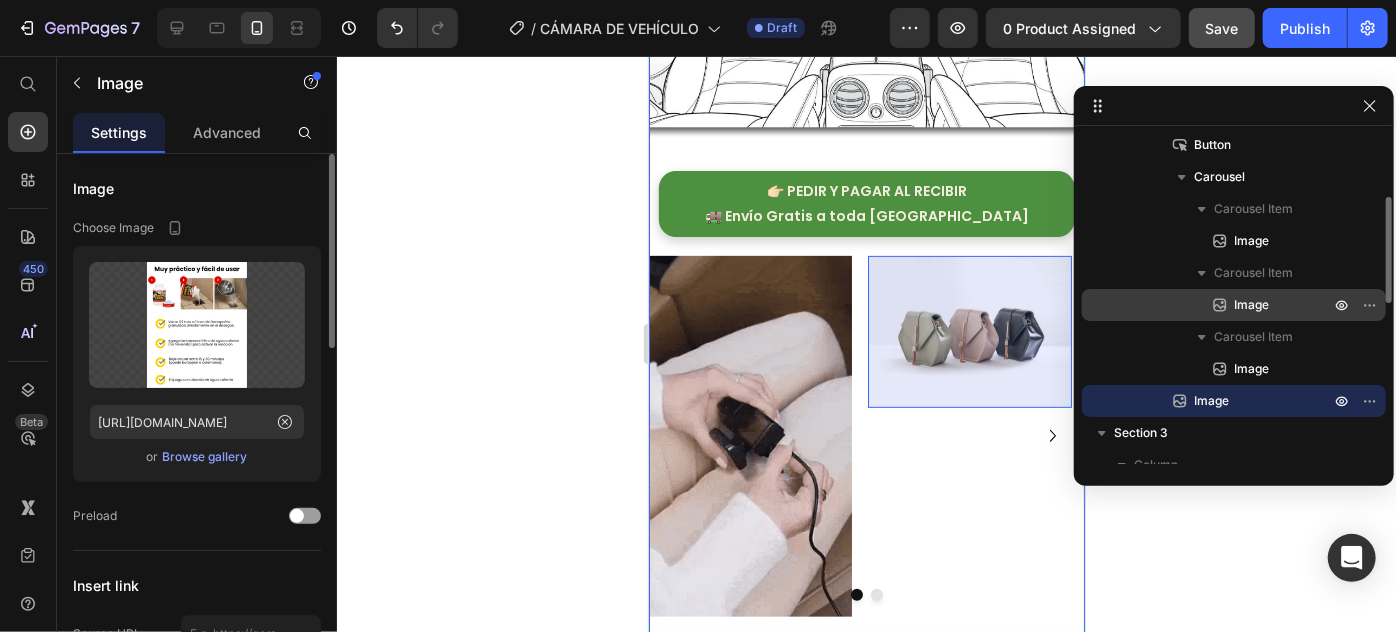 click on "Image" at bounding box center [1251, 305] 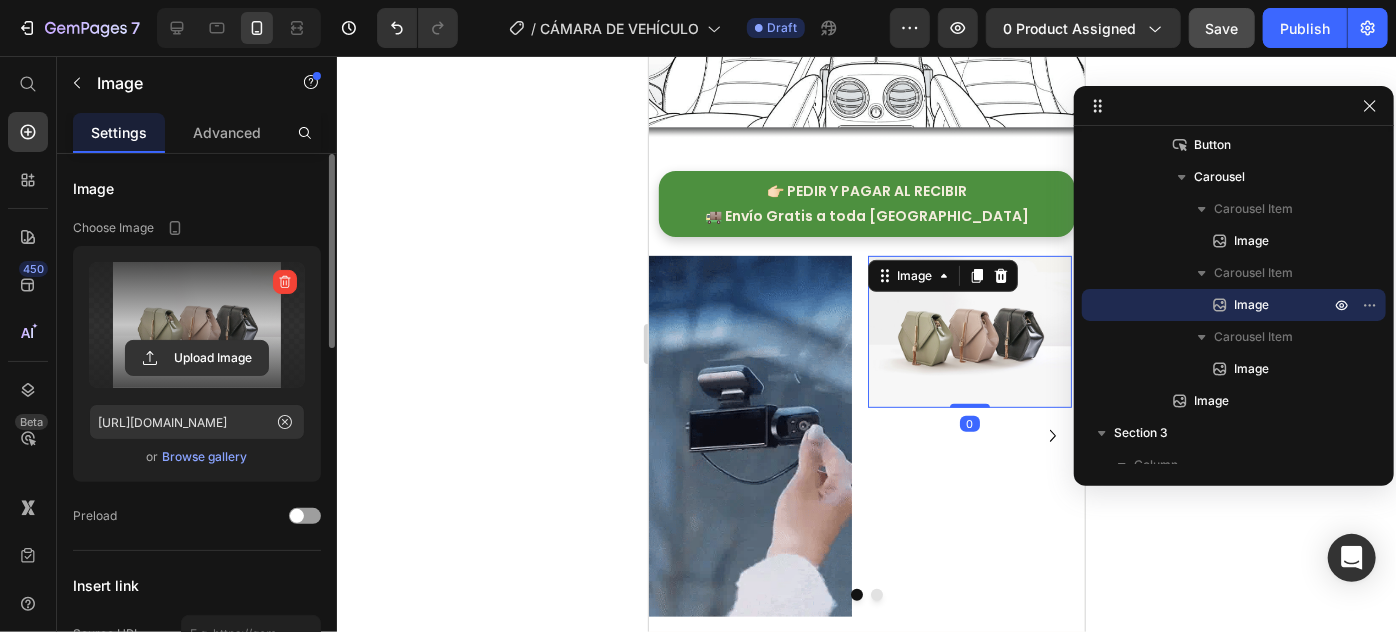 click at bounding box center [197, 325] 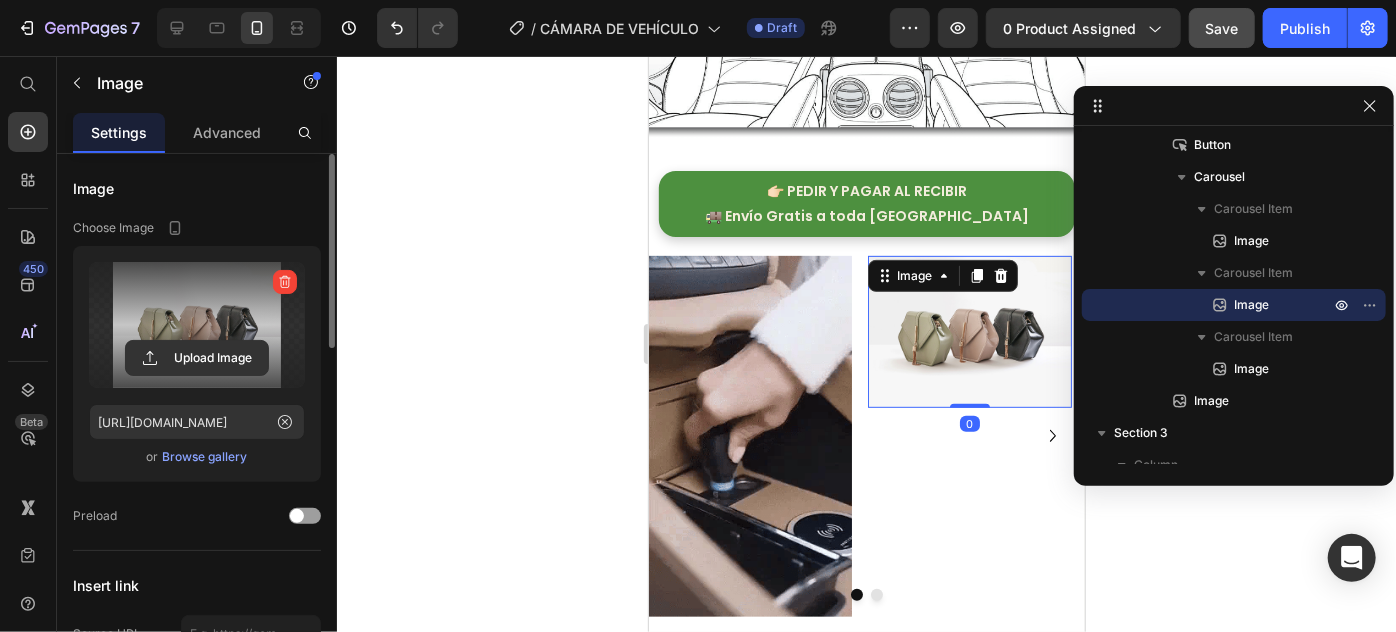click 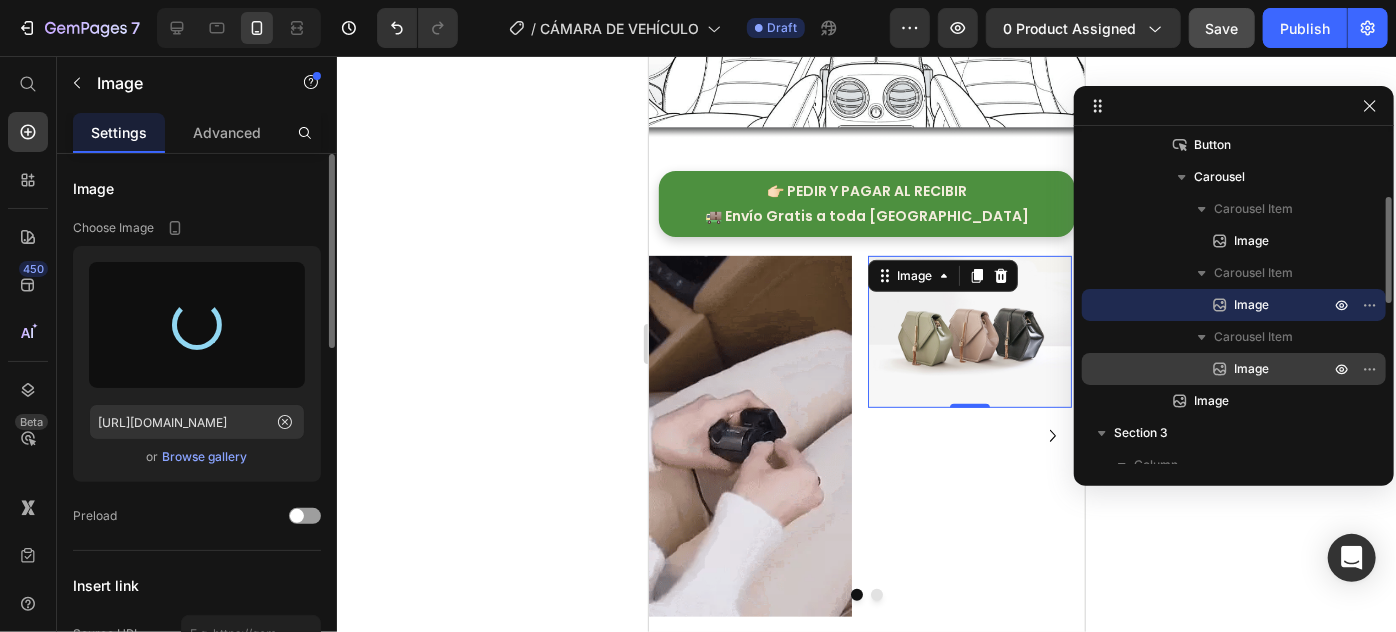 type on "[URL][DOMAIN_NAME]" 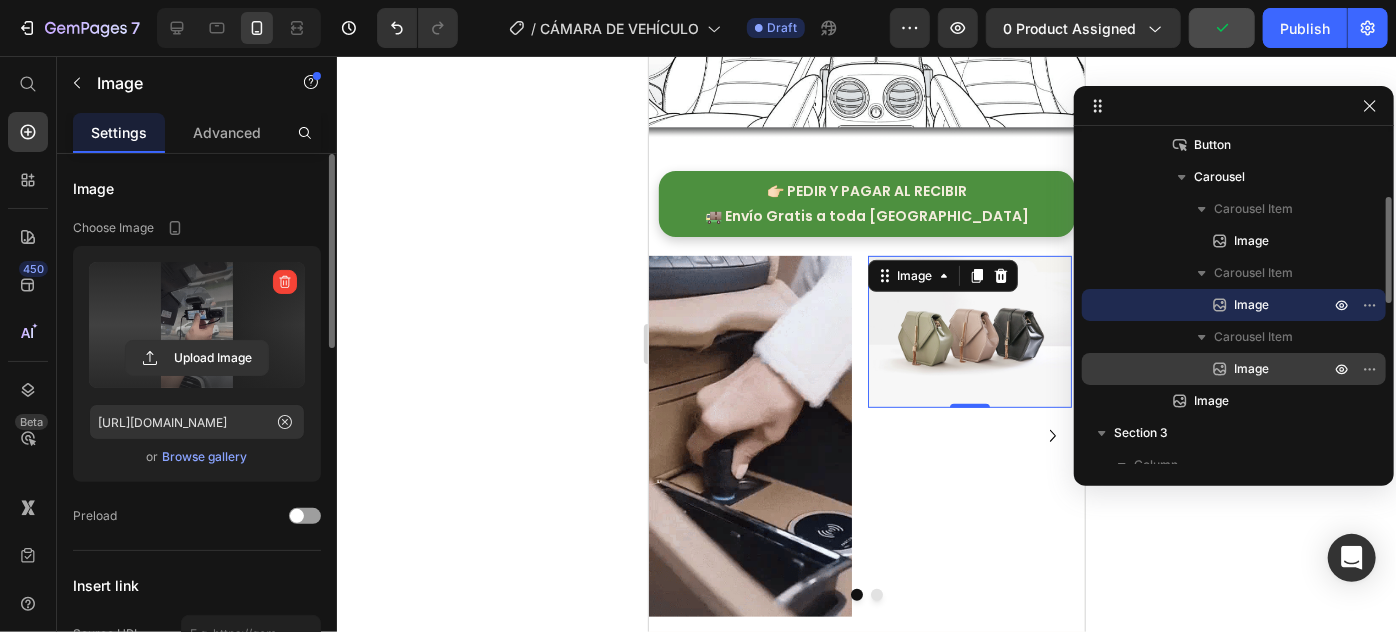 click on "Image" at bounding box center [1251, 369] 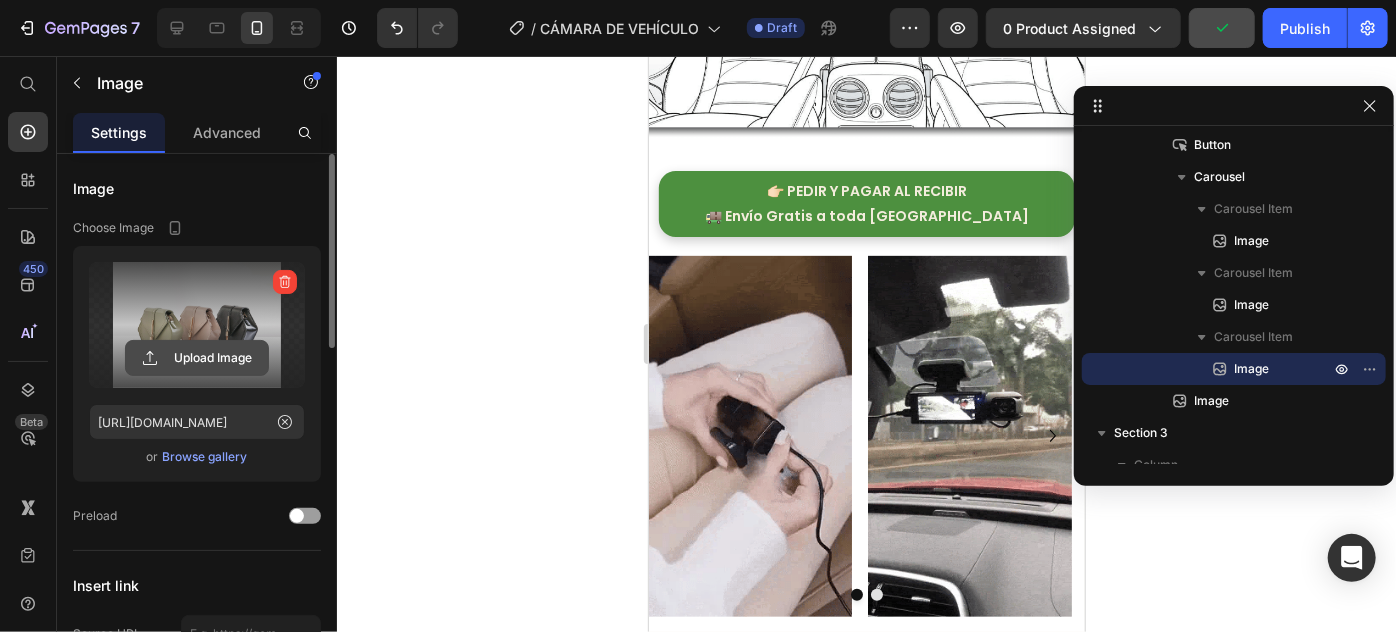 click on "Upload Image" at bounding box center [197, 358] 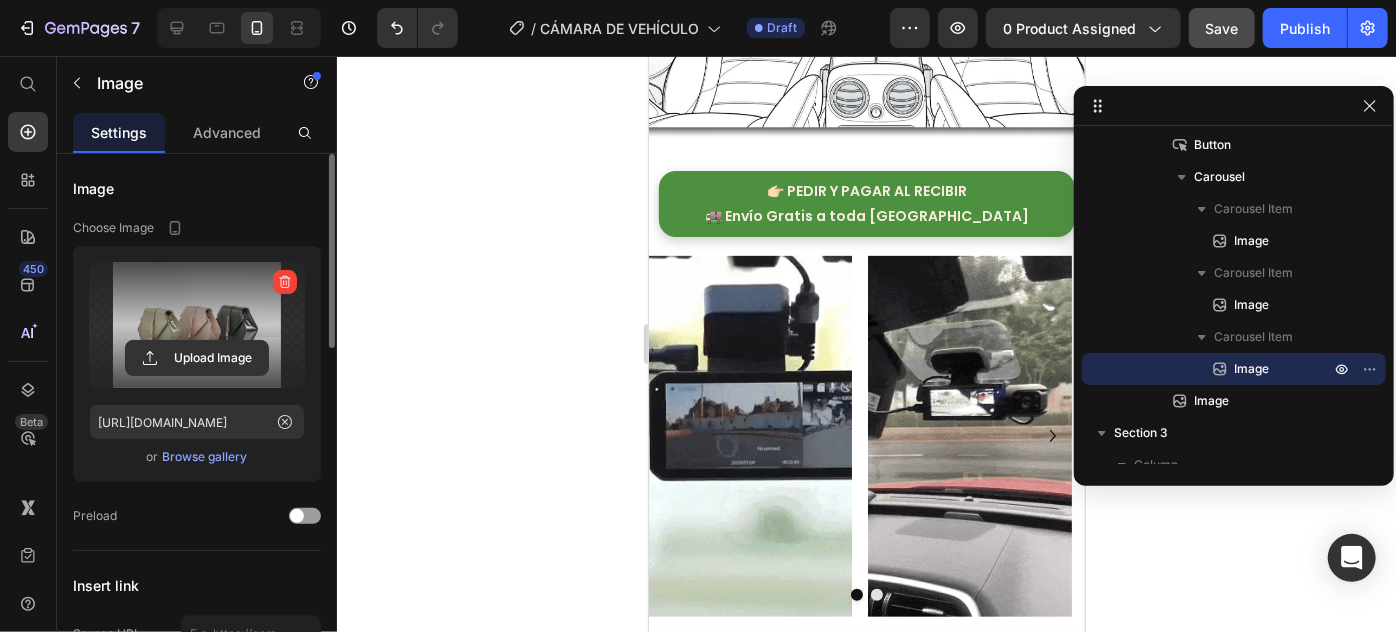 click at bounding box center [197, 325] 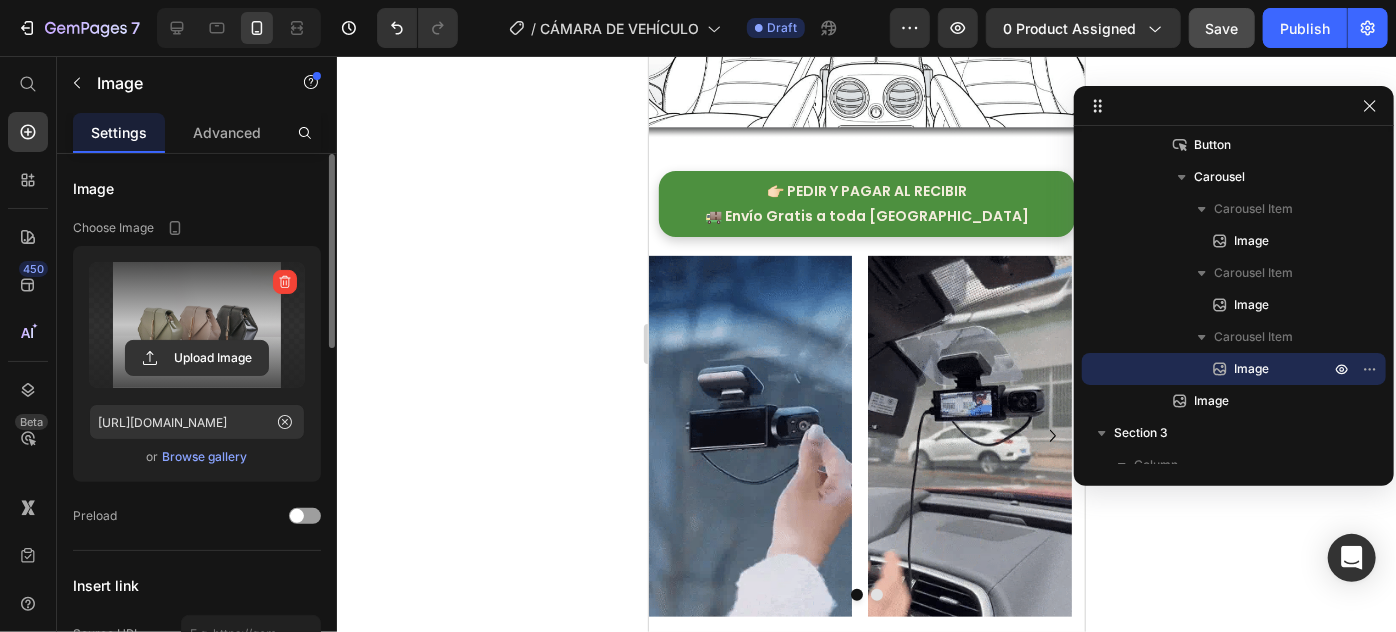 click 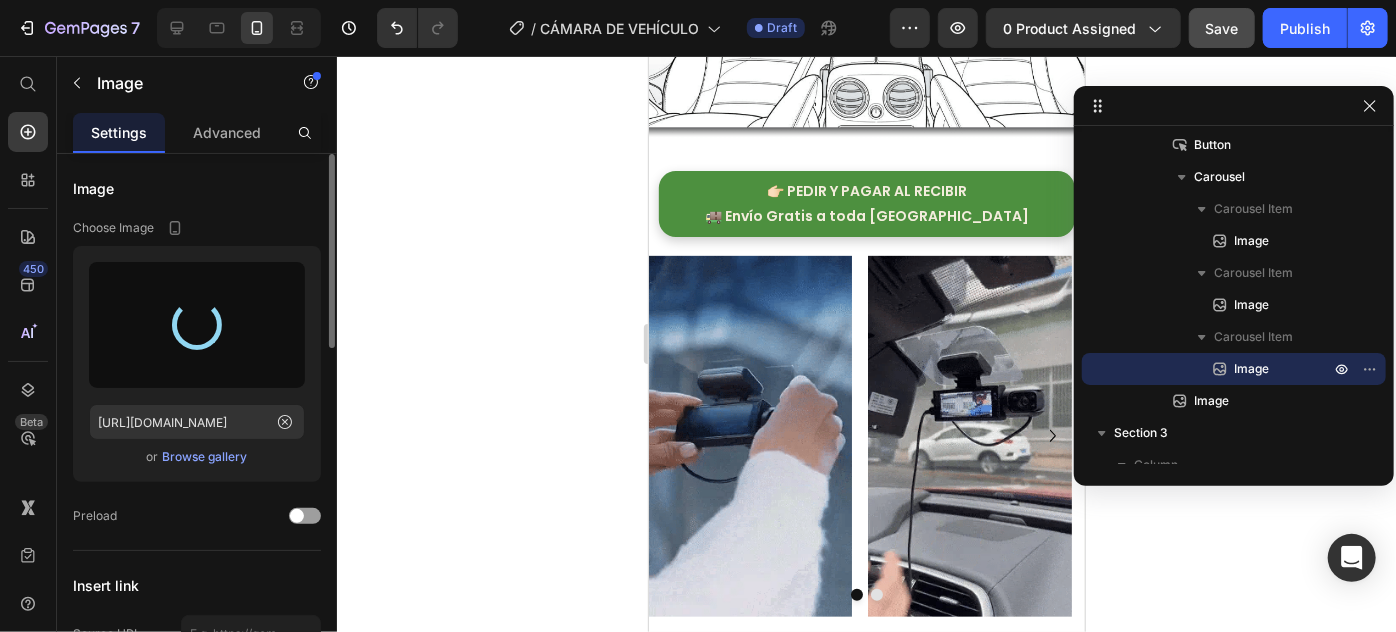 type on "[URL][DOMAIN_NAME]" 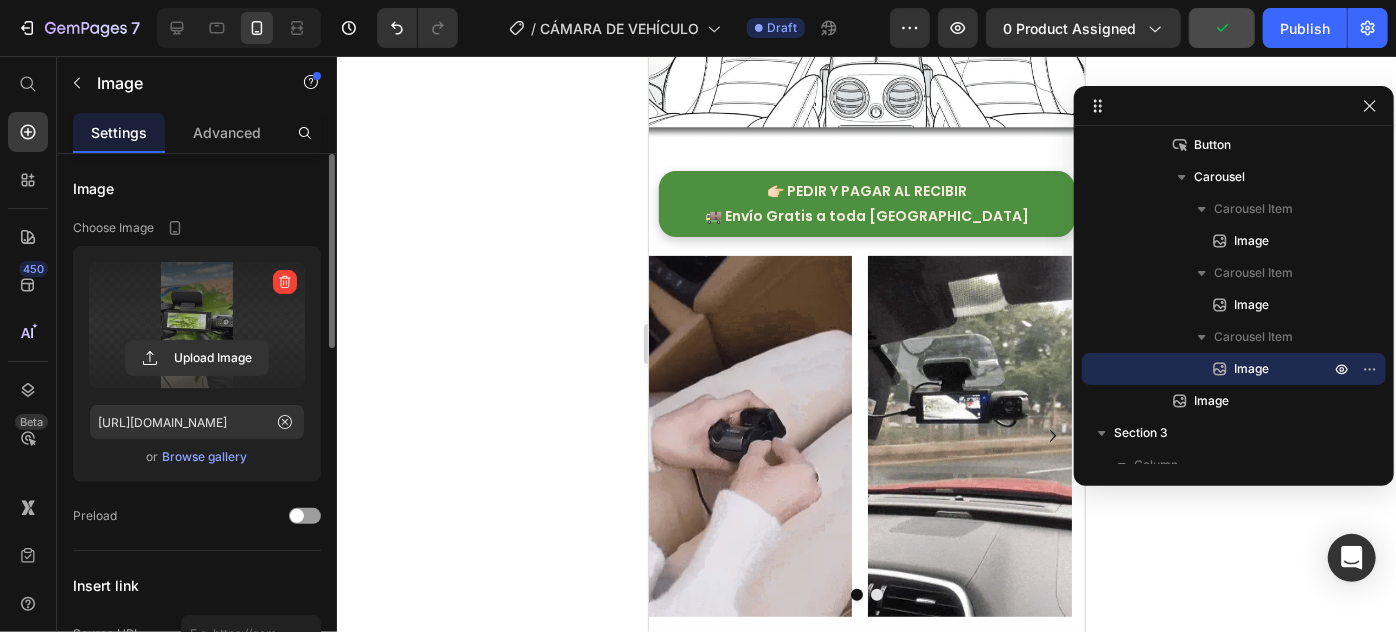 click 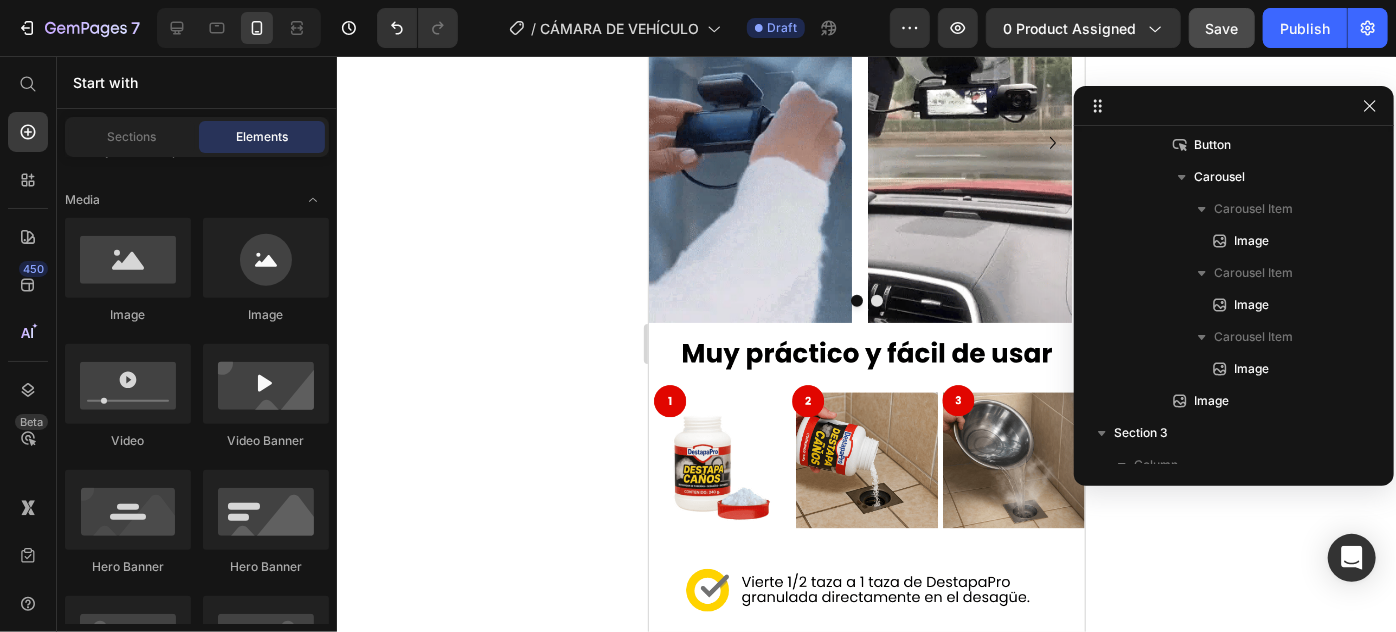 scroll, scrollTop: 4416, scrollLeft: 0, axis: vertical 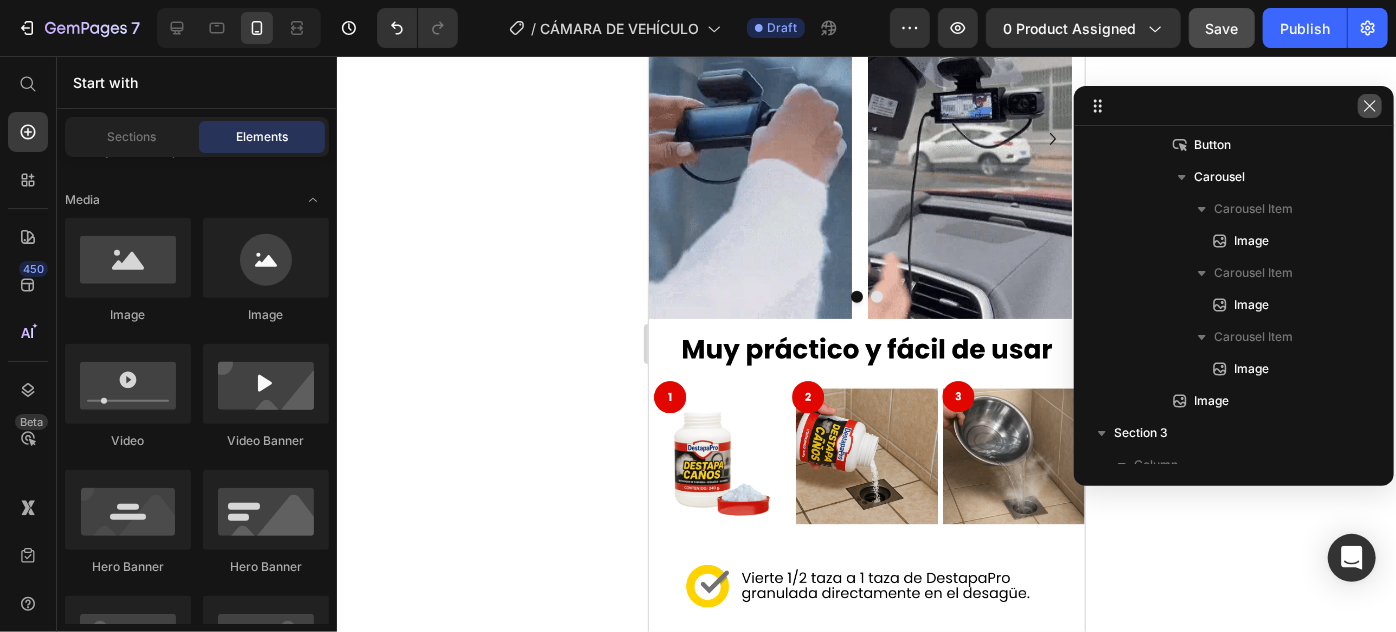 click at bounding box center [1370, 106] 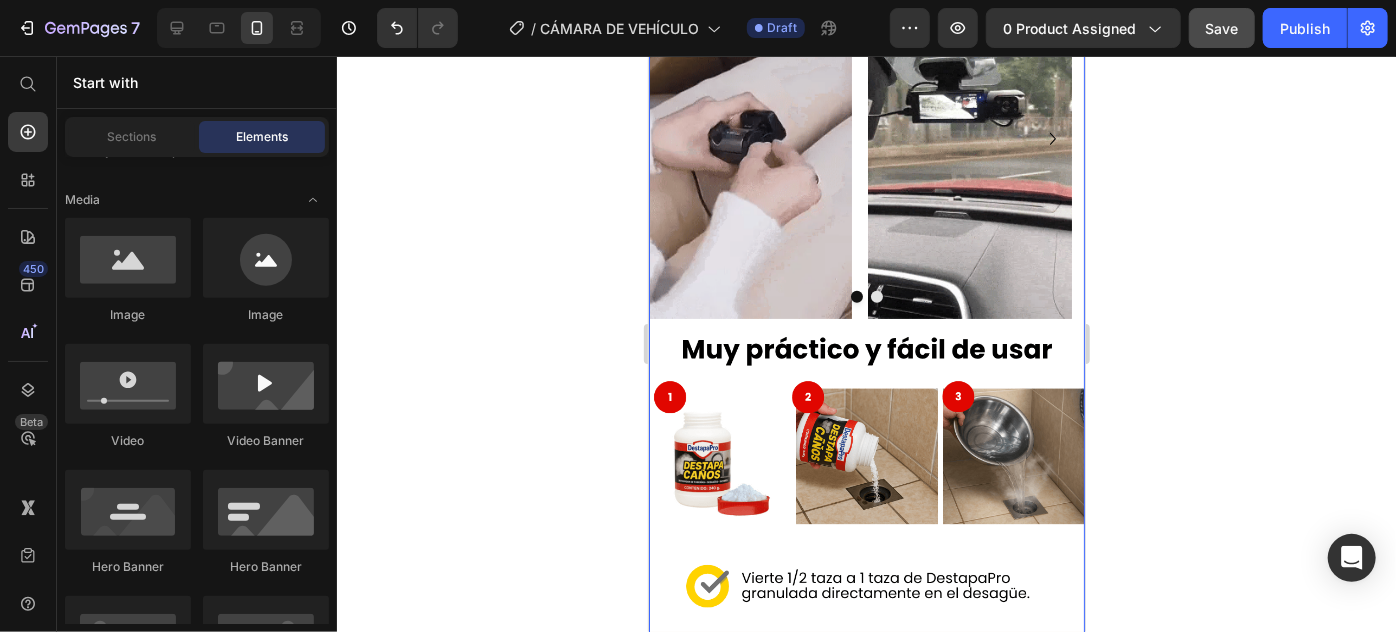 click at bounding box center [866, 137] 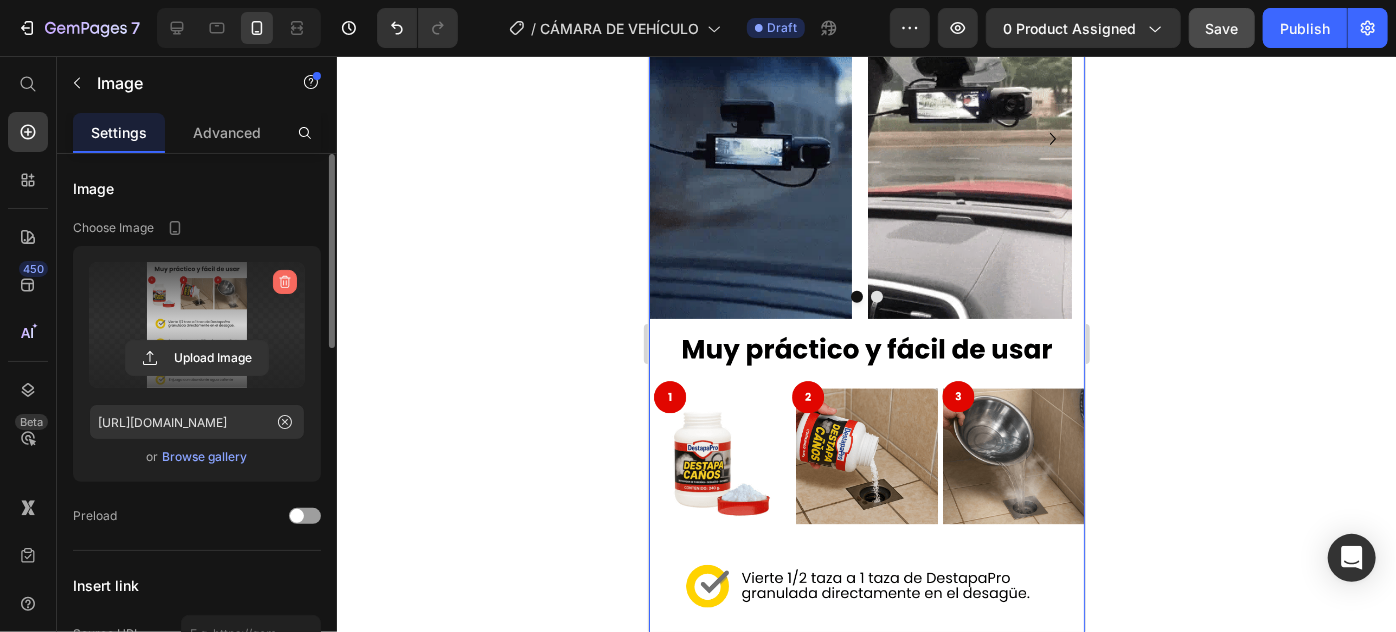 click 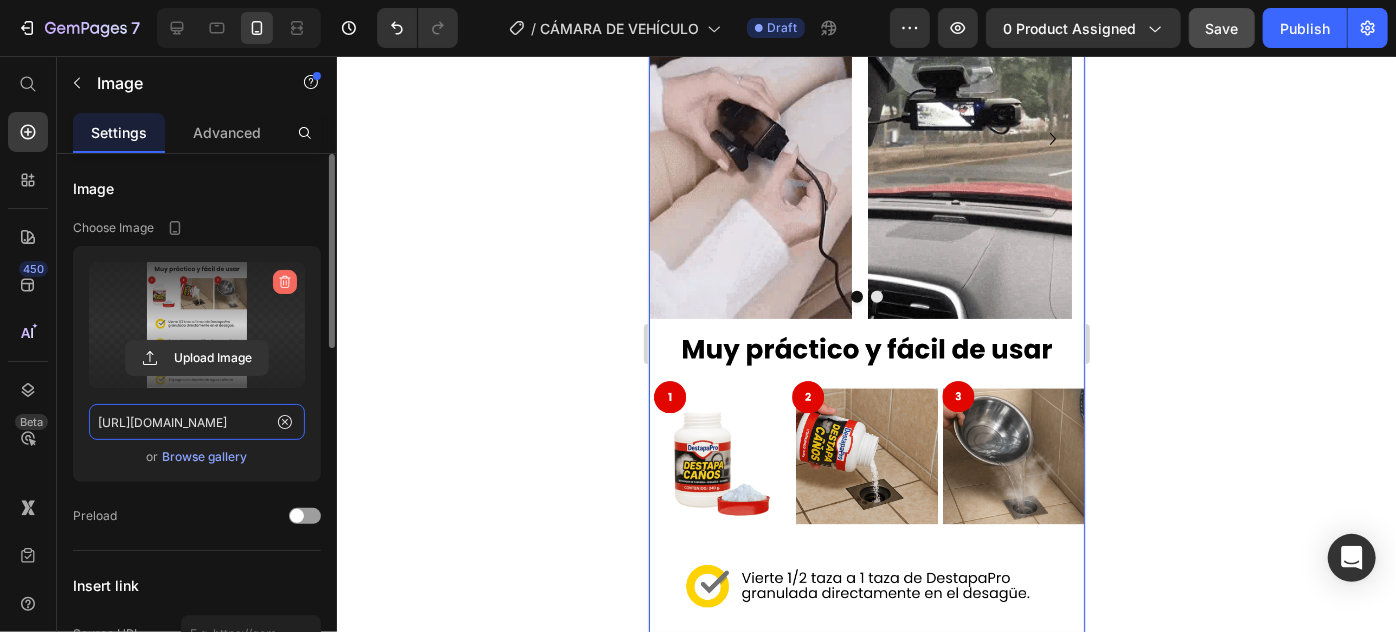 type 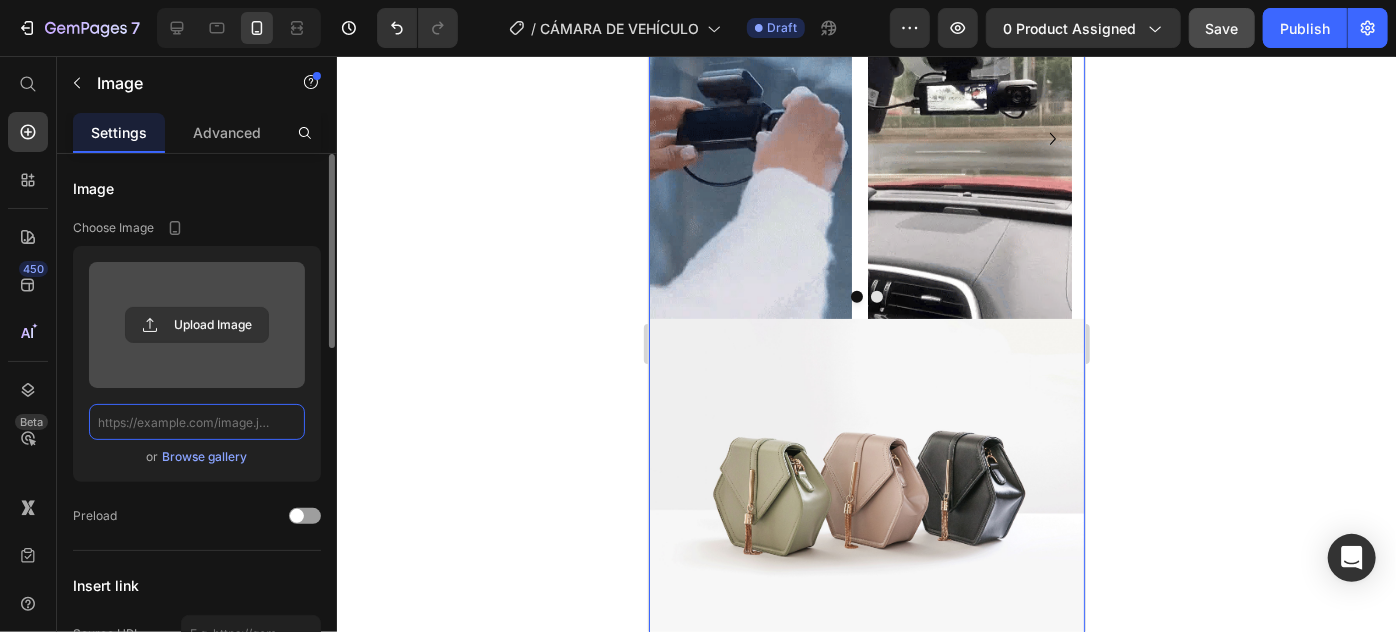 scroll, scrollTop: 0, scrollLeft: 0, axis: both 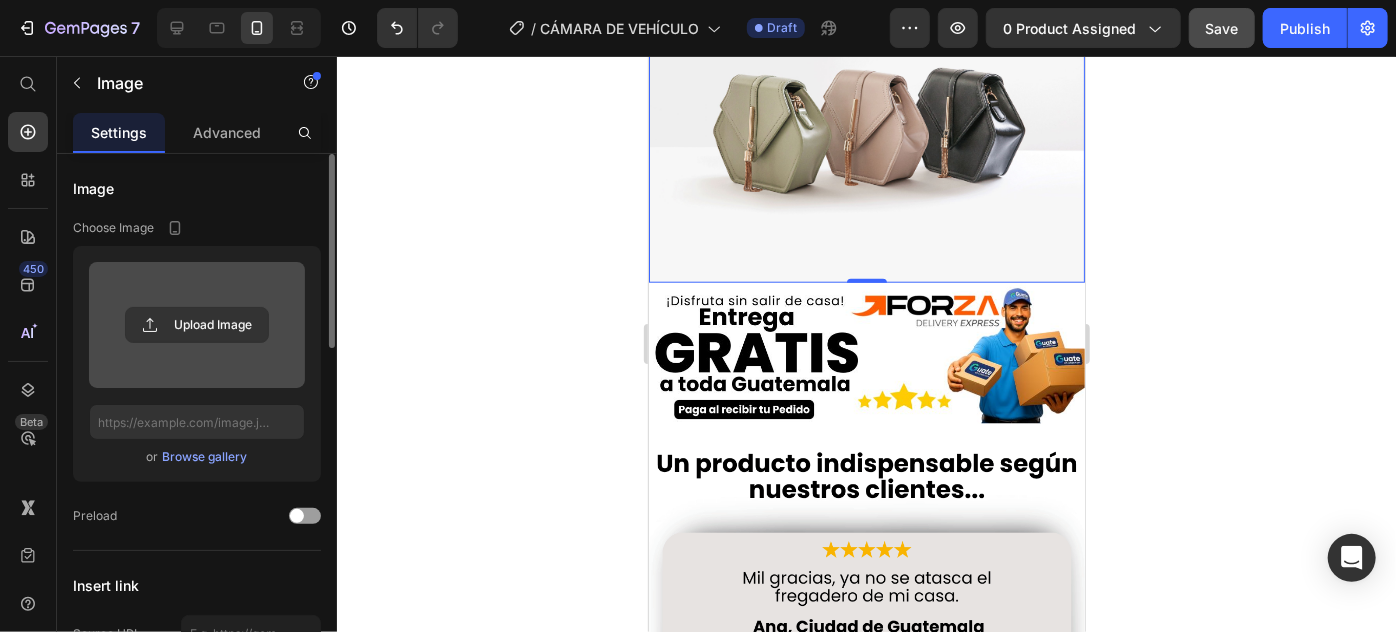click at bounding box center (866, -335) 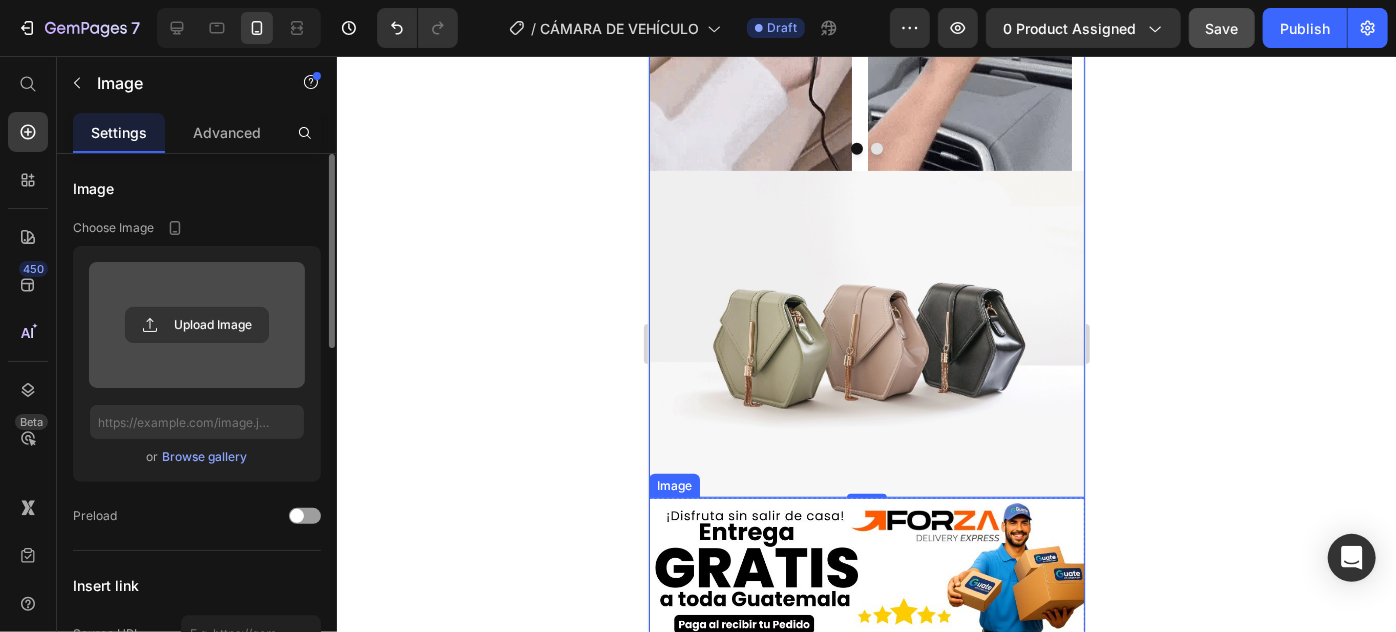scroll, scrollTop: 4506, scrollLeft: 0, axis: vertical 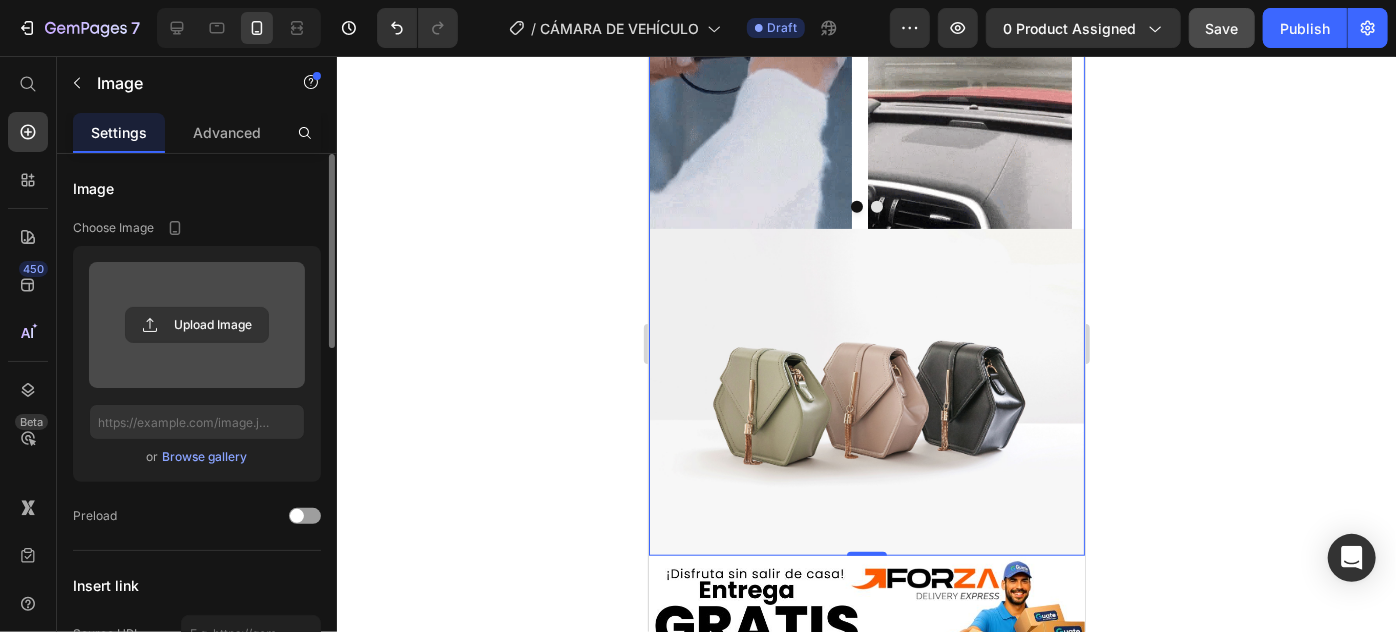 click at bounding box center [866, -62] 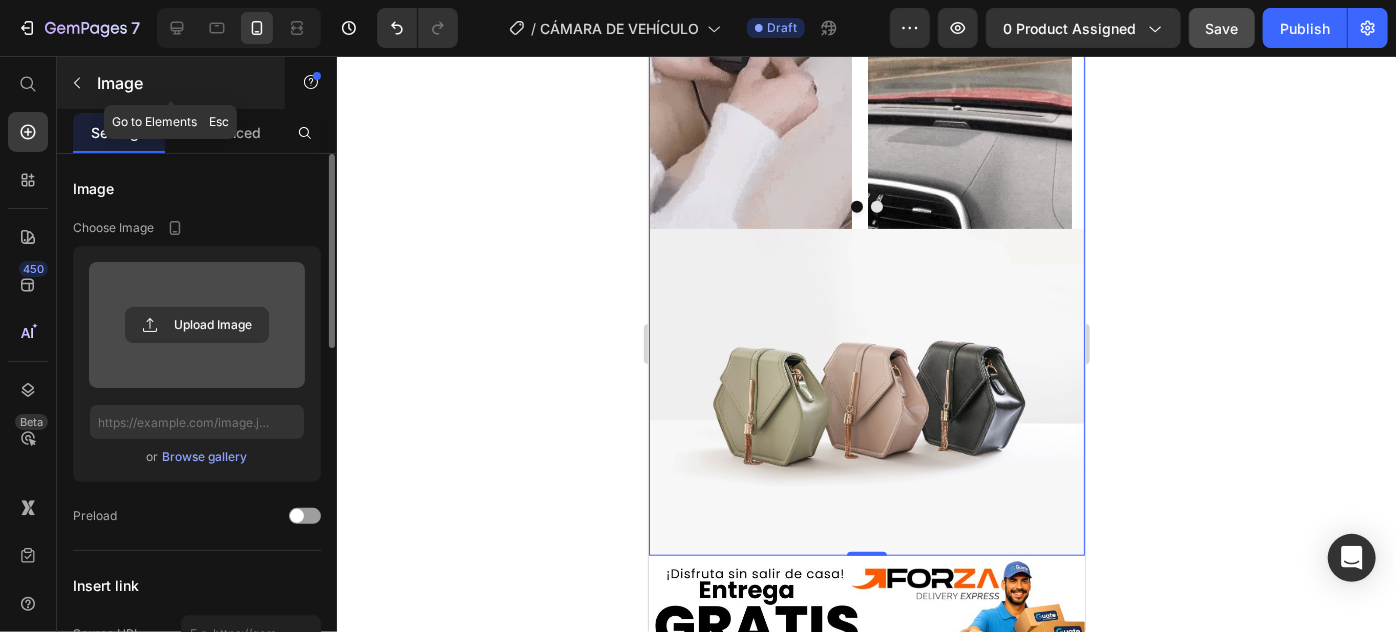 click 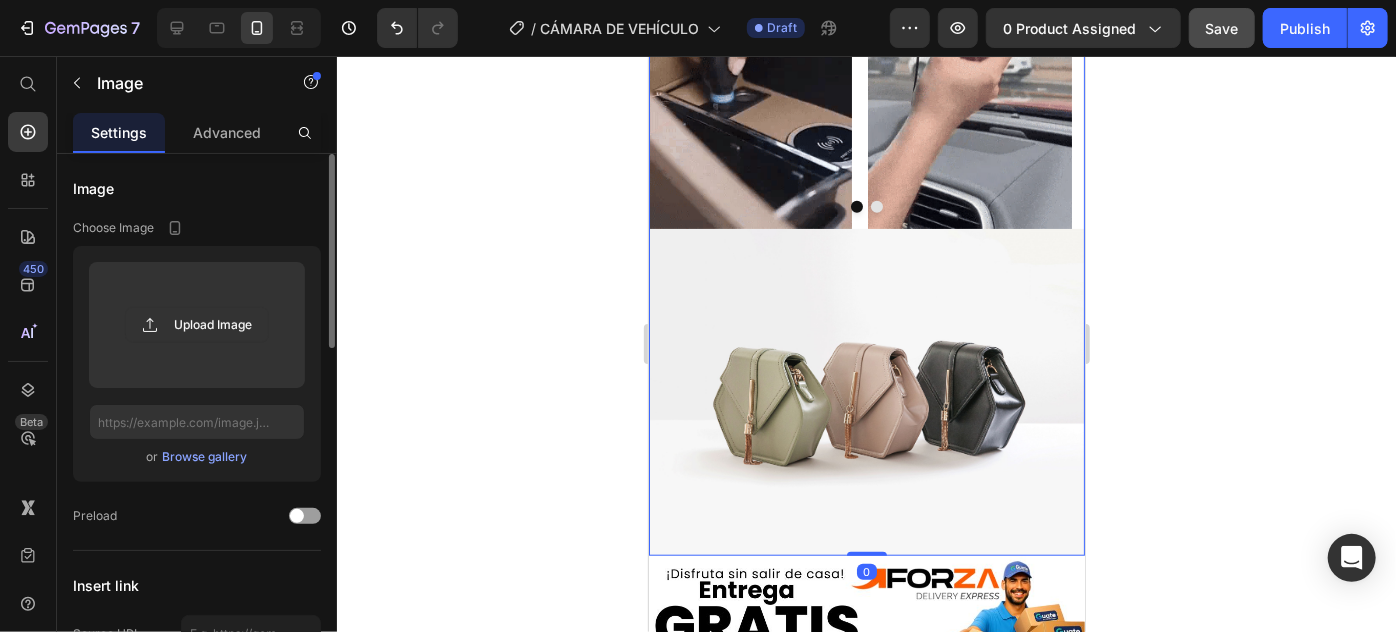 click at bounding box center [866, -62] 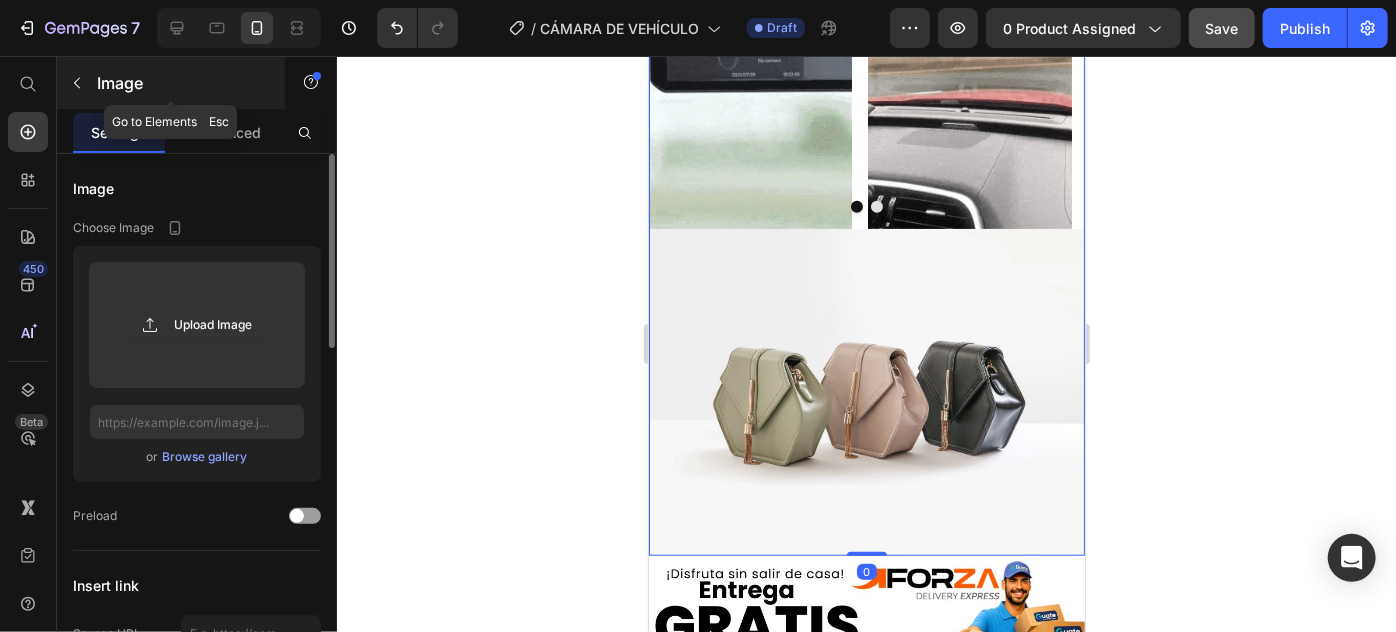 click 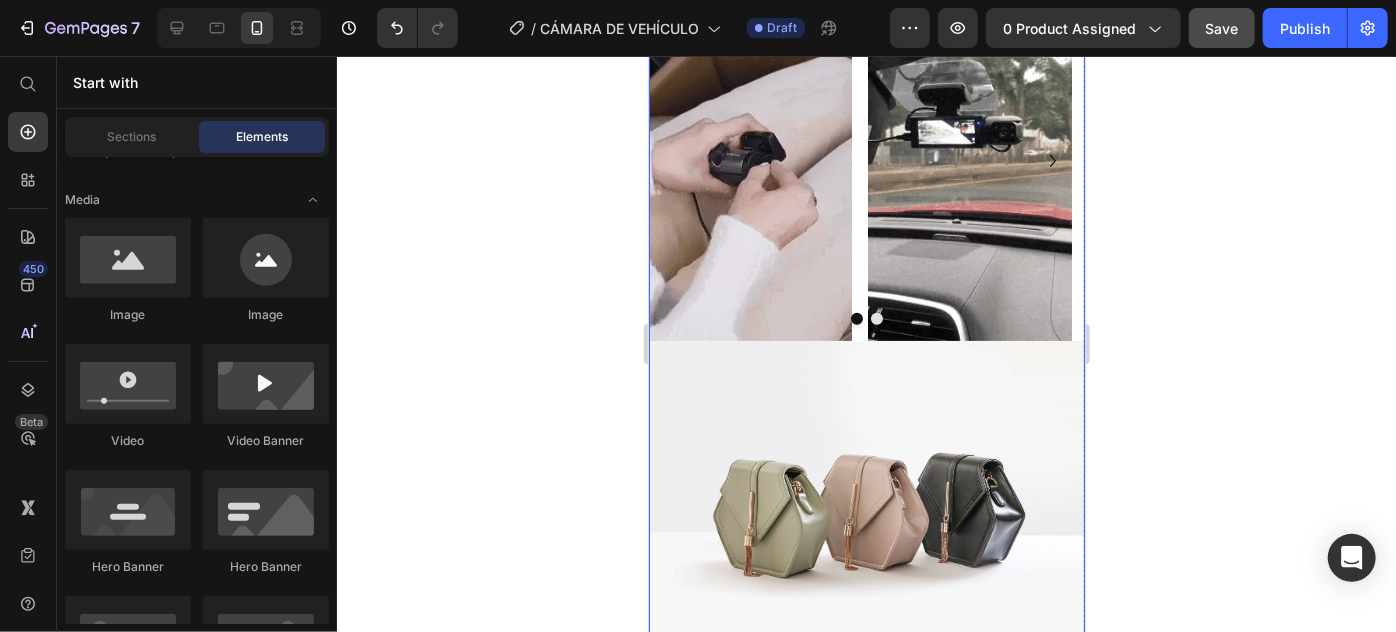 scroll, scrollTop: 4143, scrollLeft: 0, axis: vertical 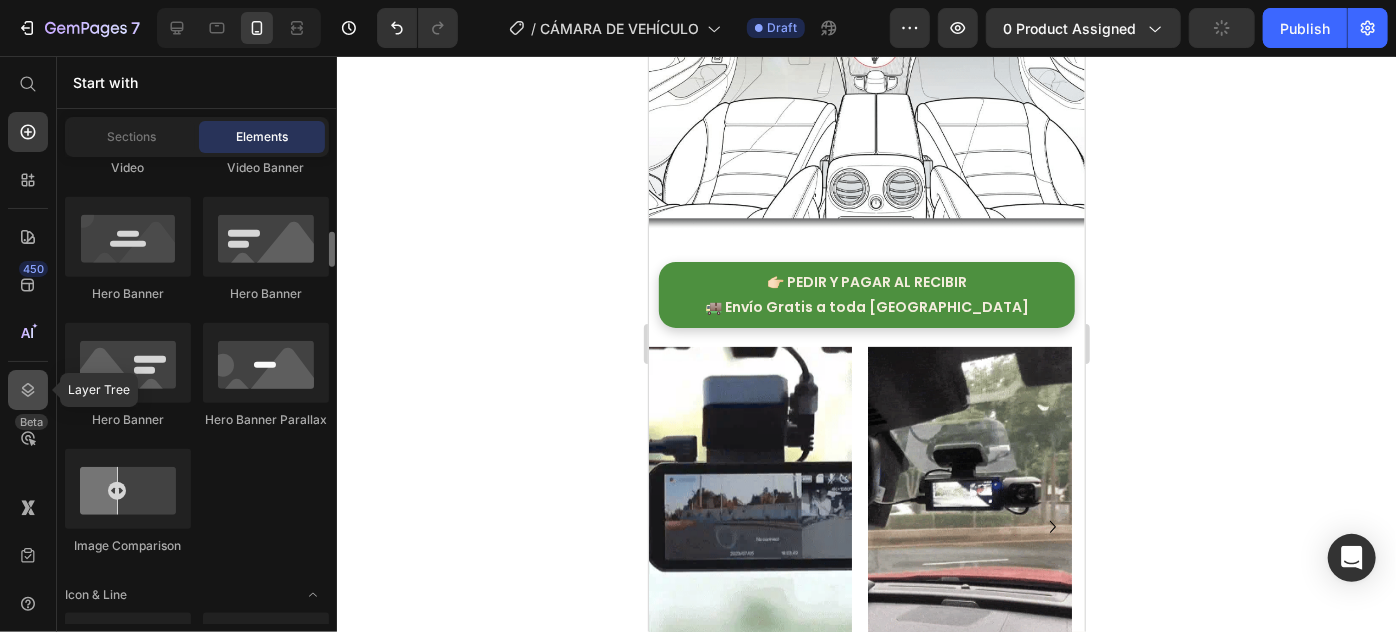 drag, startPoint x: 23, startPoint y: 383, endPoint x: 317, endPoint y: 312, distance: 302.45166 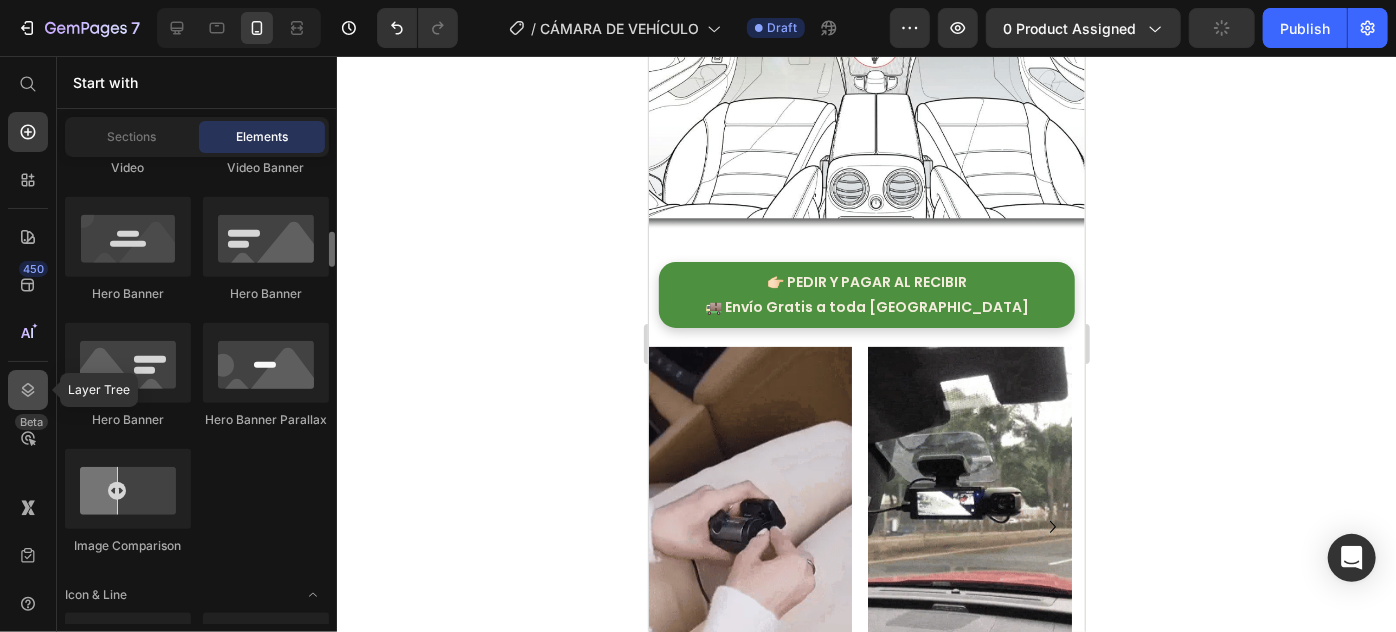 click 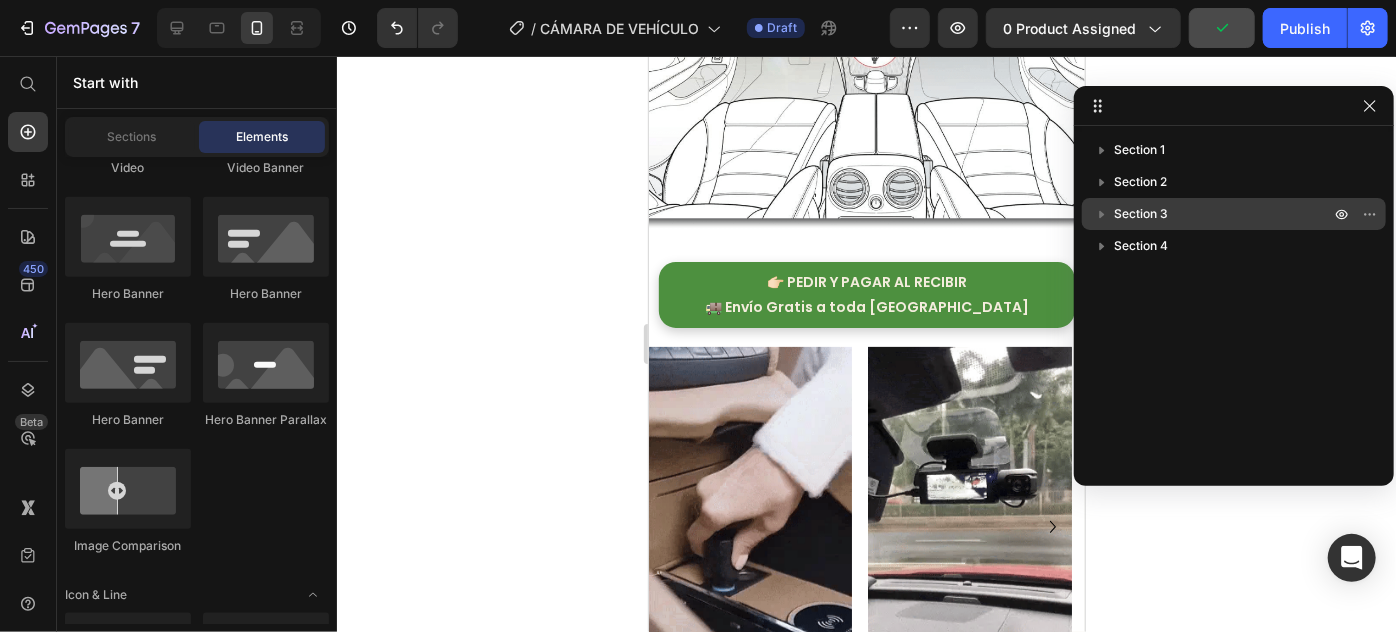 click on "Section 3" at bounding box center (1224, 214) 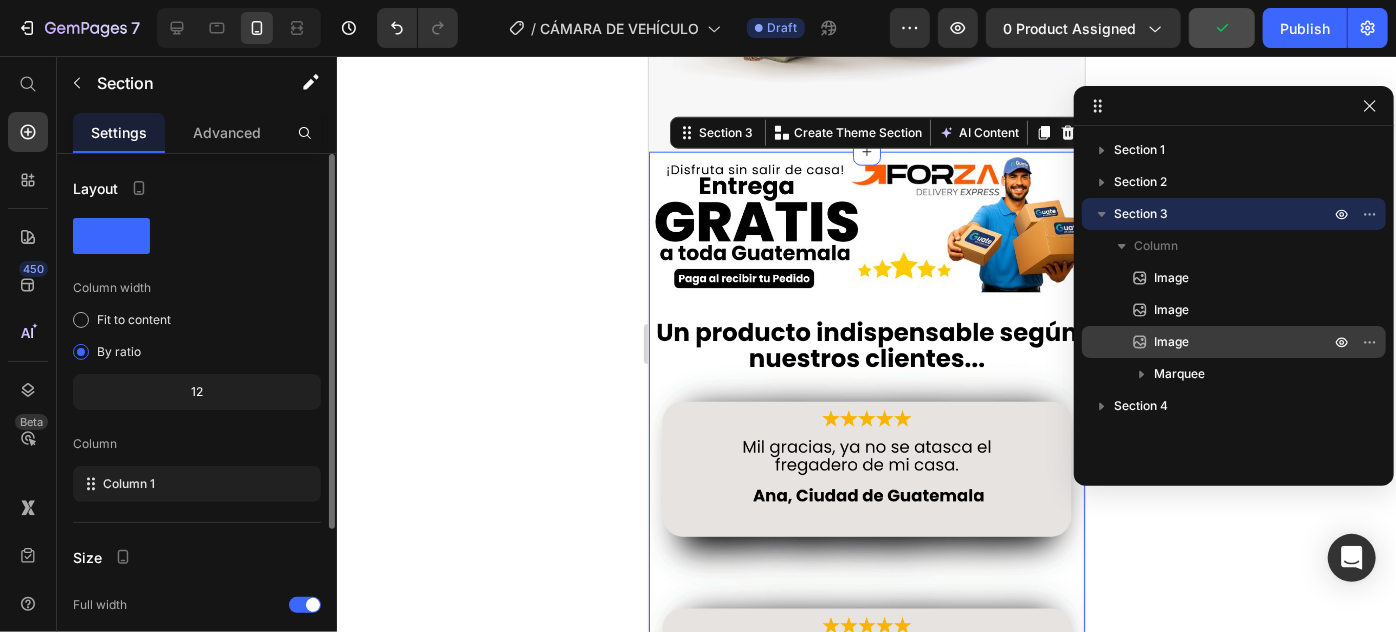 scroll, scrollTop: 4912, scrollLeft: 0, axis: vertical 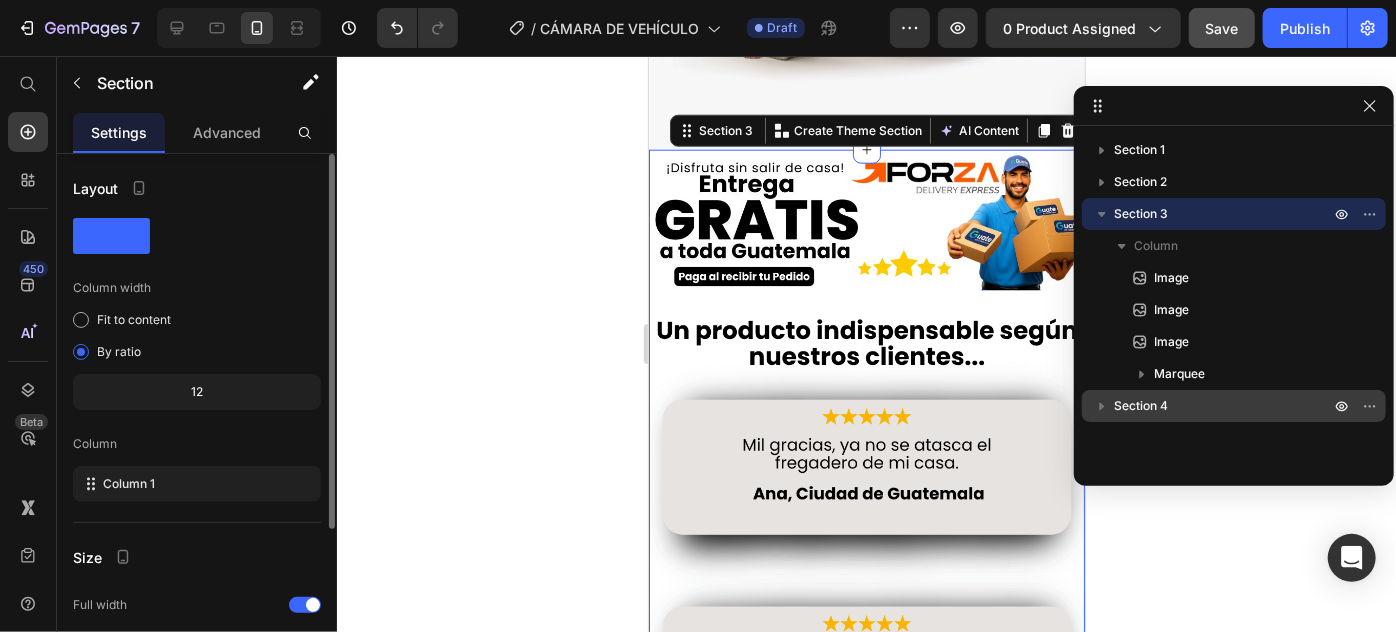 click on "Section 4" at bounding box center [1141, 406] 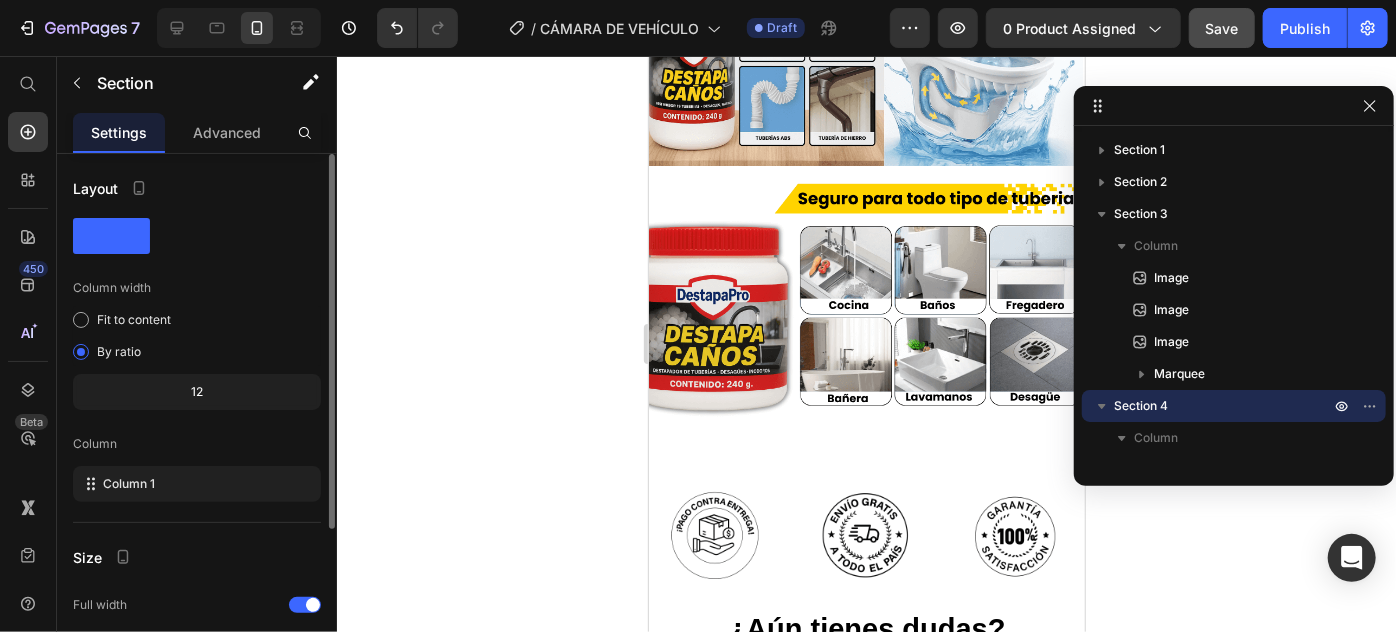 scroll, scrollTop: 6554, scrollLeft: 0, axis: vertical 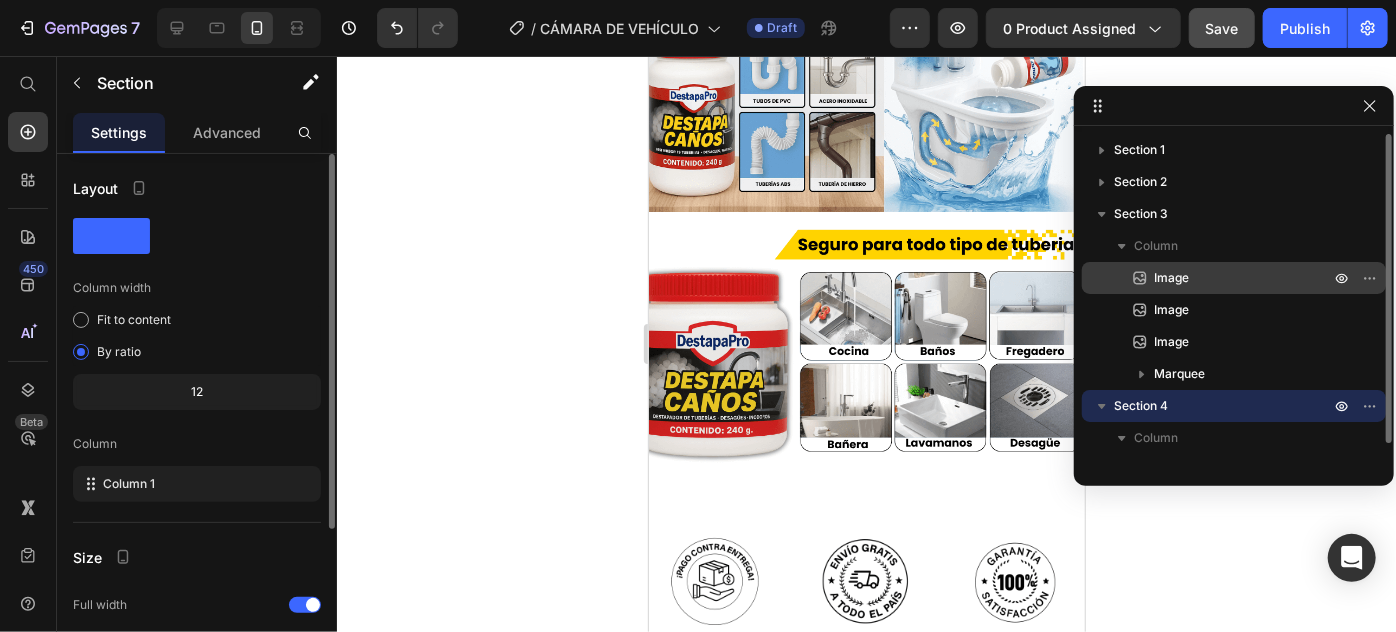 click on "Image" at bounding box center [1171, 278] 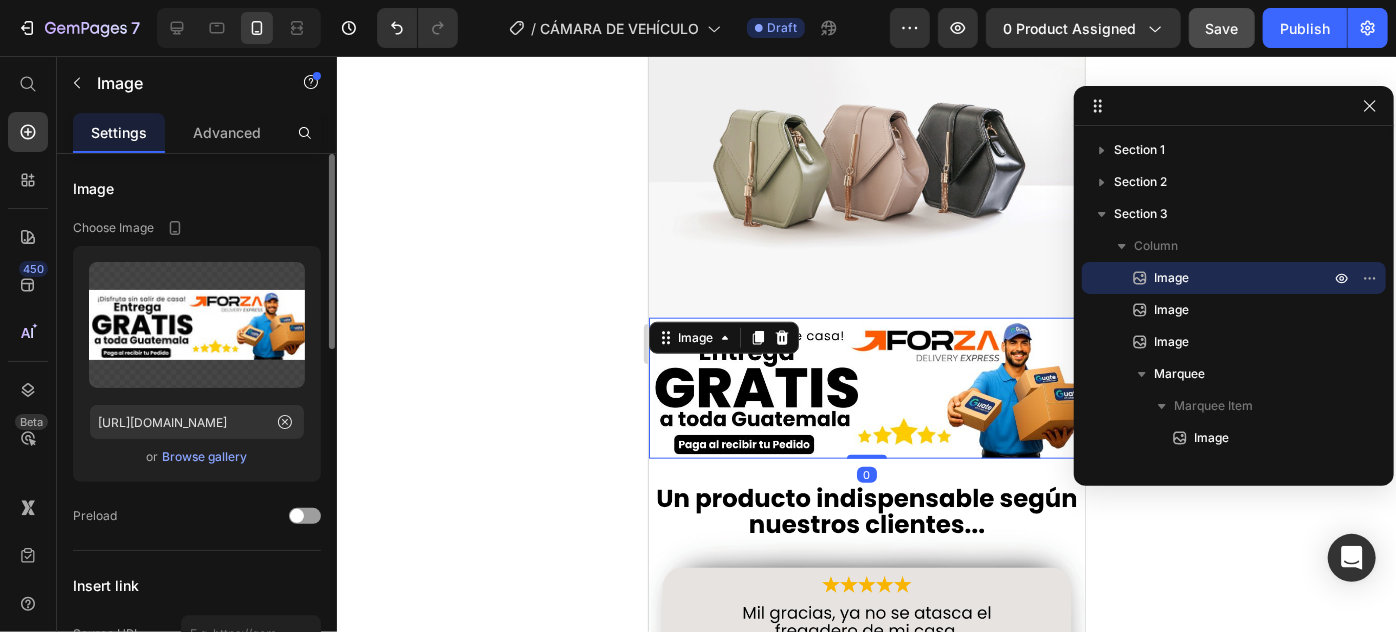scroll, scrollTop: 4730, scrollLeft: 0, axis: vertical 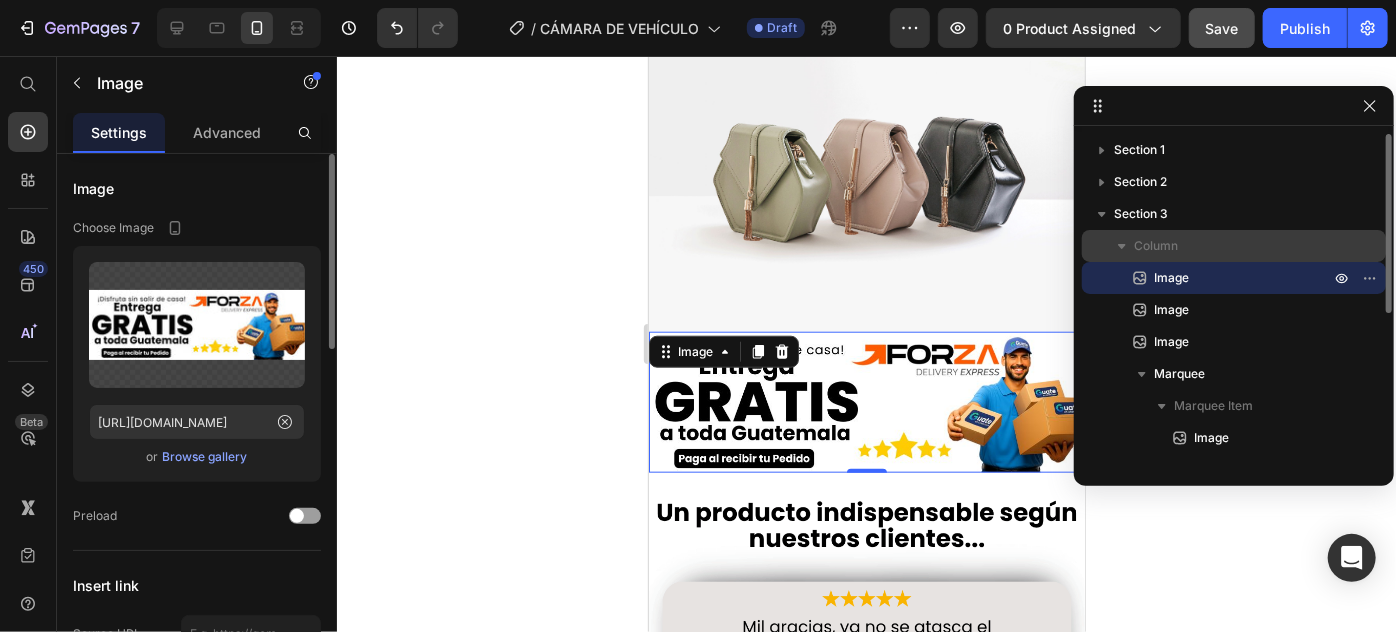 click on "Column" at bounding box center (1156, 246) 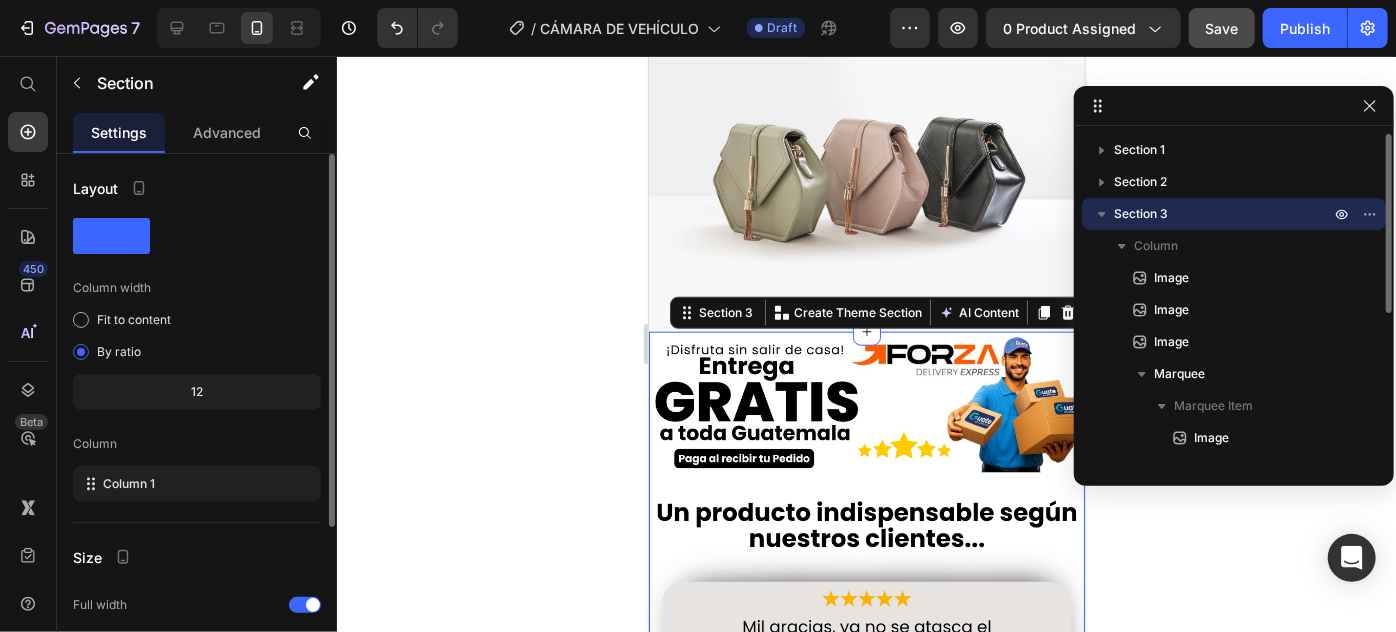 click on "Section 3" at bounding box center [1141, 214] 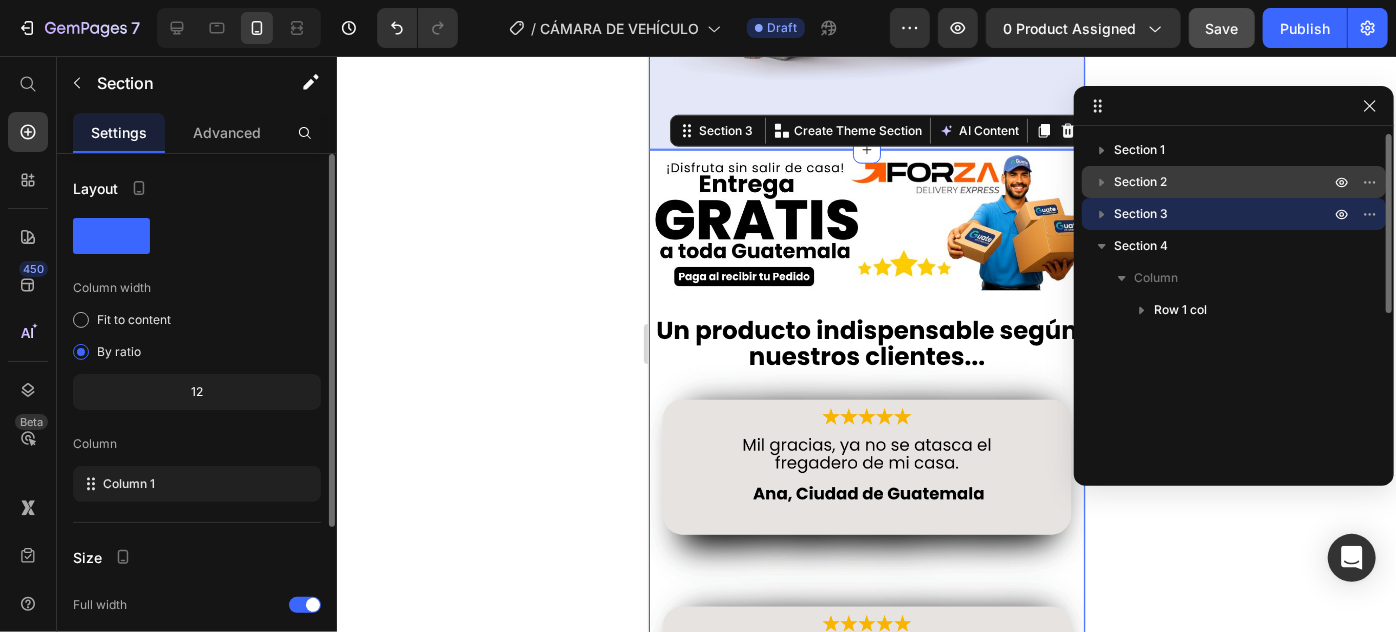 click on "Section 2" at bounding box center [1140, 182] 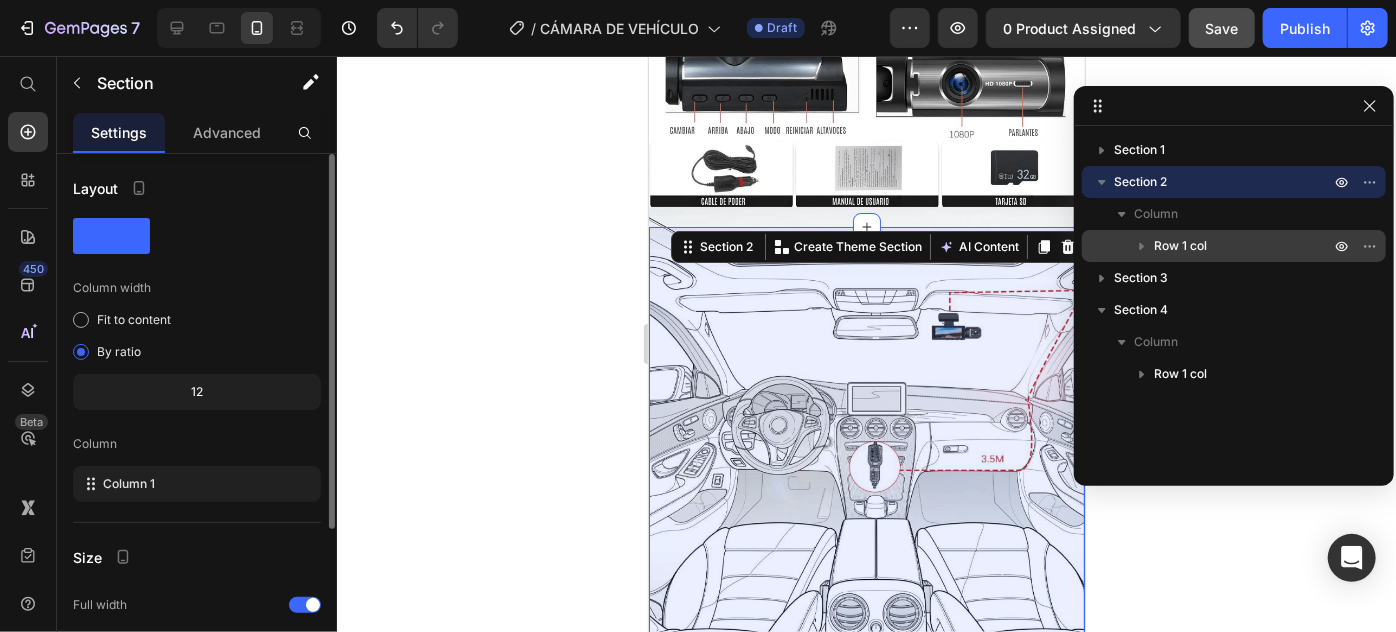 scroll, scrollTop: 3703, scrollLeft: 0, axis: vertical 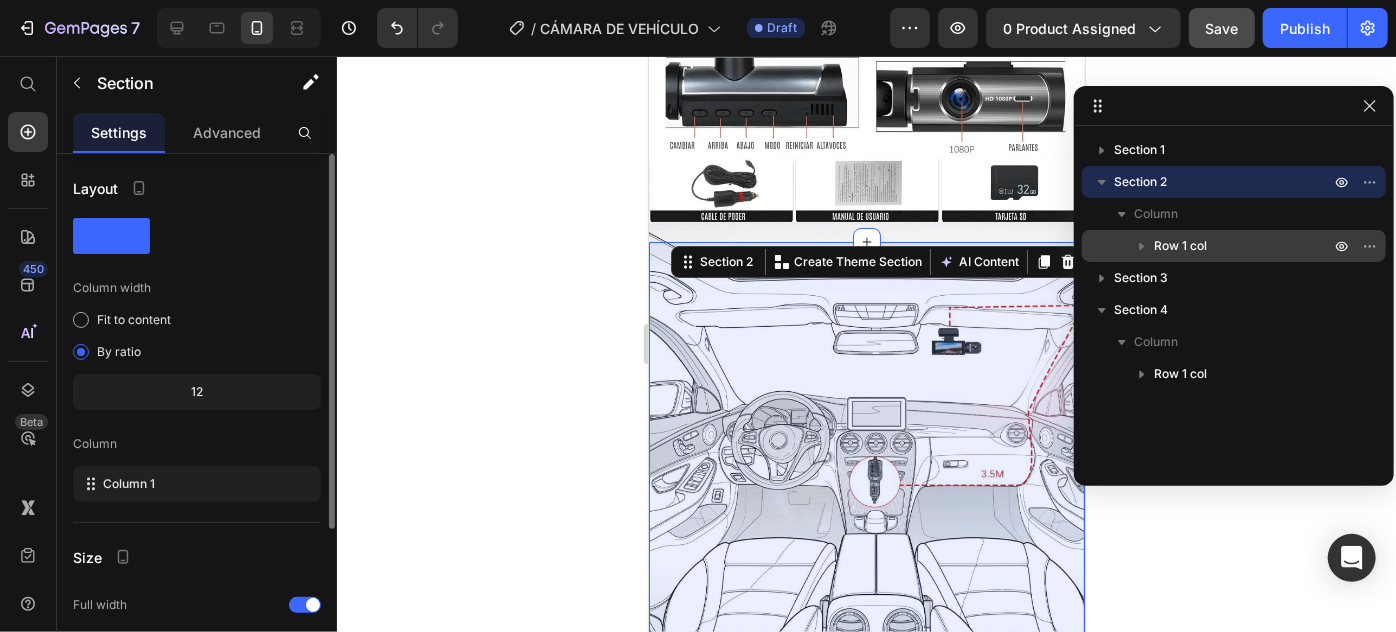 click on "Row 1 col" at bounding box center [1234, 246] 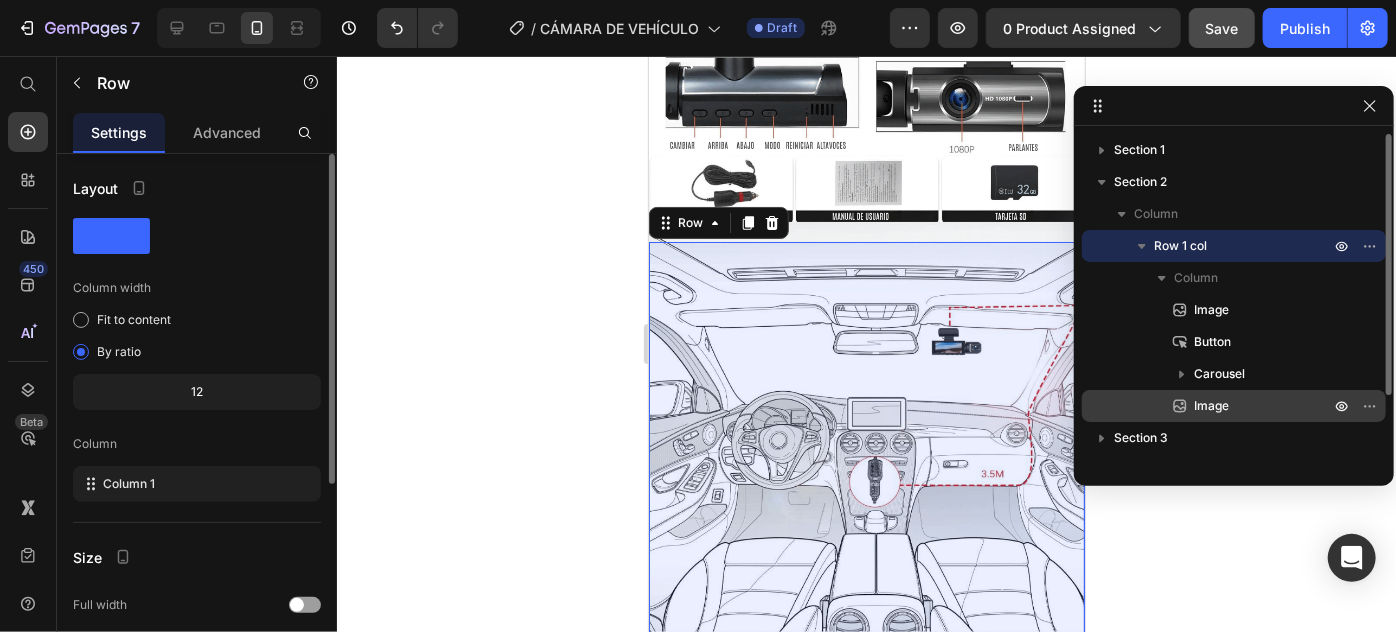 click on "Image" at bounding box center (1211, 406) 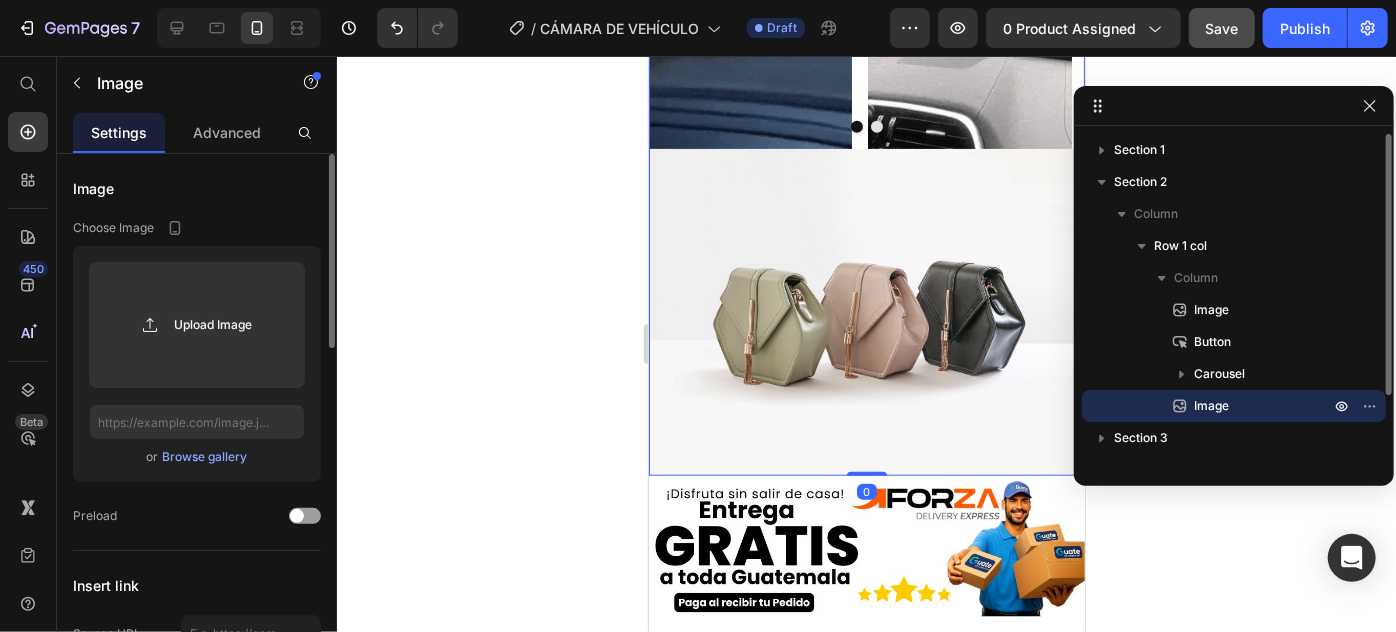 scroll, scrollTop: 4594, scrollLeft: 0, axis: vertical 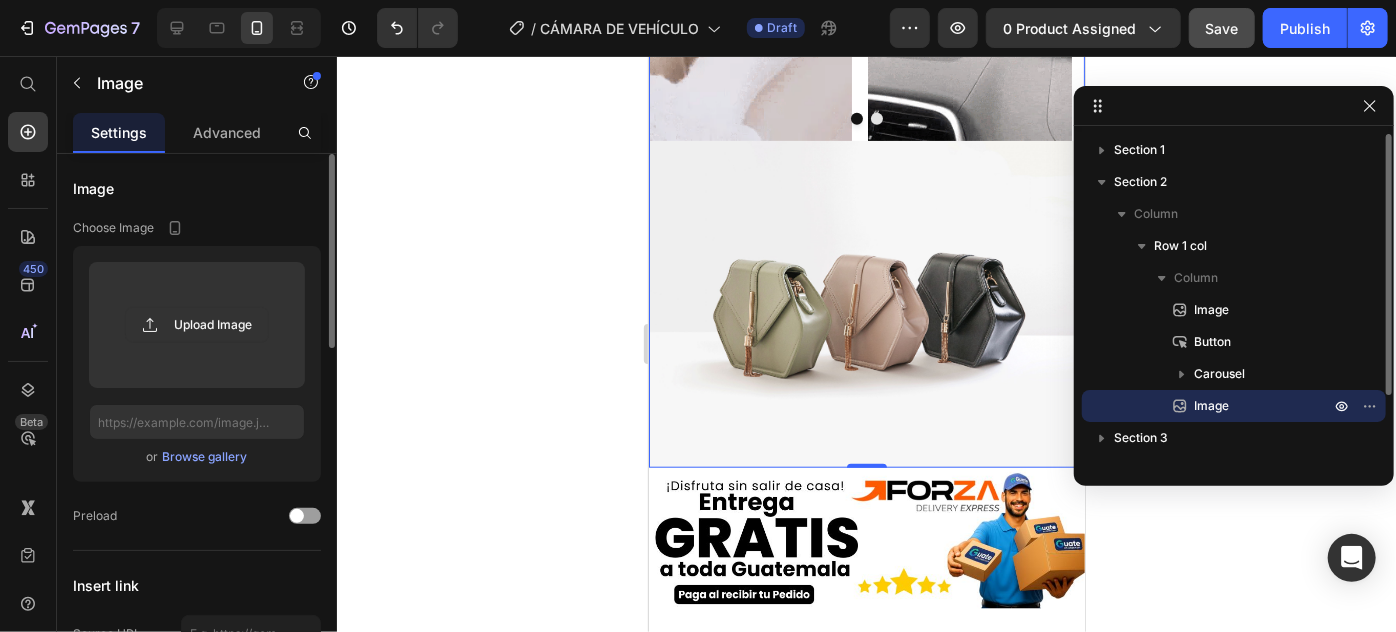 click at bounding box center [1356, 406] 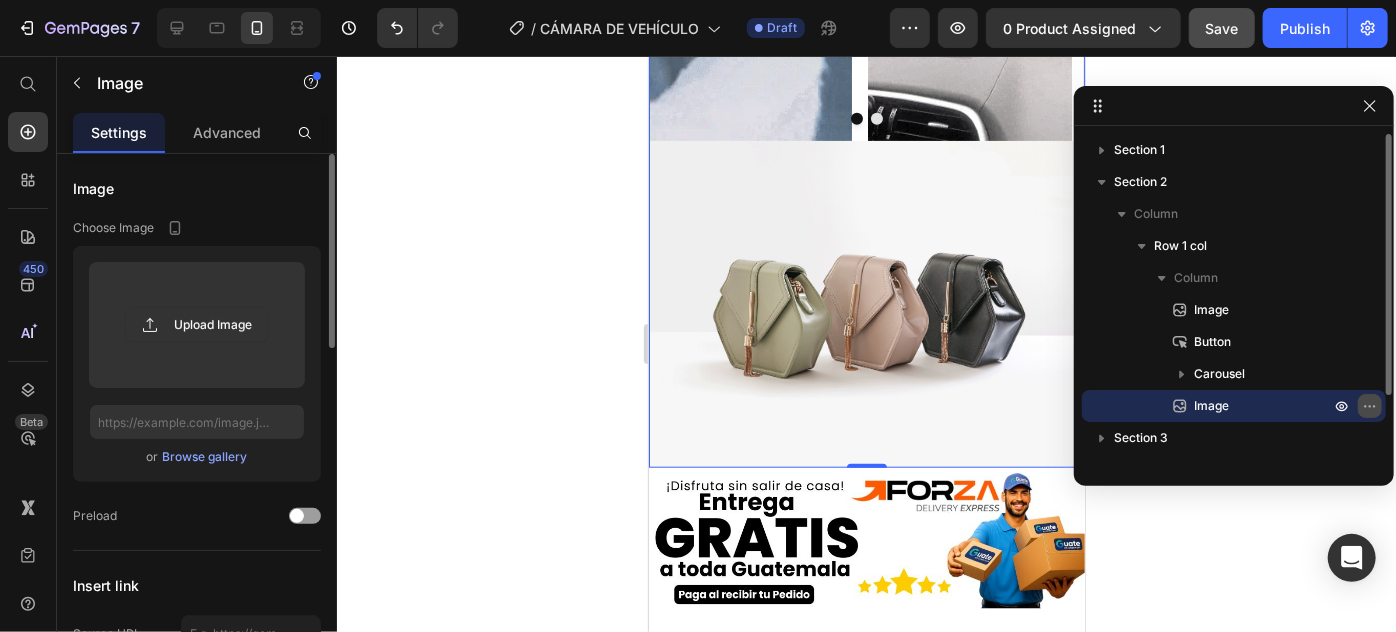 click 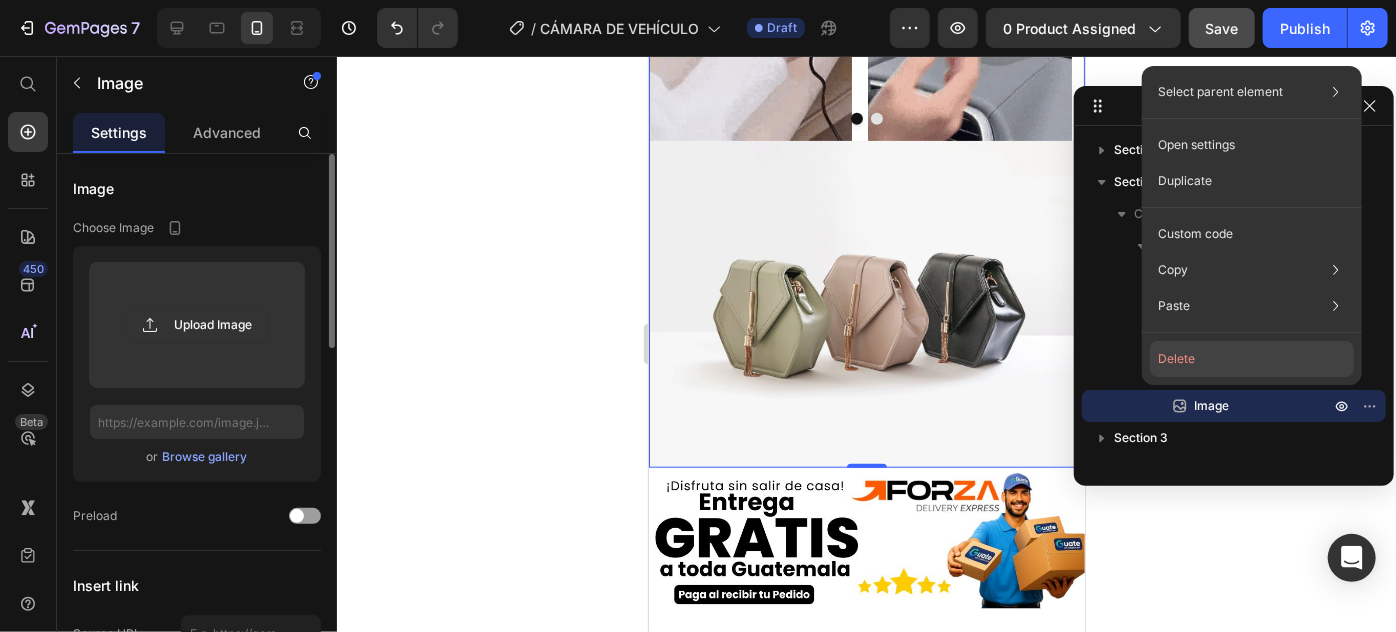 click on "Delete" 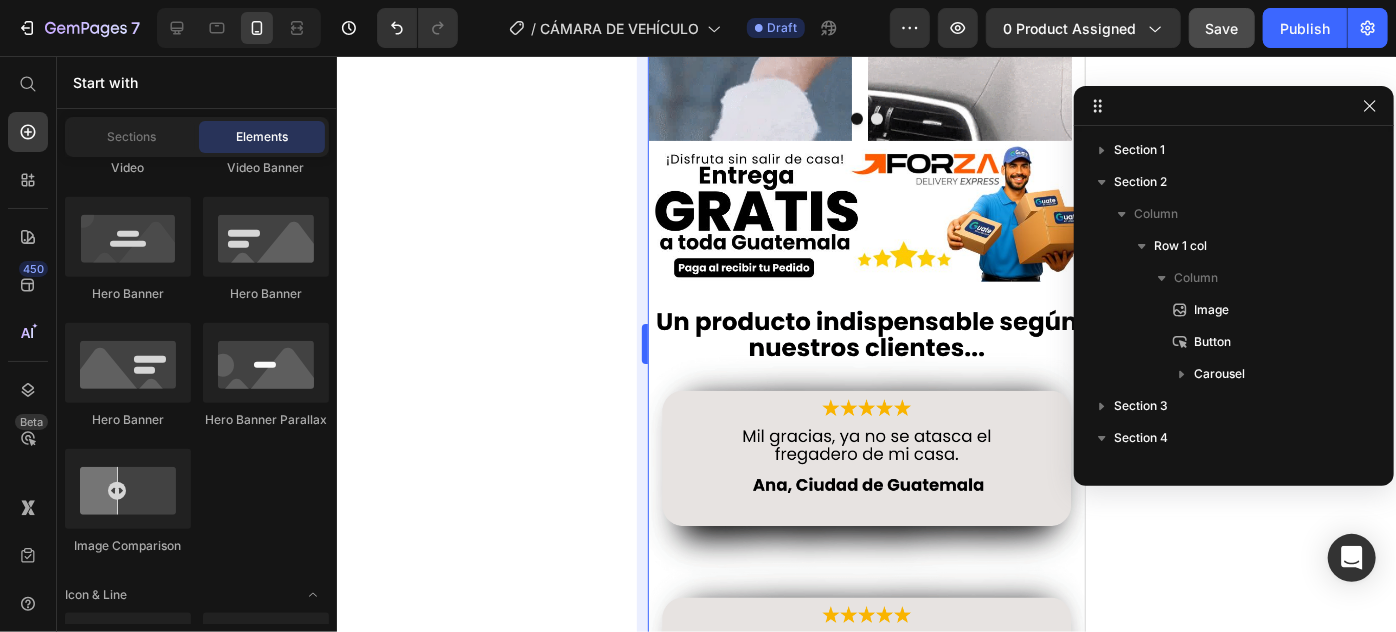 drag, startPoint x: 545, startPoint y: 260, endPoint x: 640, endPoint y: 270, distance: 95.524864 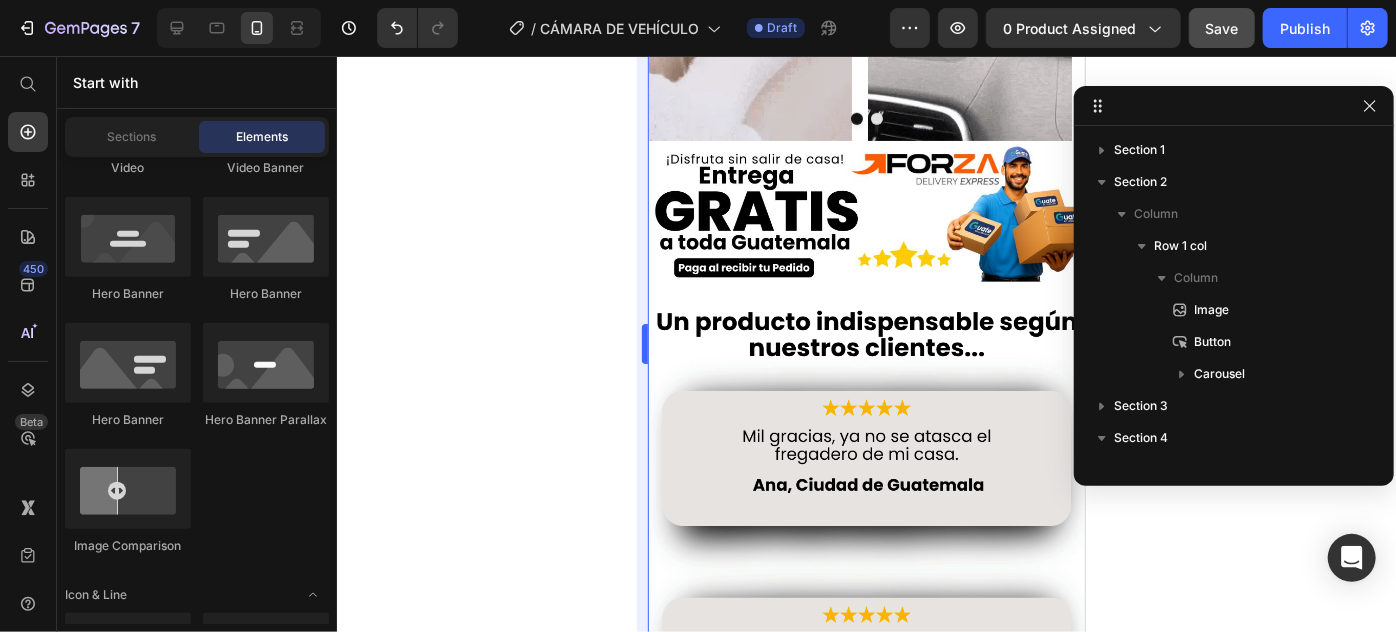 click 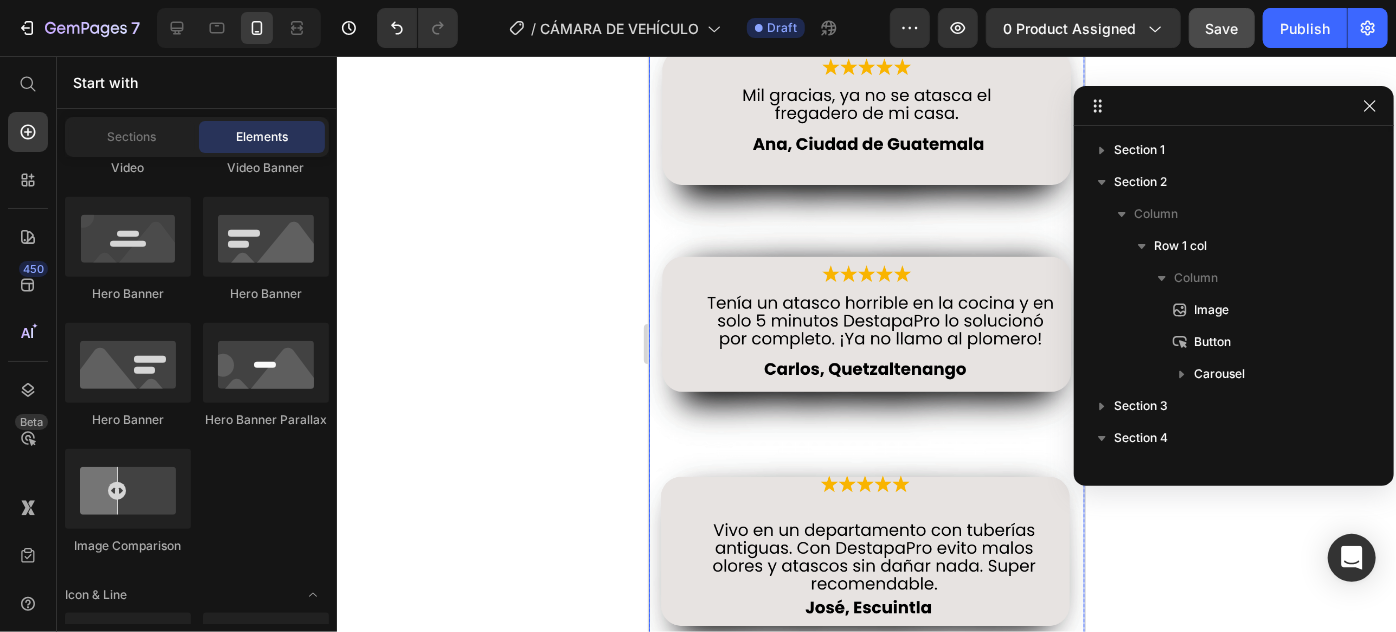 scroll, scrollTop: 4958, scrollLeft: 0, axis: vertical 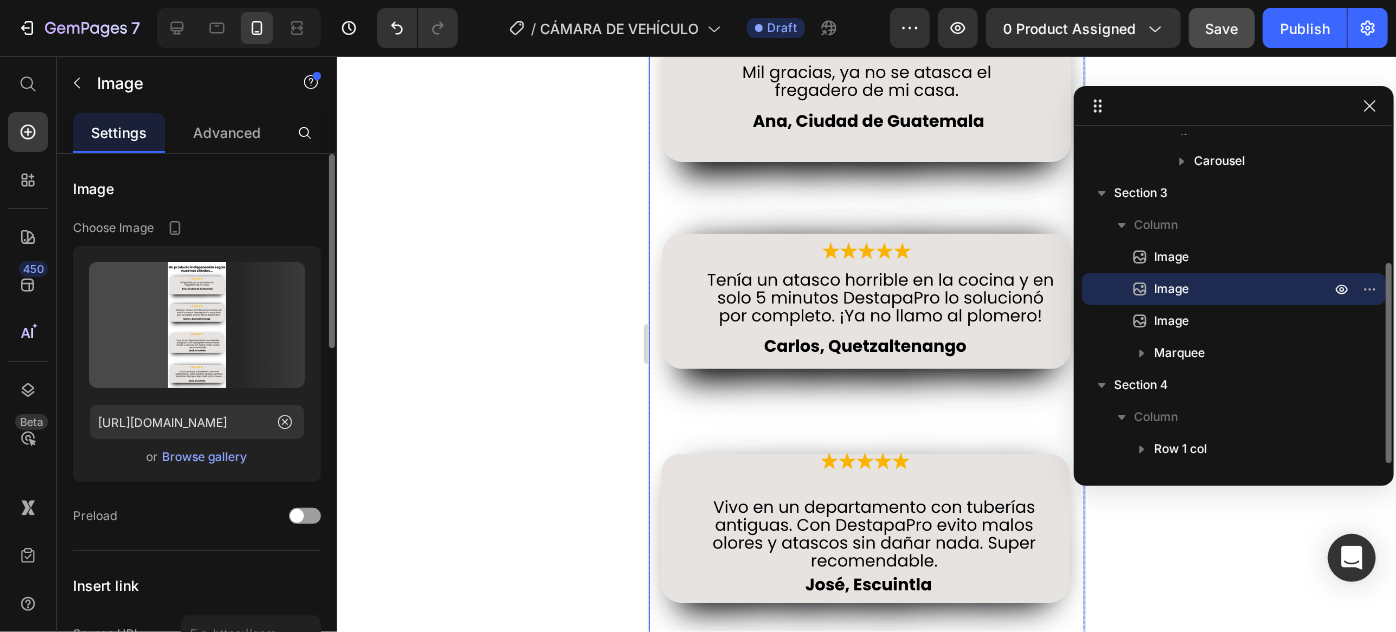 click at bounding box center (866, 391) 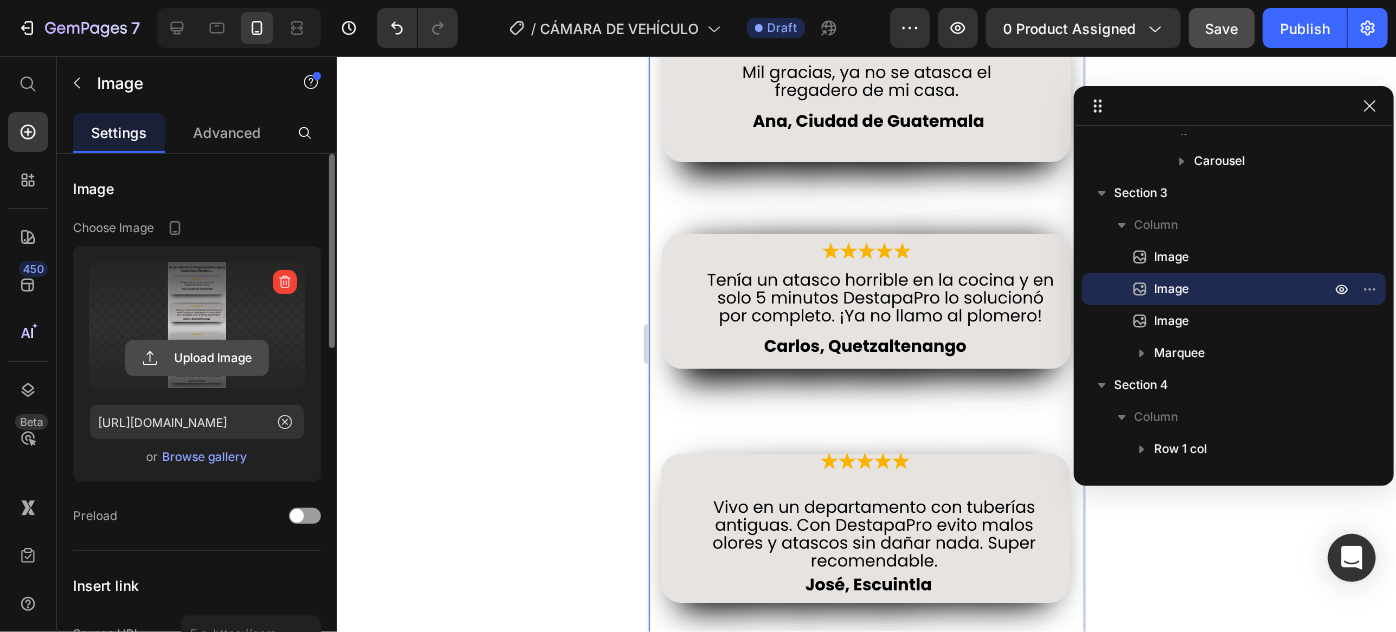 click 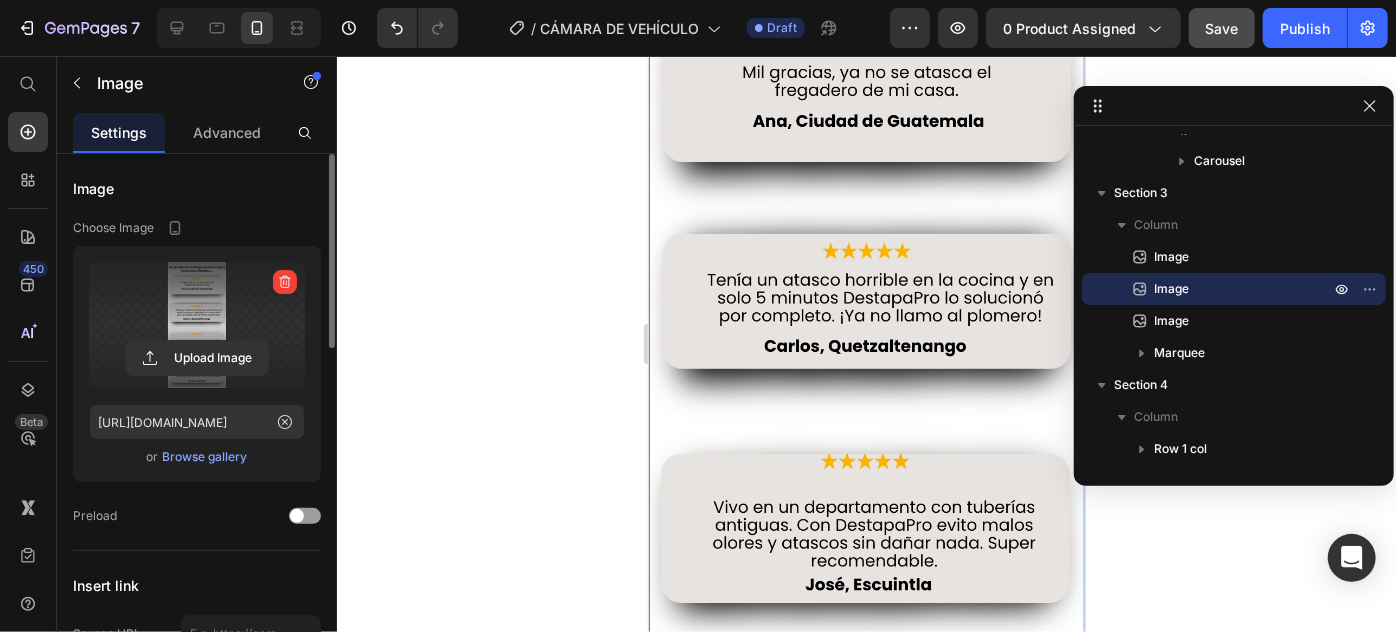 click at bounding box center [285, 282] 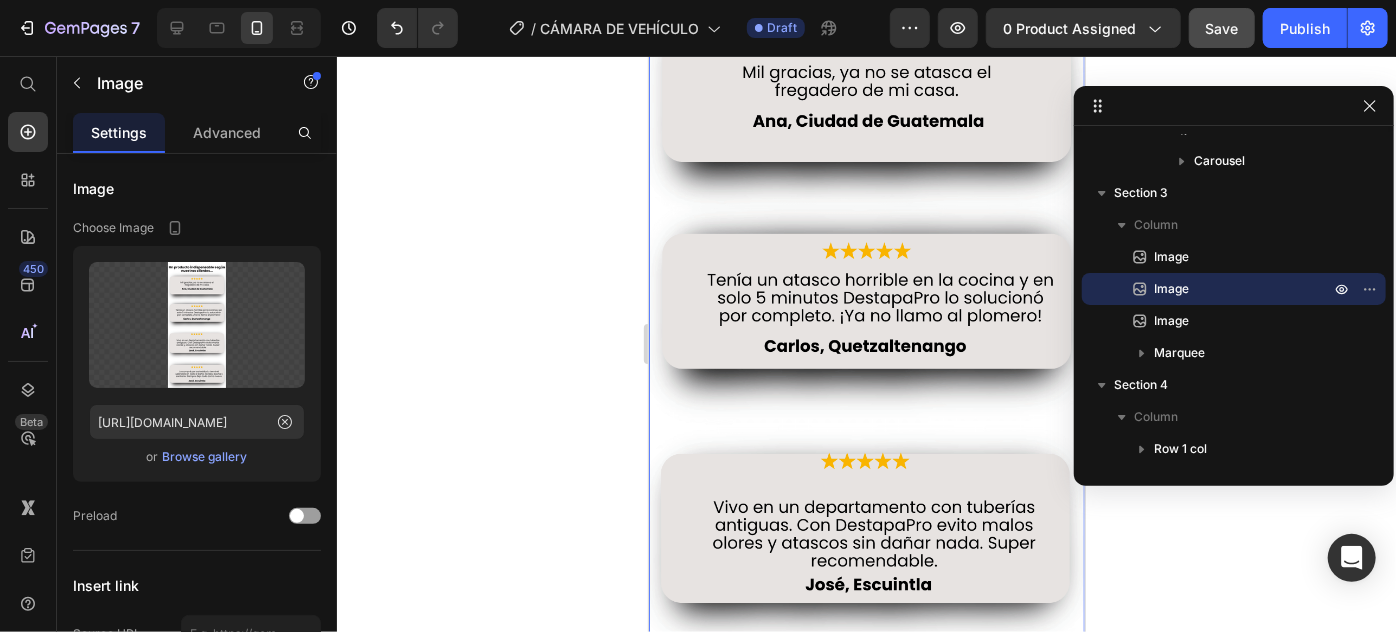 drag, startPoint x: 64, startPoint y: 239, endPoint x: 589, endPoint y: 292, distance: 527.66846 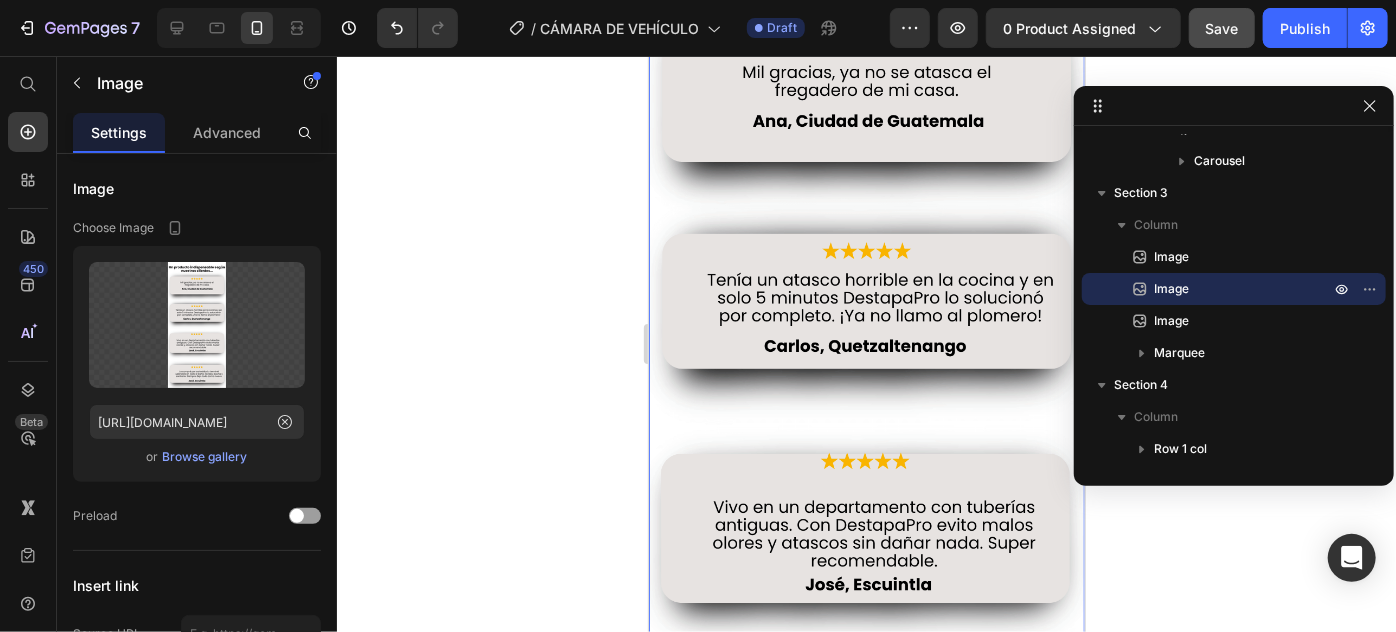 click 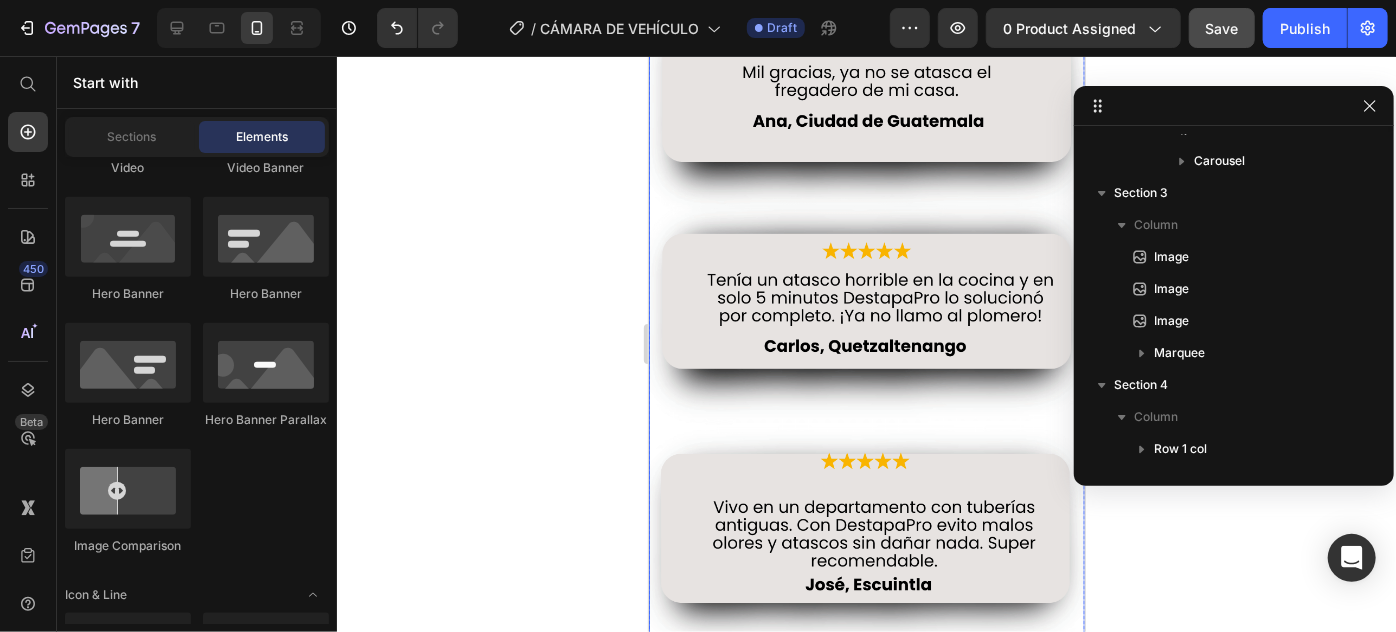 click 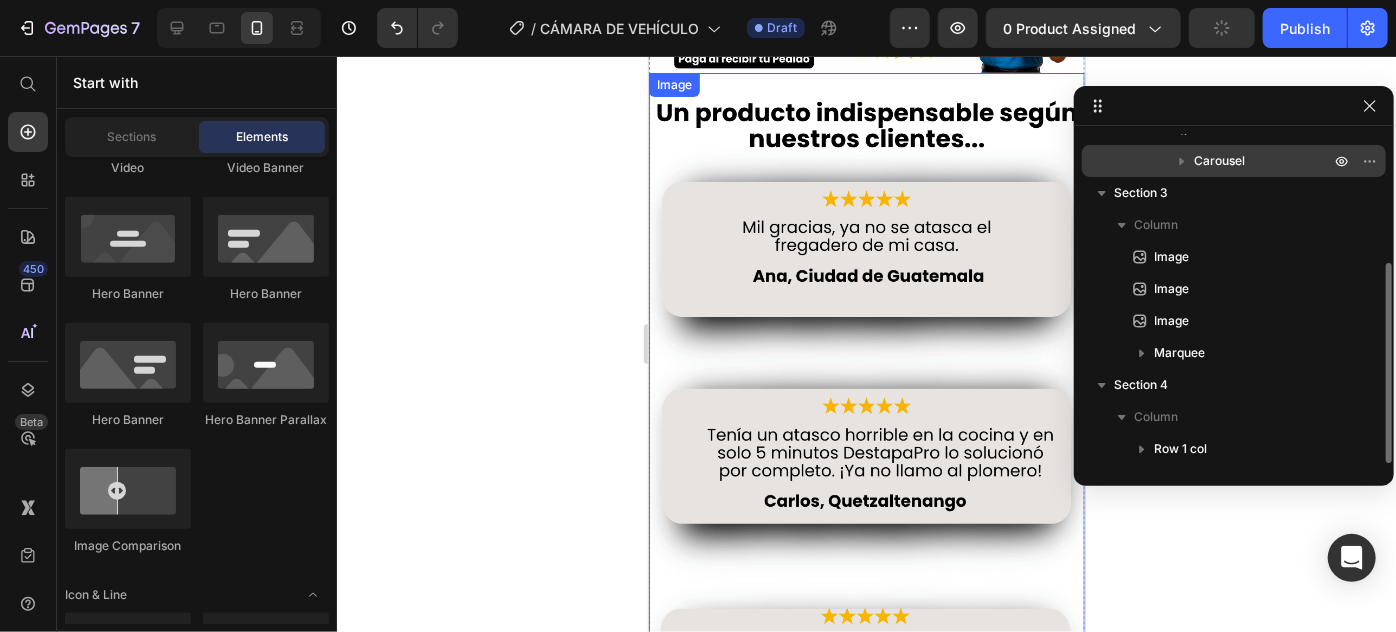 scroll, scrollTop: 4685, scrollLeft: 0, axis: vertical 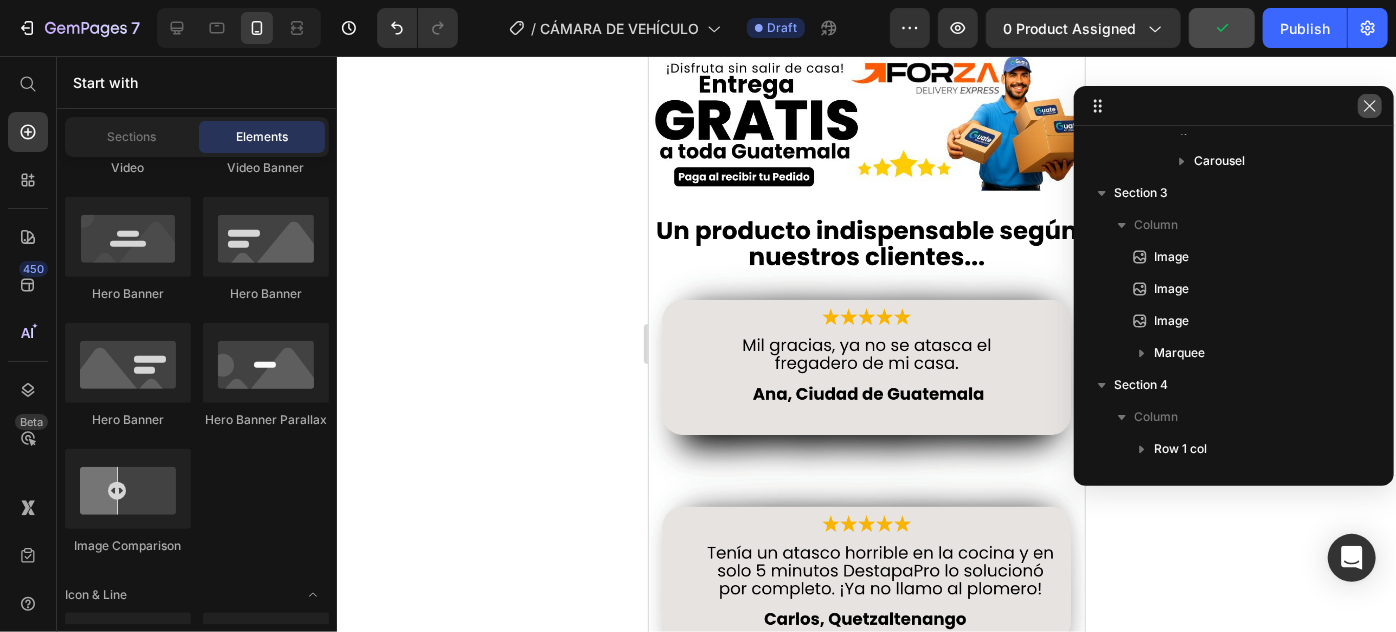 drag, startPoint x: 1376, startPoint y: 105, endPoint x: 1125, endPoint y: 190, distance: 265.0019 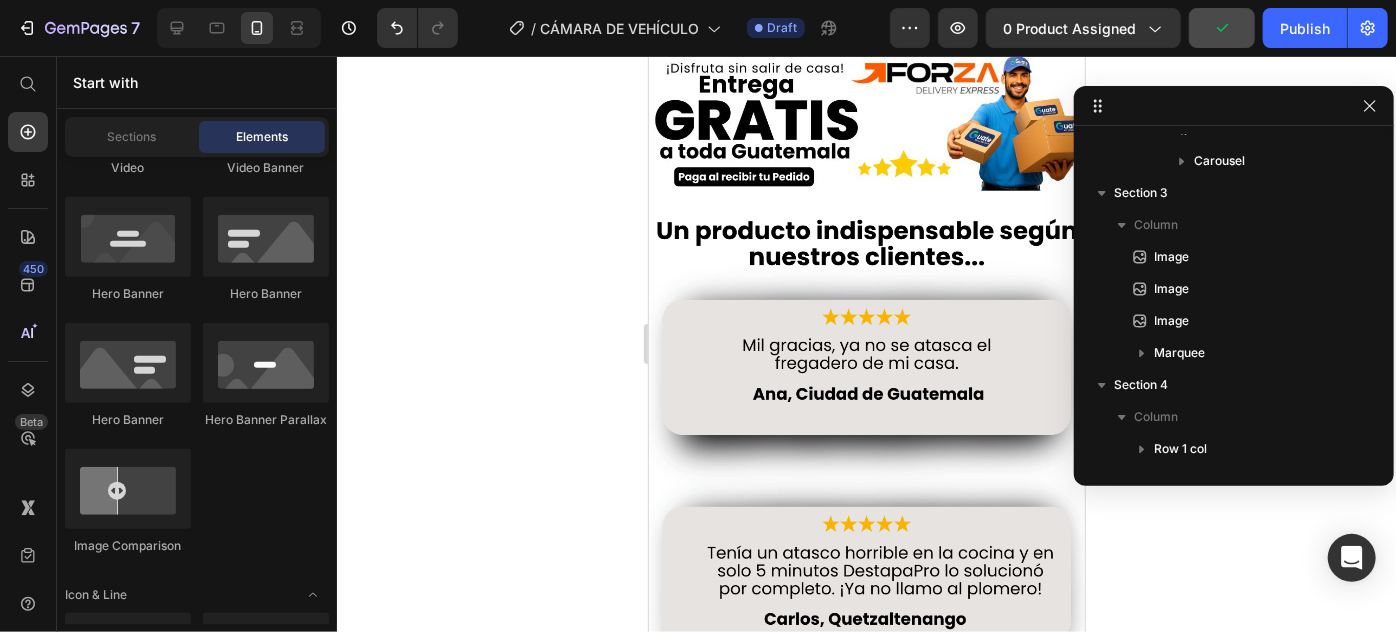 click 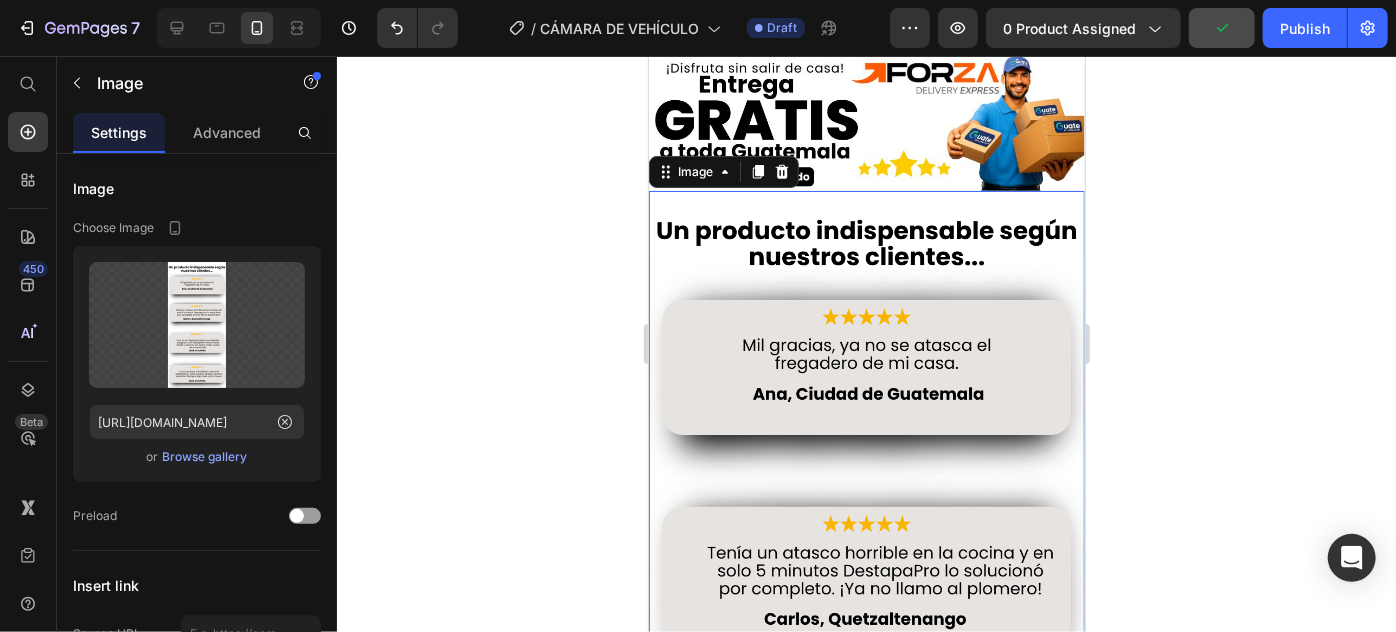 click at bounding box center (866, 664) 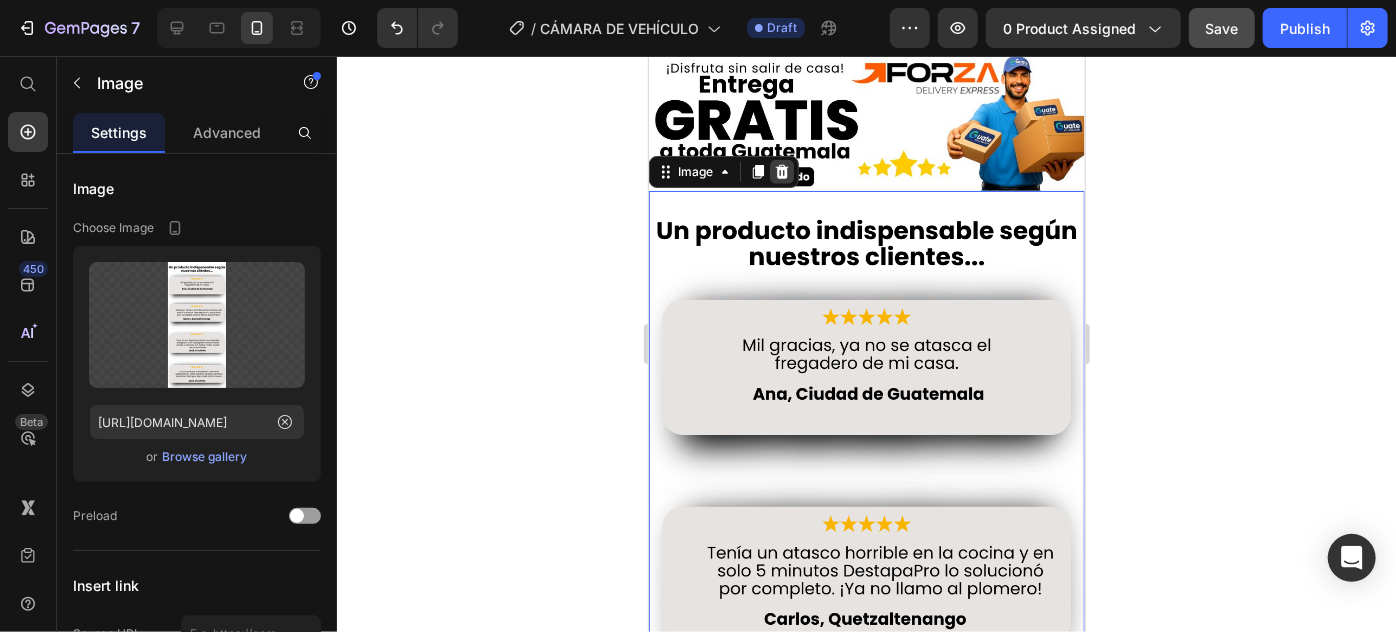 click 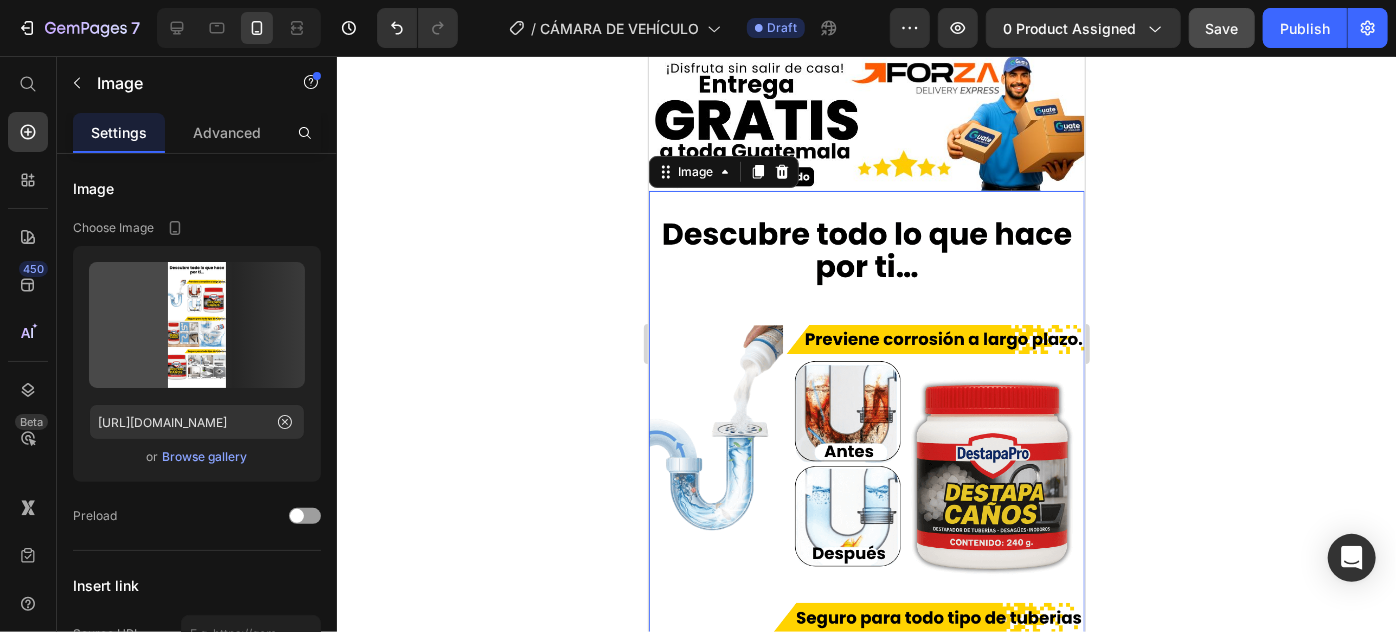 click at bounding box center (866, 664) 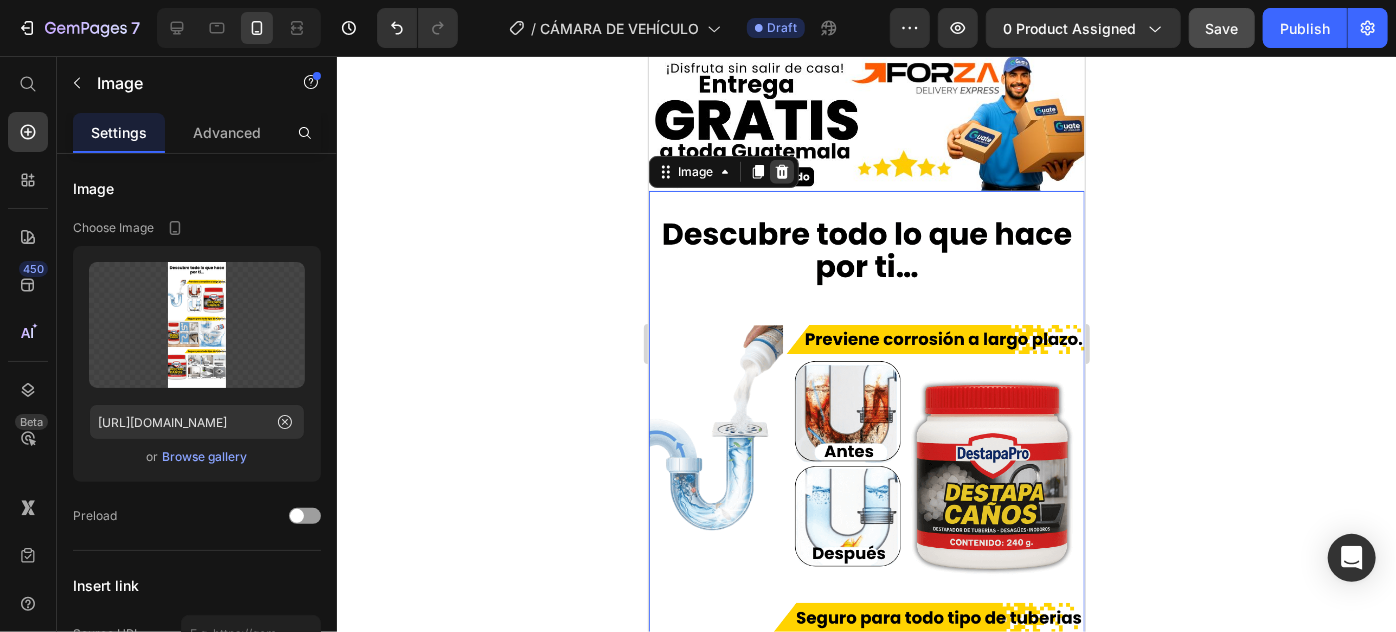 click 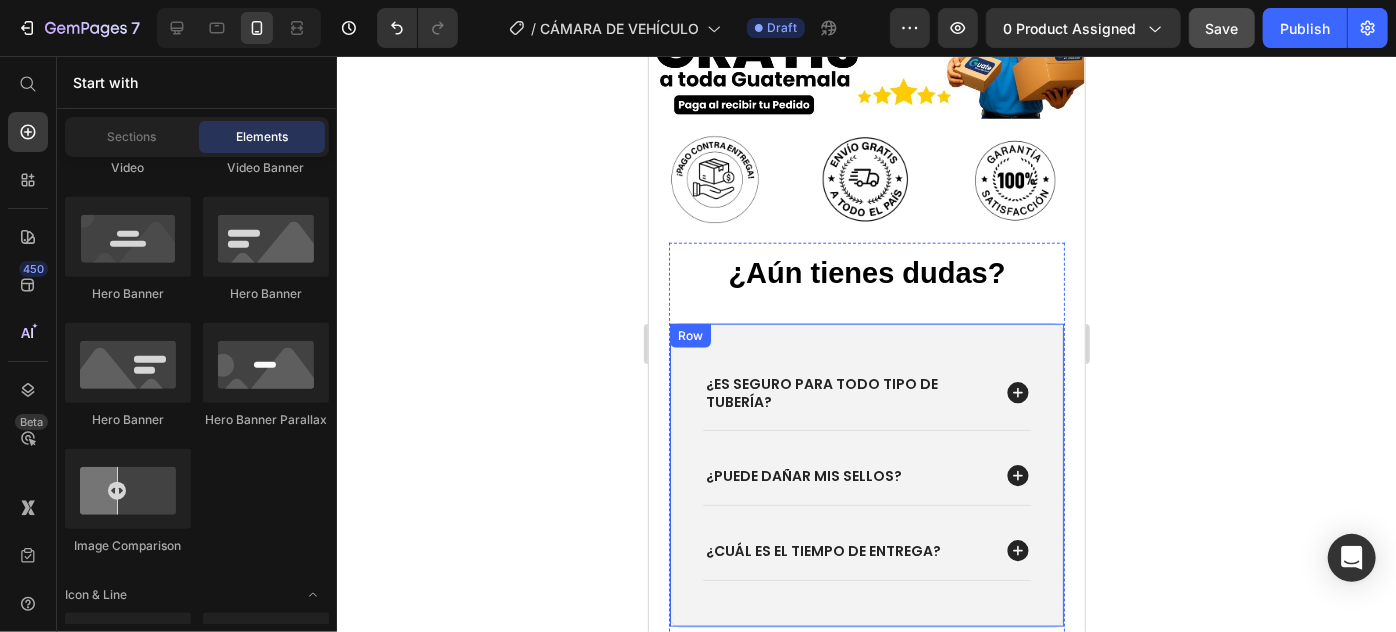 scroll, scrollTop: 4727, scrollLeft: 0, axis: vertical 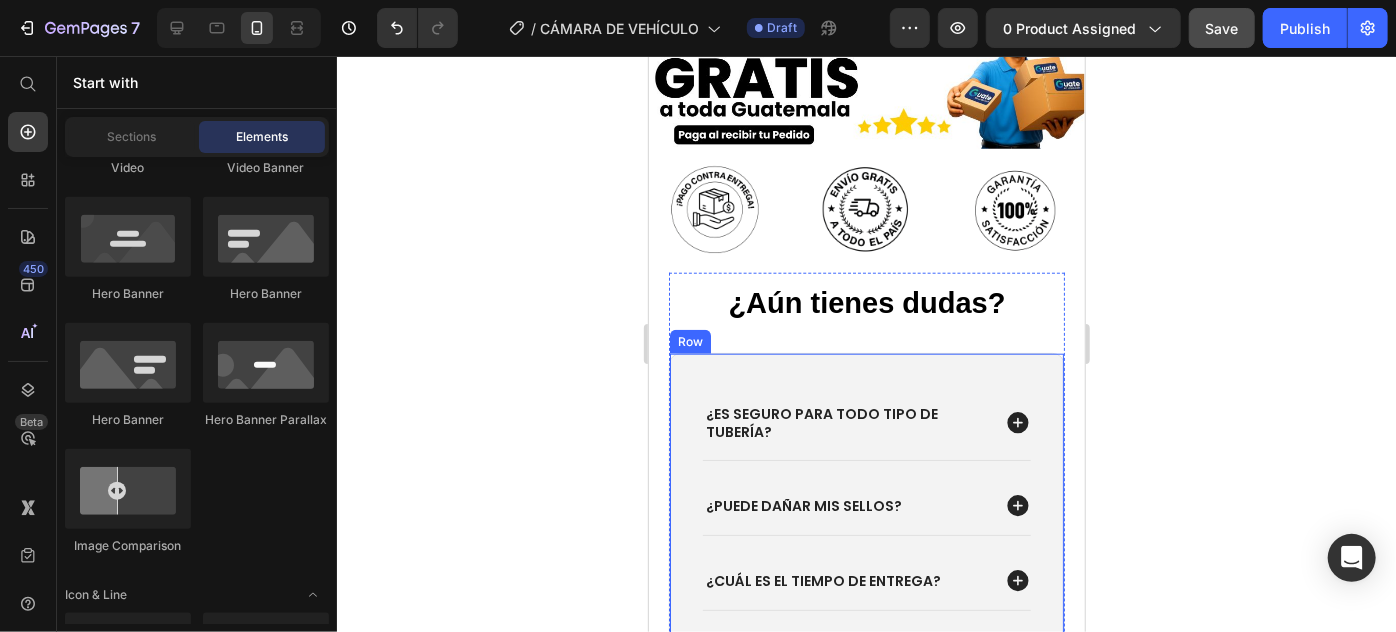 click on "¿Es seguro para todo tipo de tubería?" at bounding box center [845, 422] 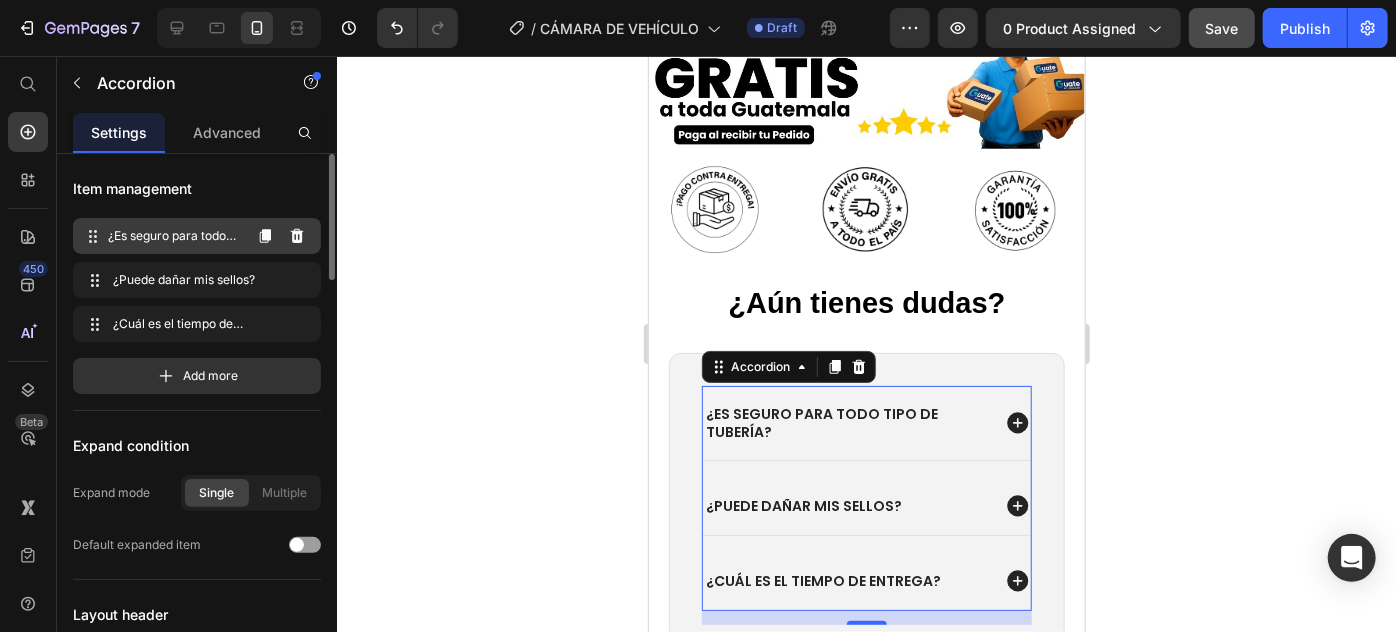 click 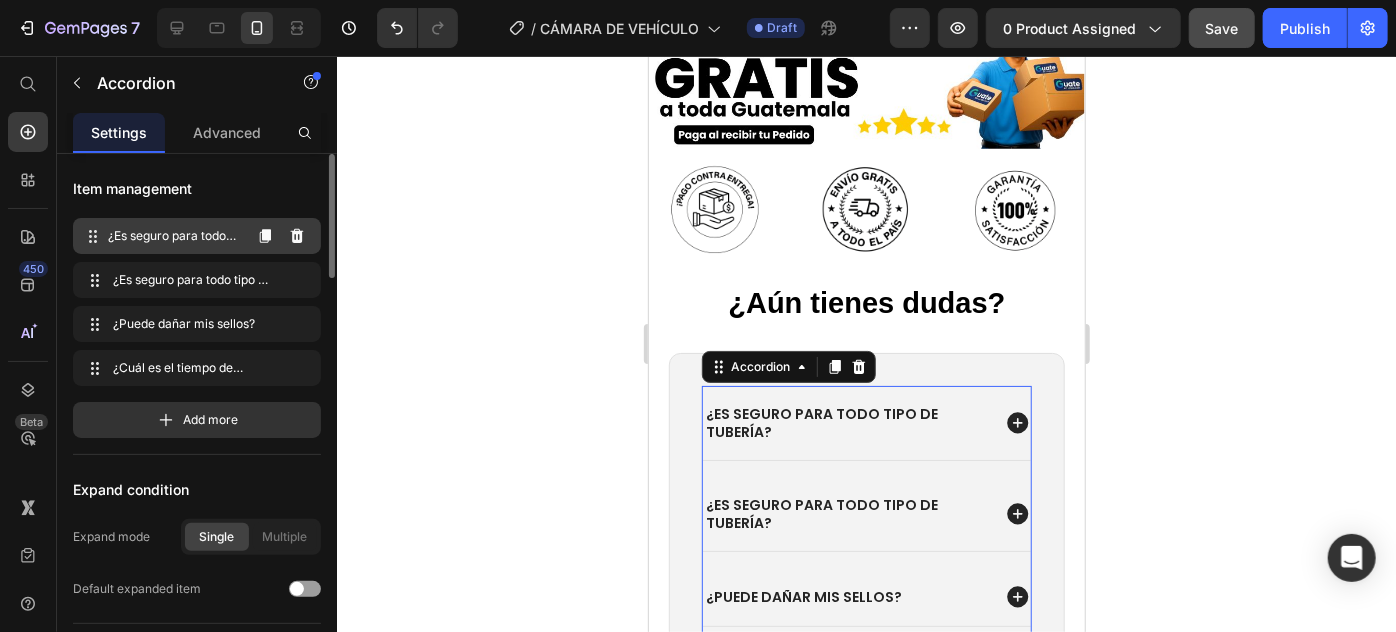 click on "¿Es seguro para todo tipo de tubería?" at bounding box center (174, 236) 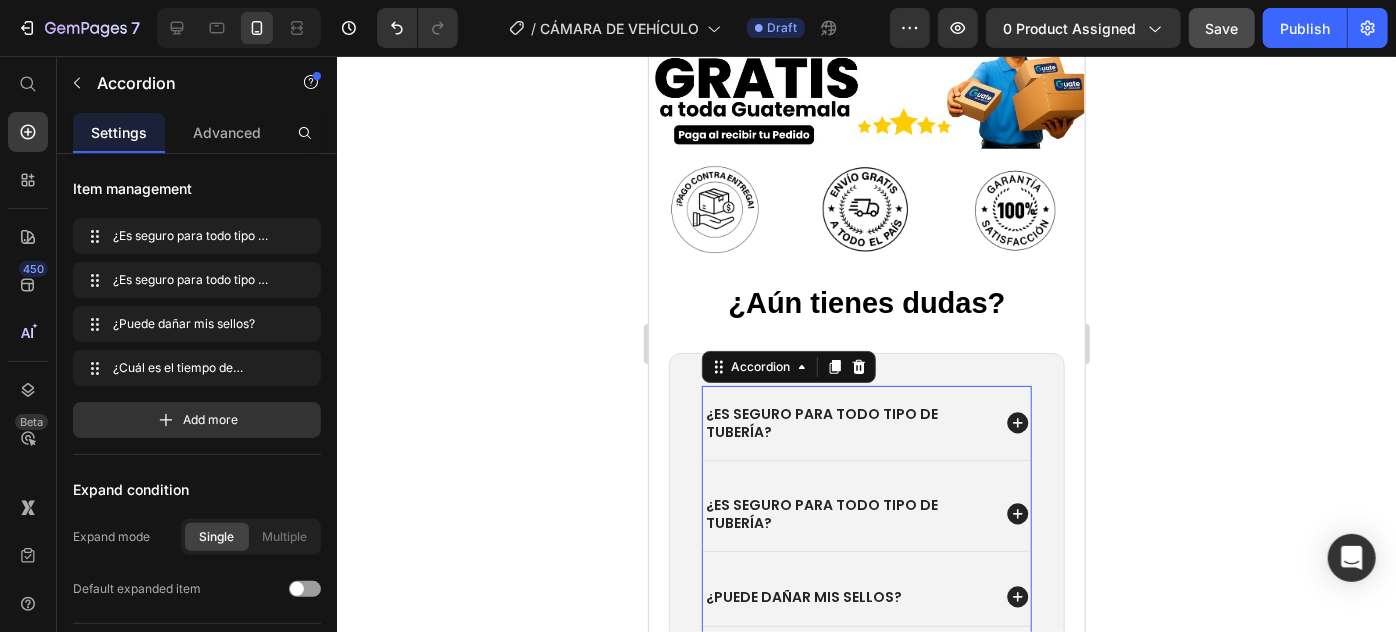 drag, startPoint x: 812, startPoint y: 435, endPoint x: 783, endPoint y: 418, distance: 33.61547 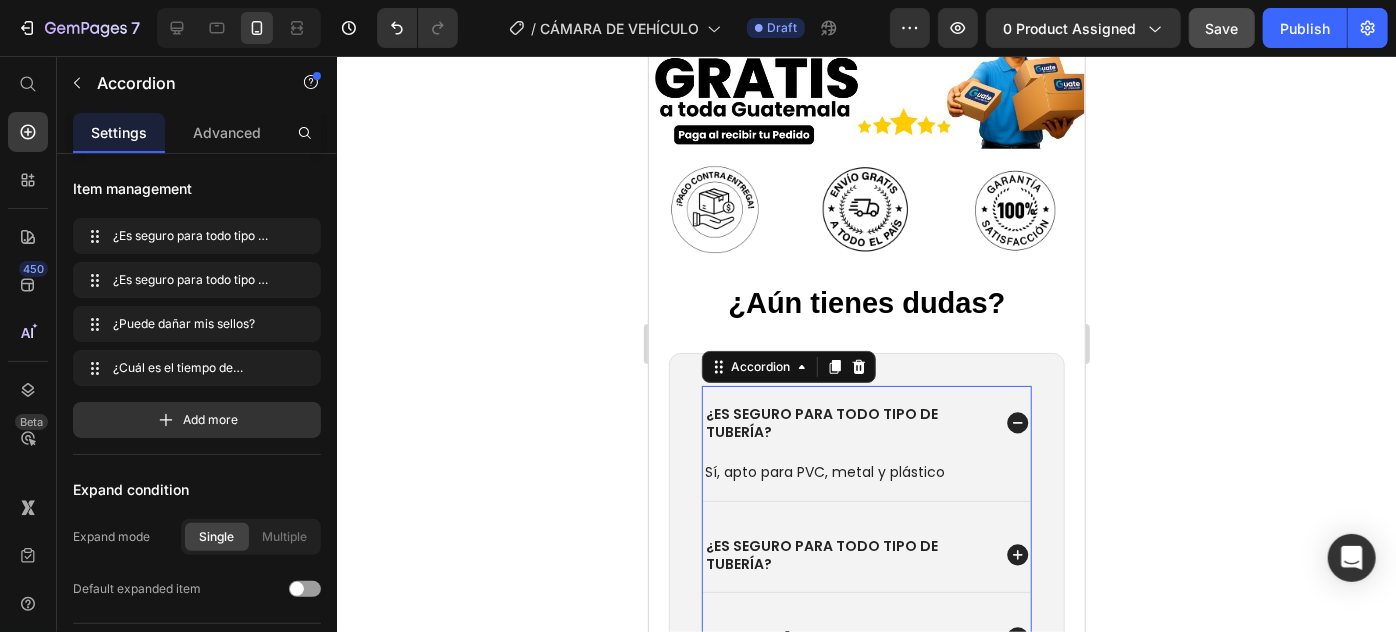 click on "¿Es seguro para todo tipo de tubería?" at bounding box center (845, 422) 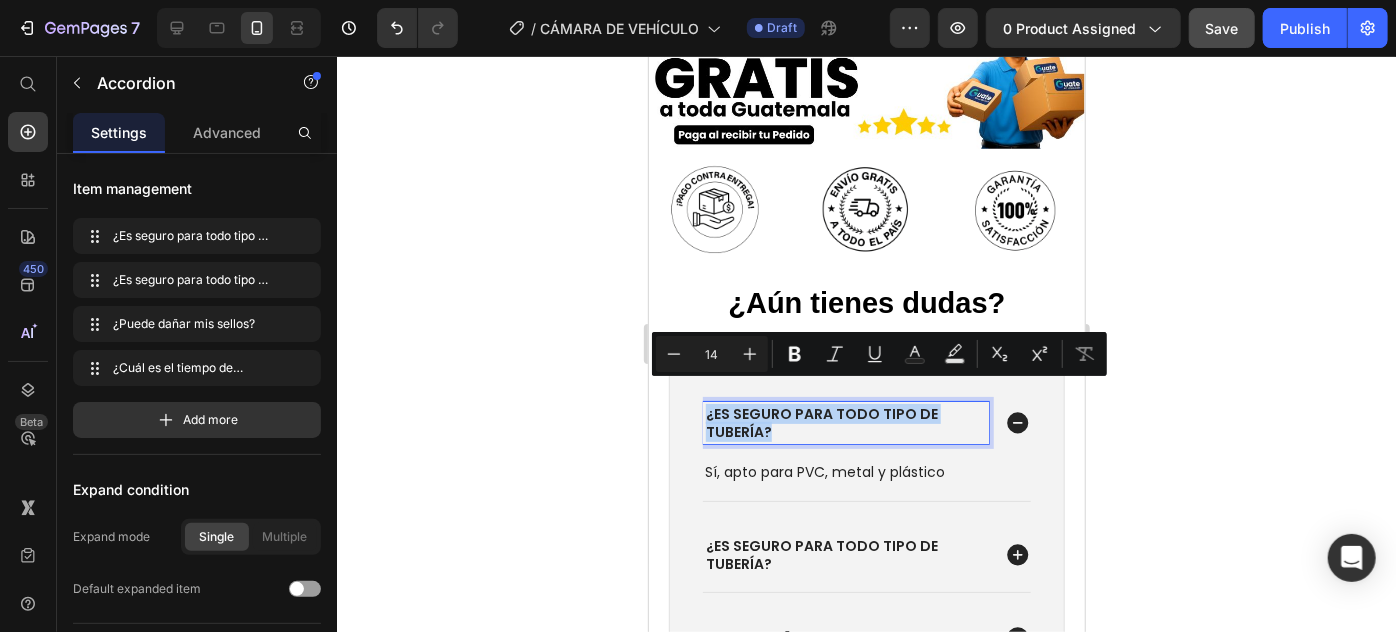drag, startPoint x: 794, startPoint y: 413, endPoint x: 703, endPoint y: 392, distance: 93.39165 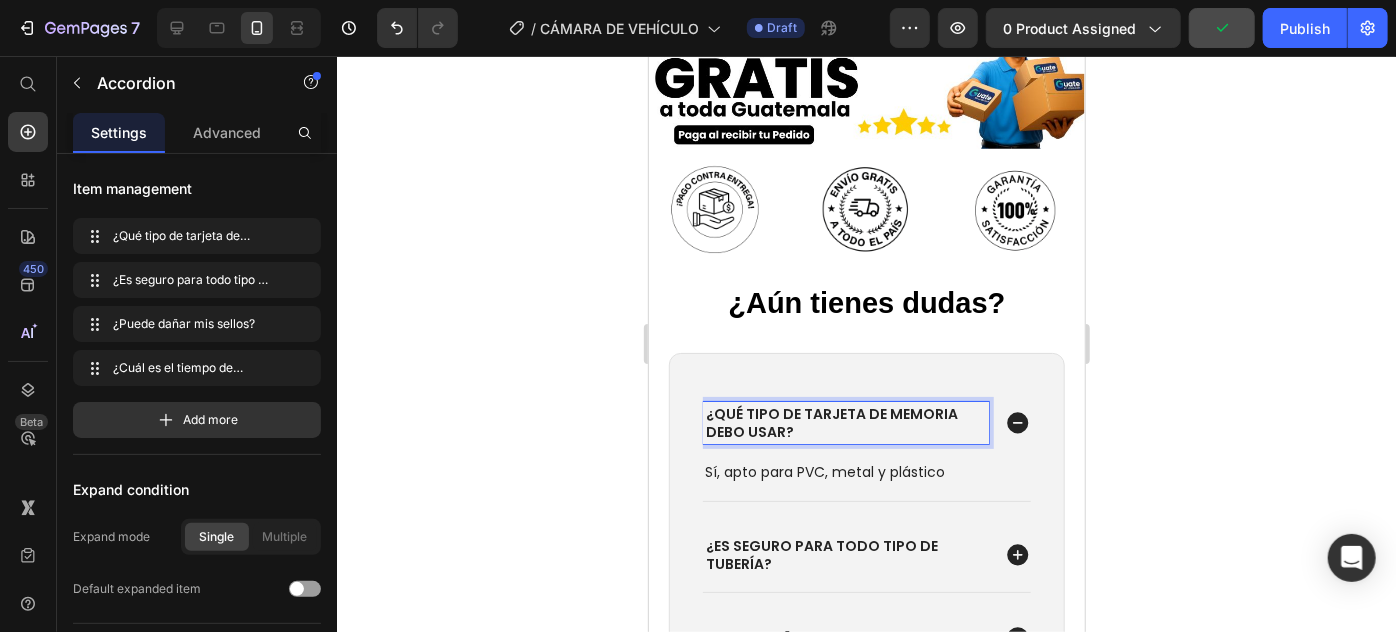 click on "¿Qué tipo de tarjeta de memoria debo usar?" at bounding box center (831, 422) 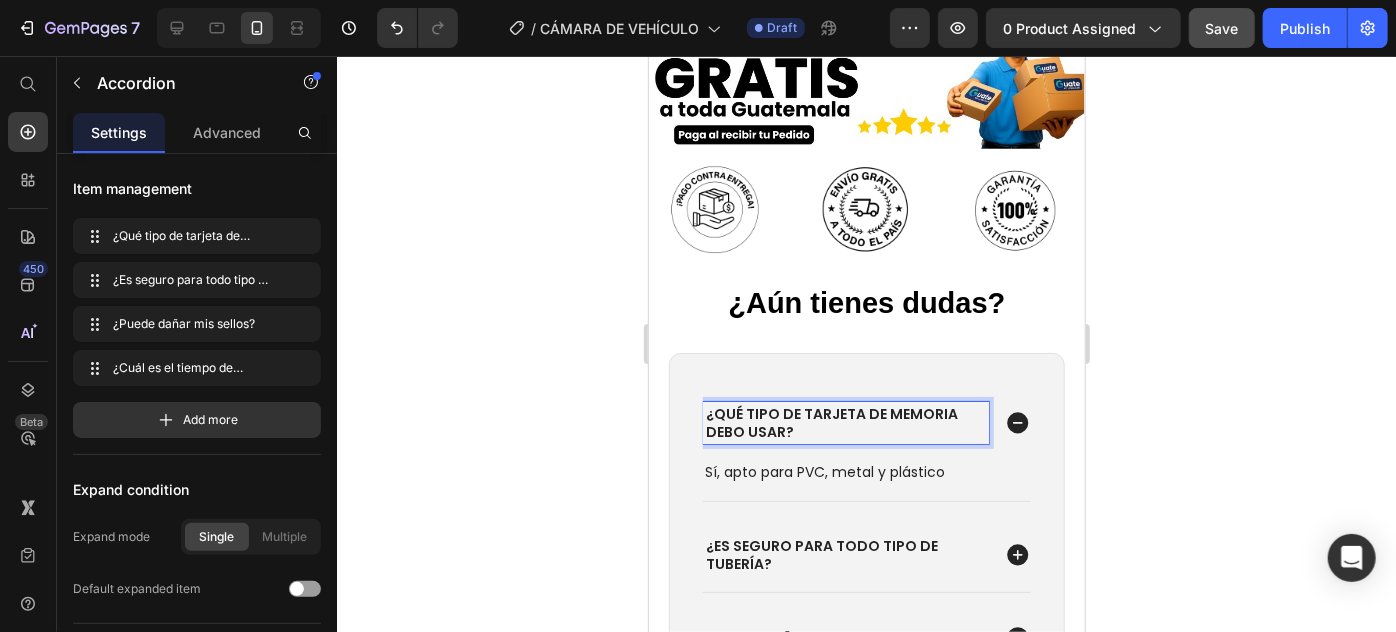 click 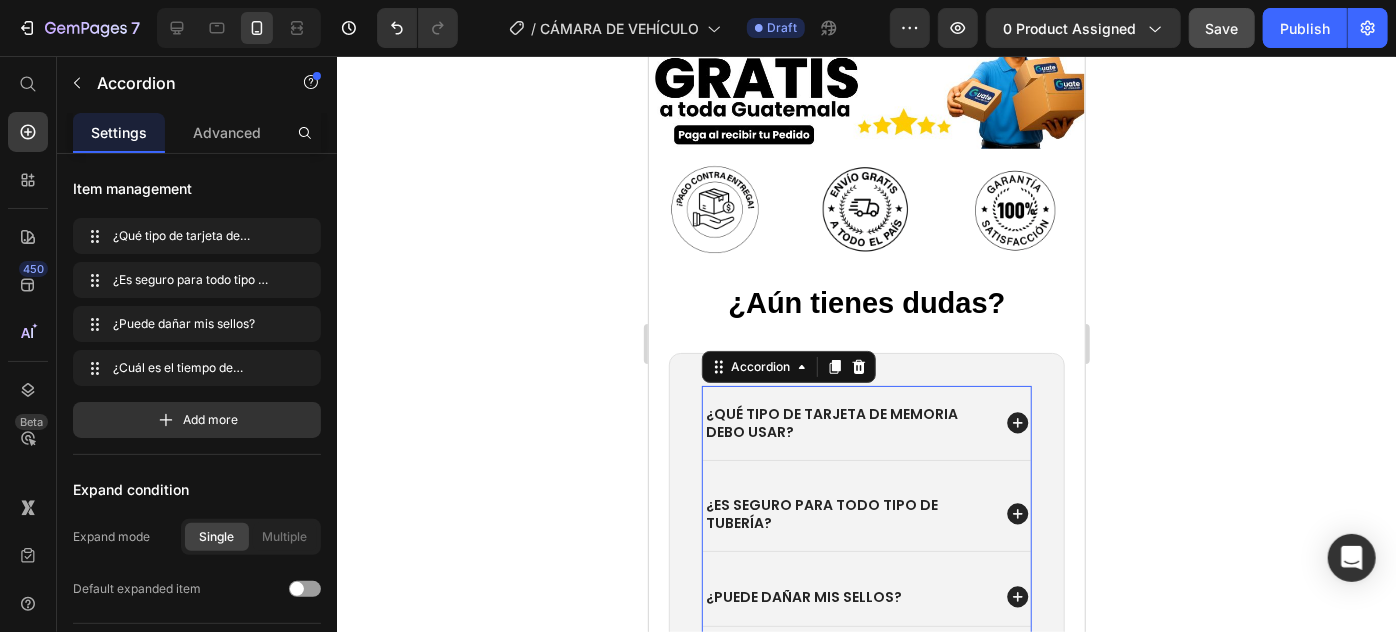 click on "¿Qué tipo de tarjeta de memoria debo usar?" at bounding box center (866, 422) 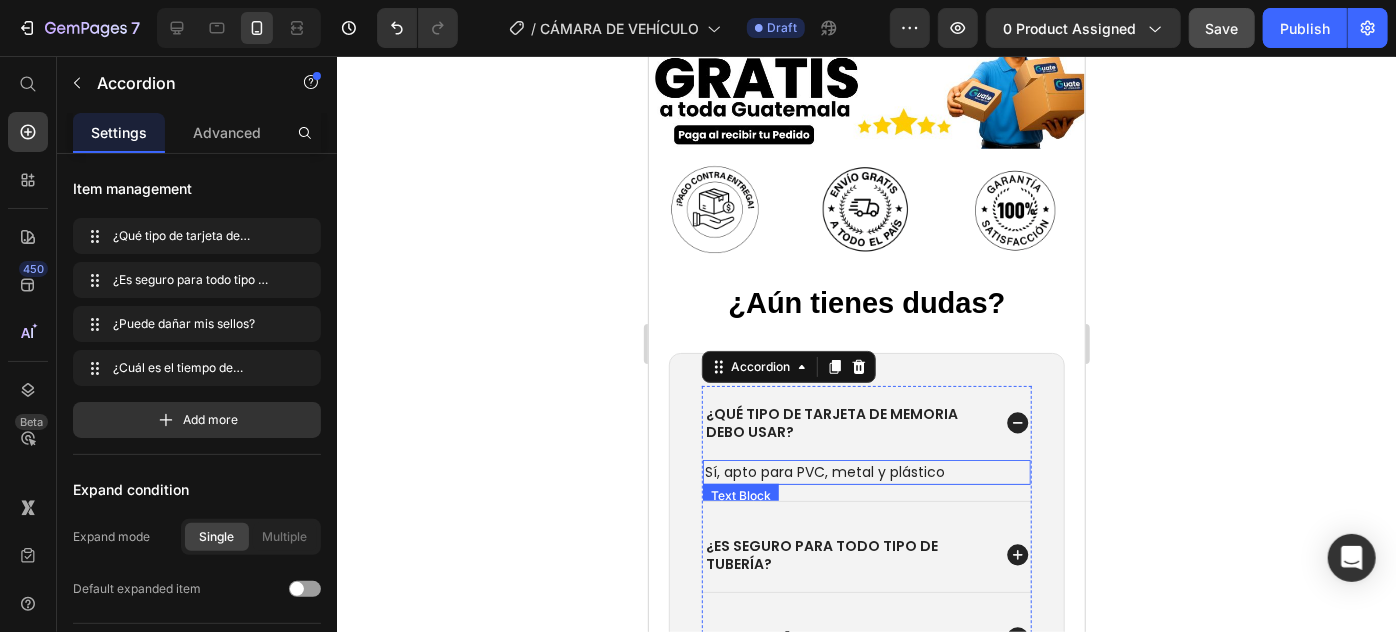 click on "Sí, apto para PVC, metal y plástico" at bounding box center (866, 471) 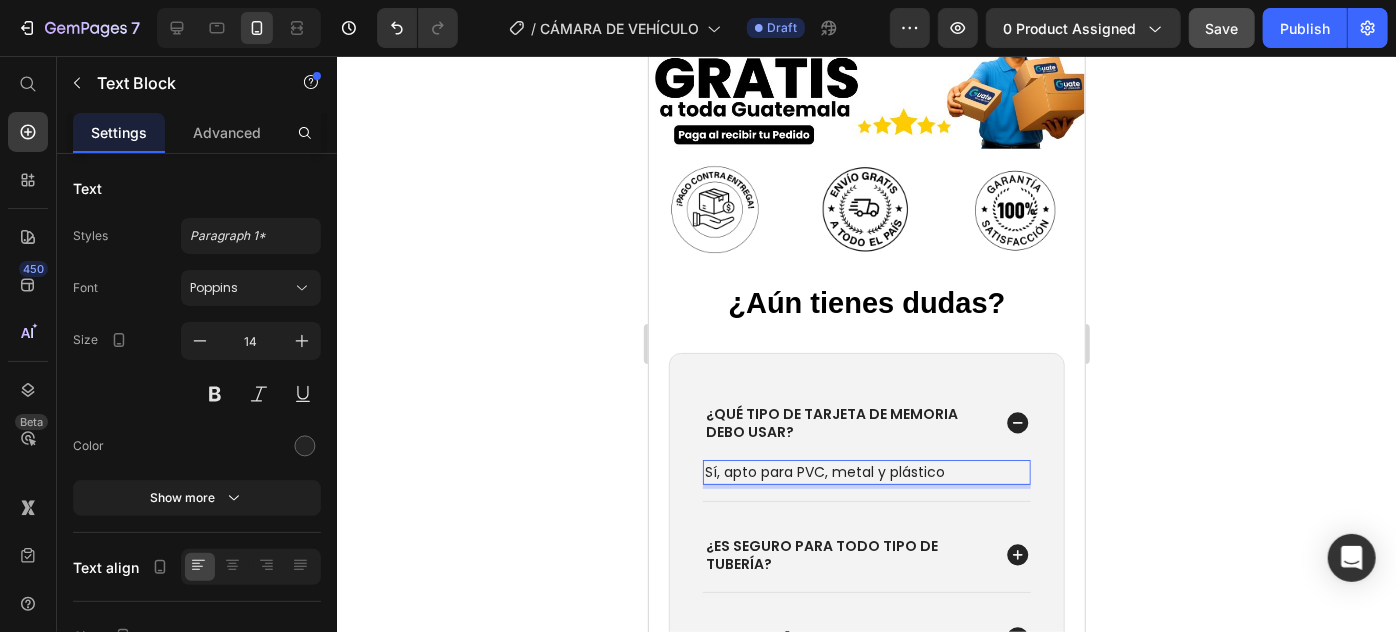 click on "Sí, apto para PVC, metal y plástico" at bounding box center (866, 471) 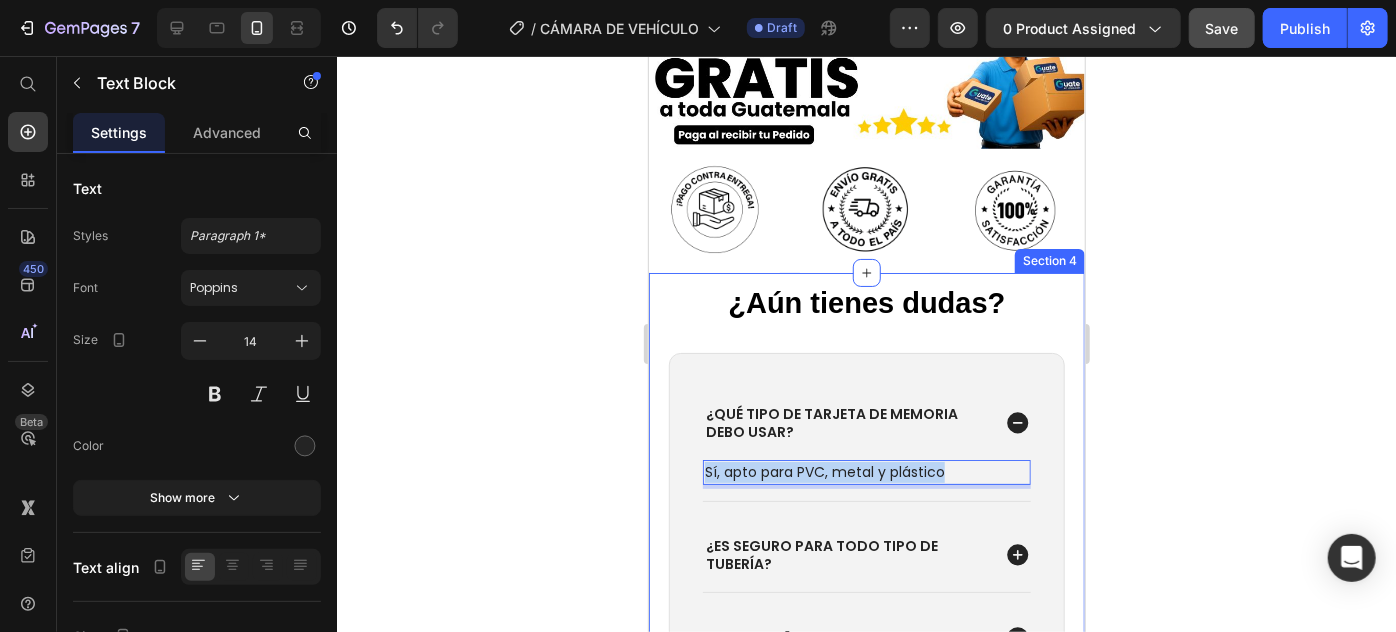 drag, startPoint x: 960, startPoint y: 451, endPoint x: 658, endPoint y: 446, distance: 302.04138 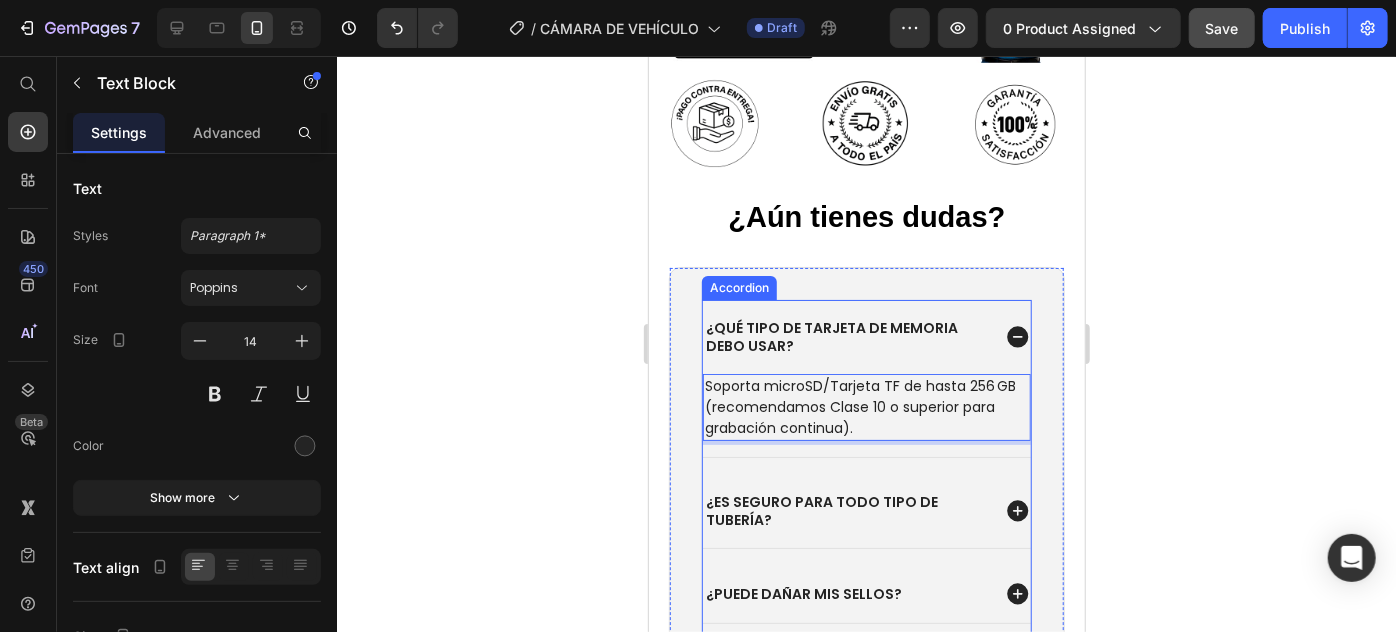 scroll, scrollTop: 4818, scrollLeft: 0, axis: vertical 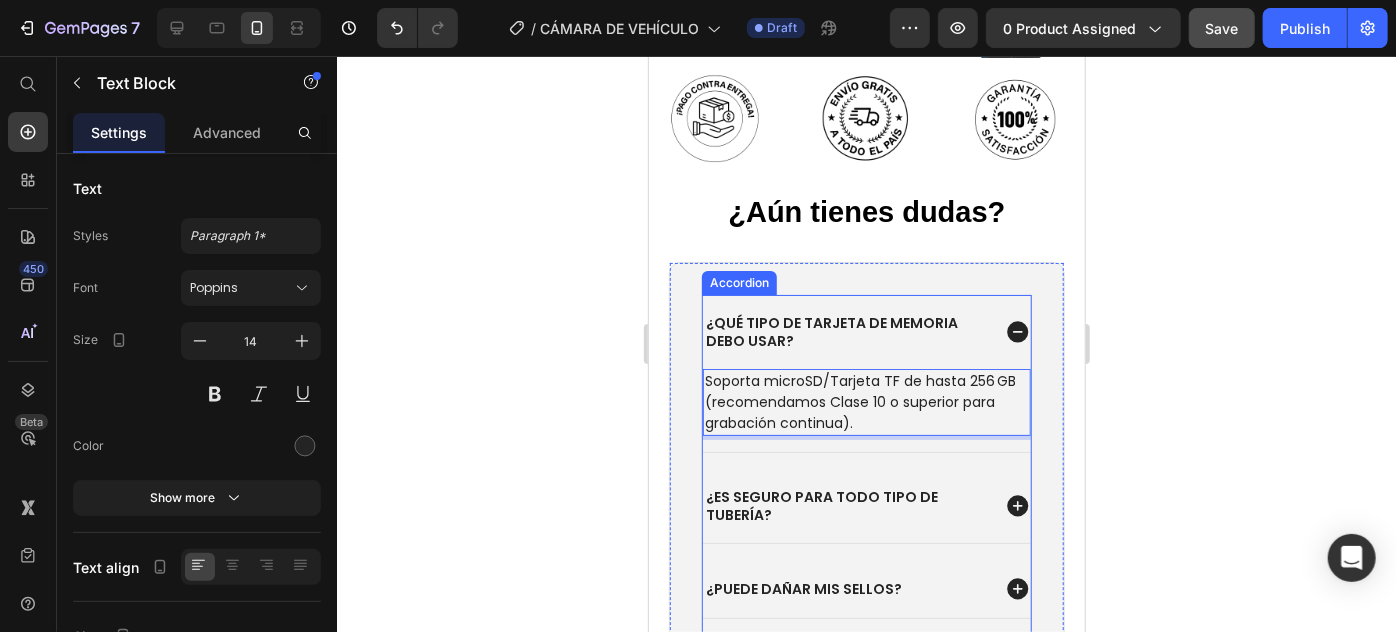 click on "¿Es seguro para todo tipo de tubería?" at bounding box center [845, 505] 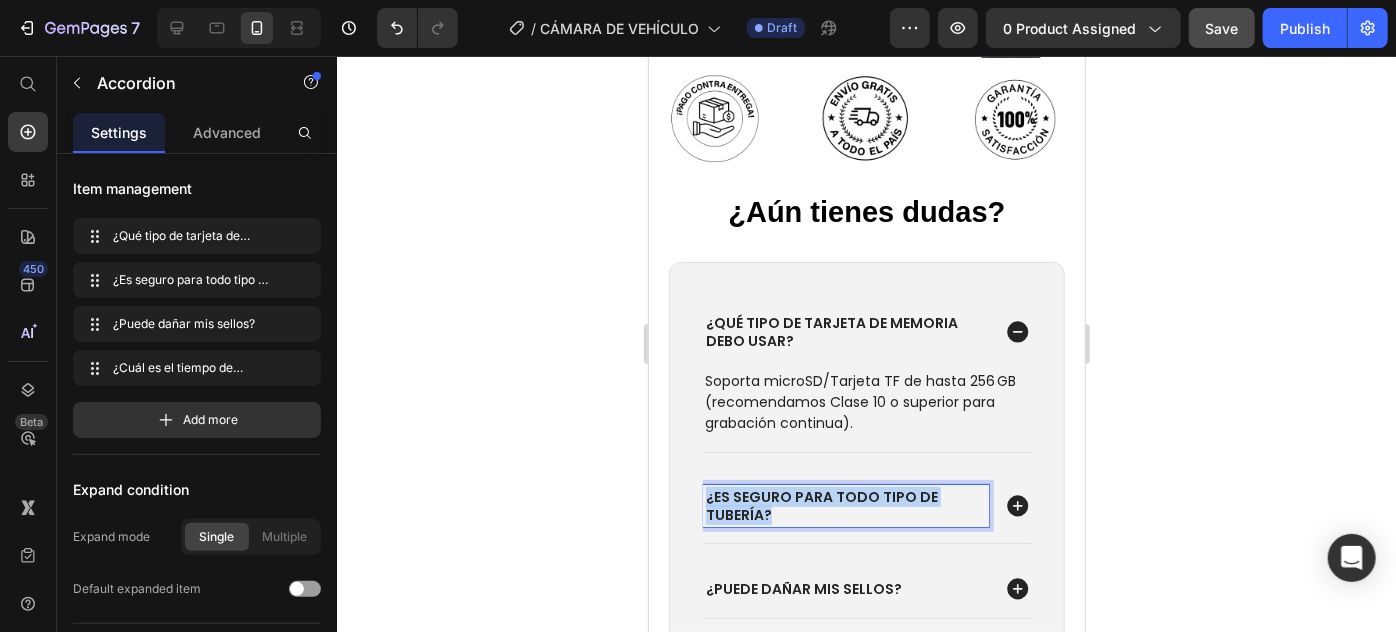 drag, startPoint x: 803, startPoint y: 489, endPoint x: 707, endPoint y: 478, distance: 96.62815 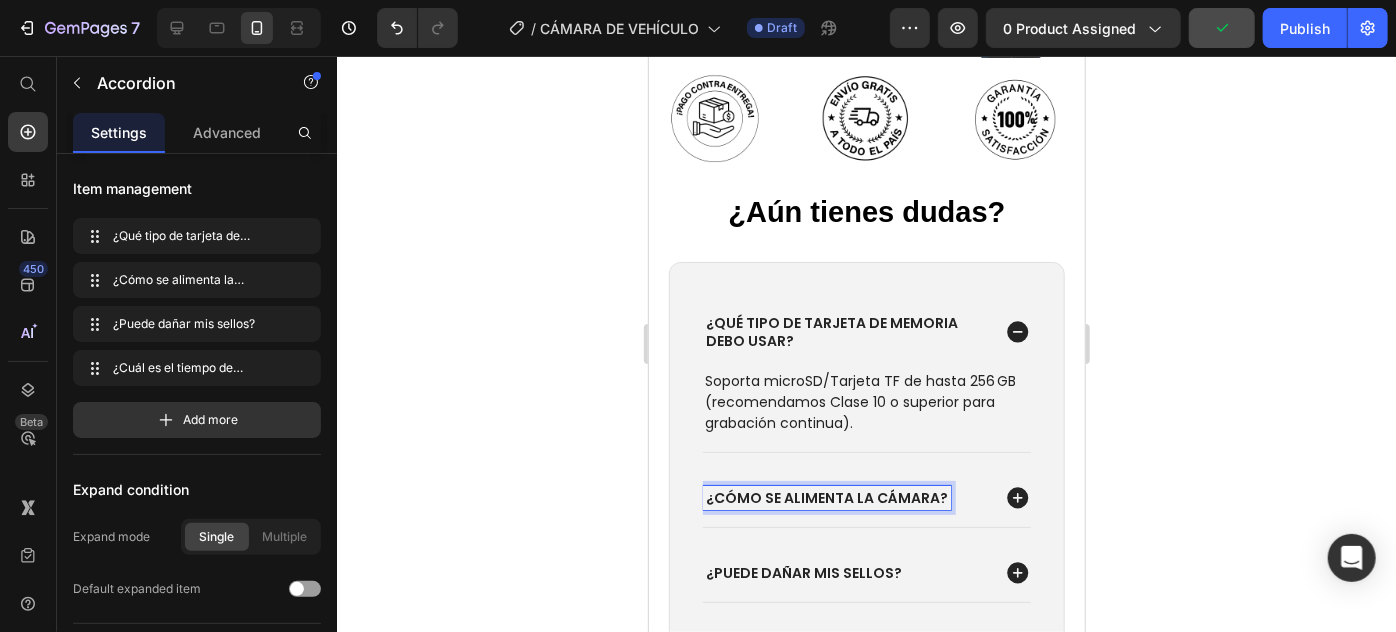 click on "¿Cómo se alimenta la cámara?" at bounding box center [826, 497] 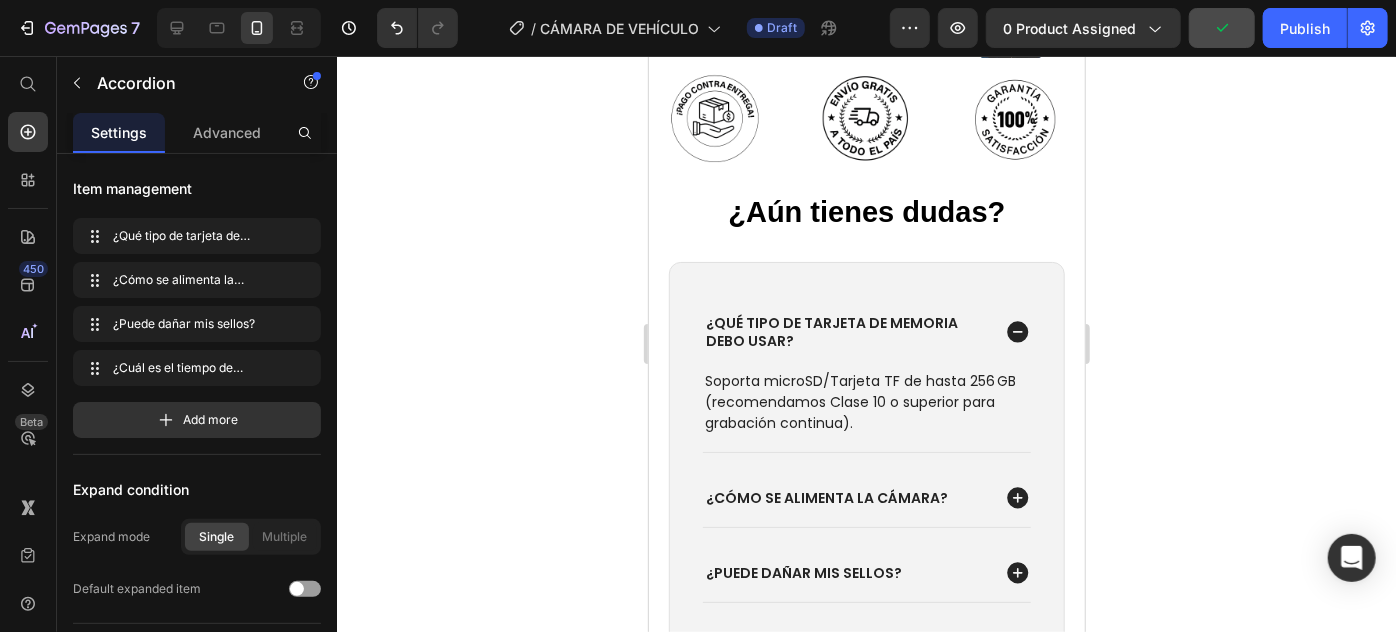 click 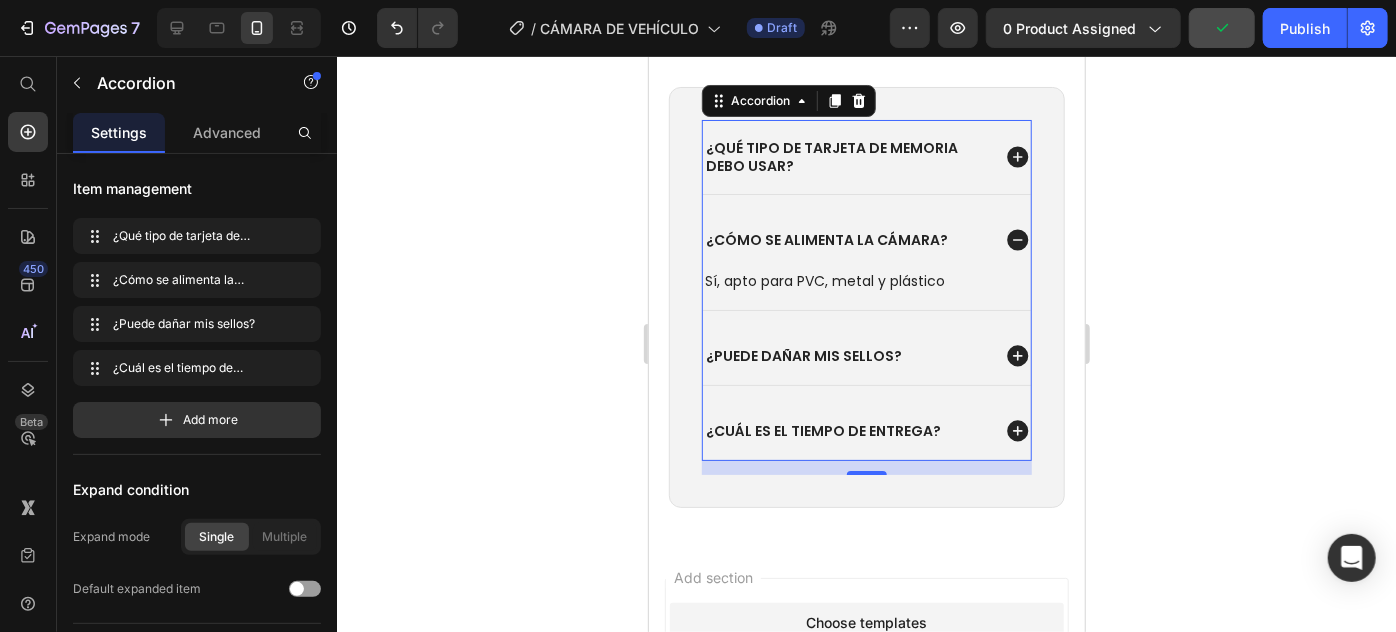 scroll, scrollTop: 5000, scrollLeft: 0, axis: vertical 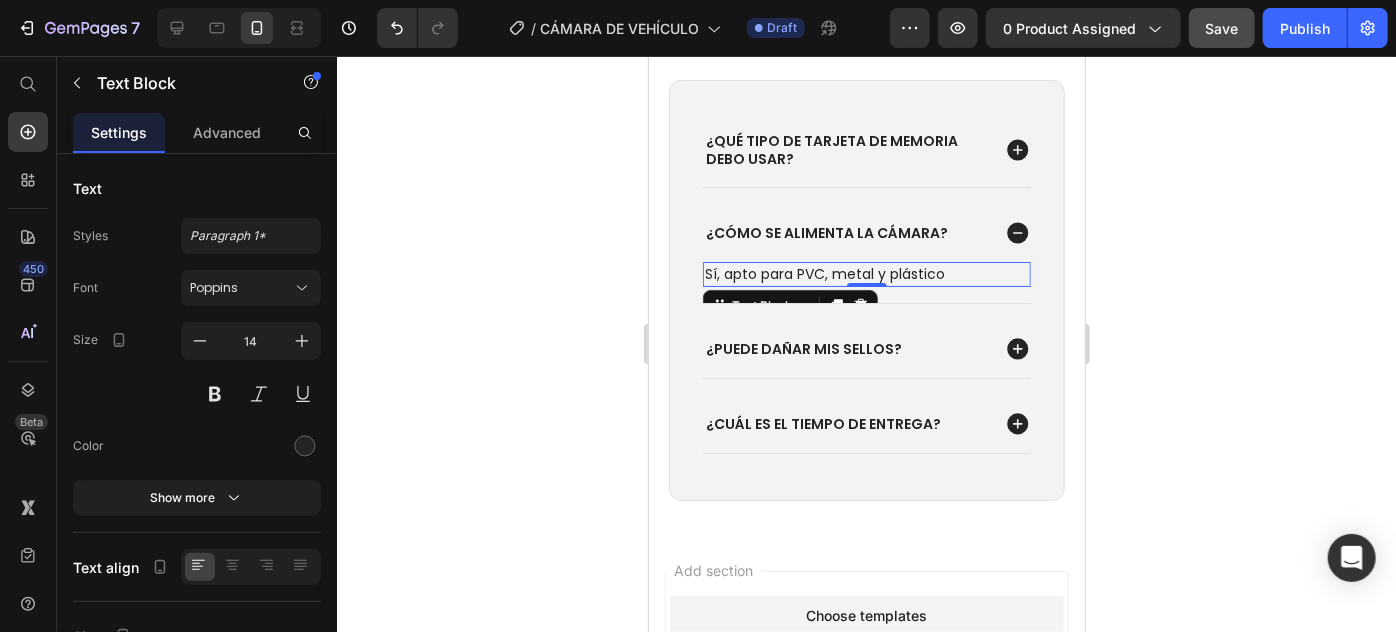 drag, startPoint x: 780, startPoint y: 245, endPoint x: 866, endPoint y: 259, distance: 87.13208 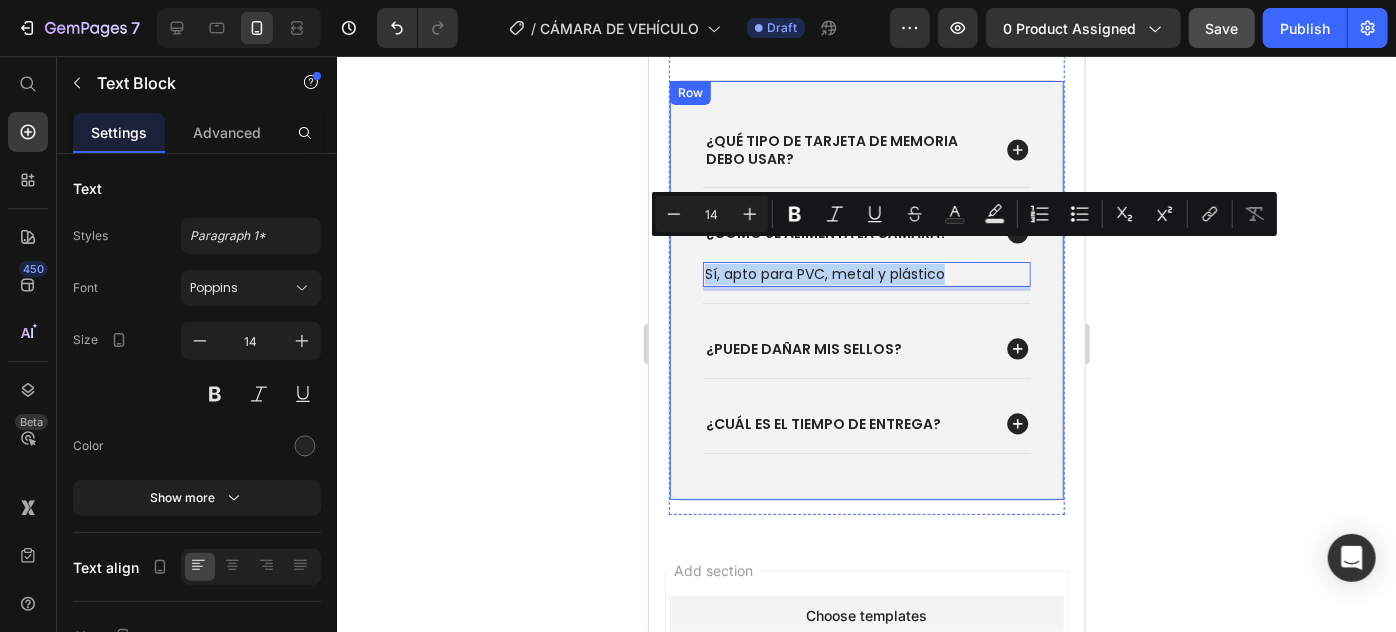drag, startPoint x: 963, startPoint y: 255, endPoint x: 688, endPoint y: 238, distance: 275.52496 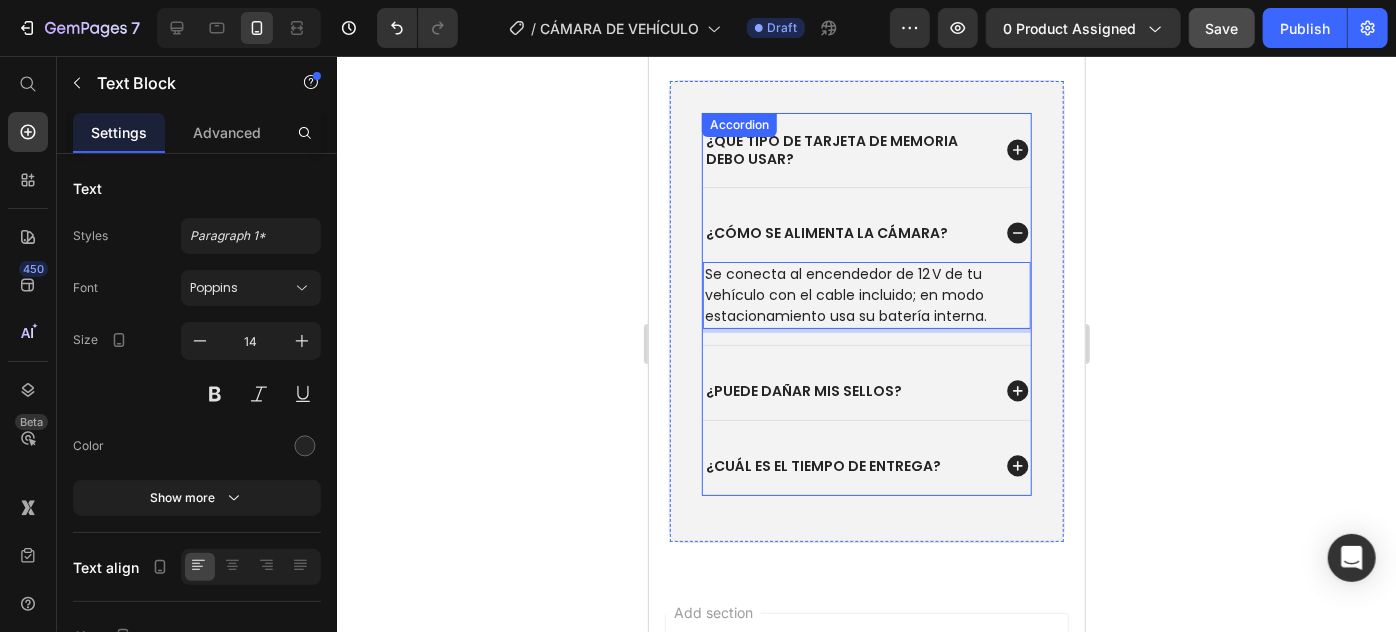 click on "¿Puede dañar mis sellos?" at bounding box center (845, 390) 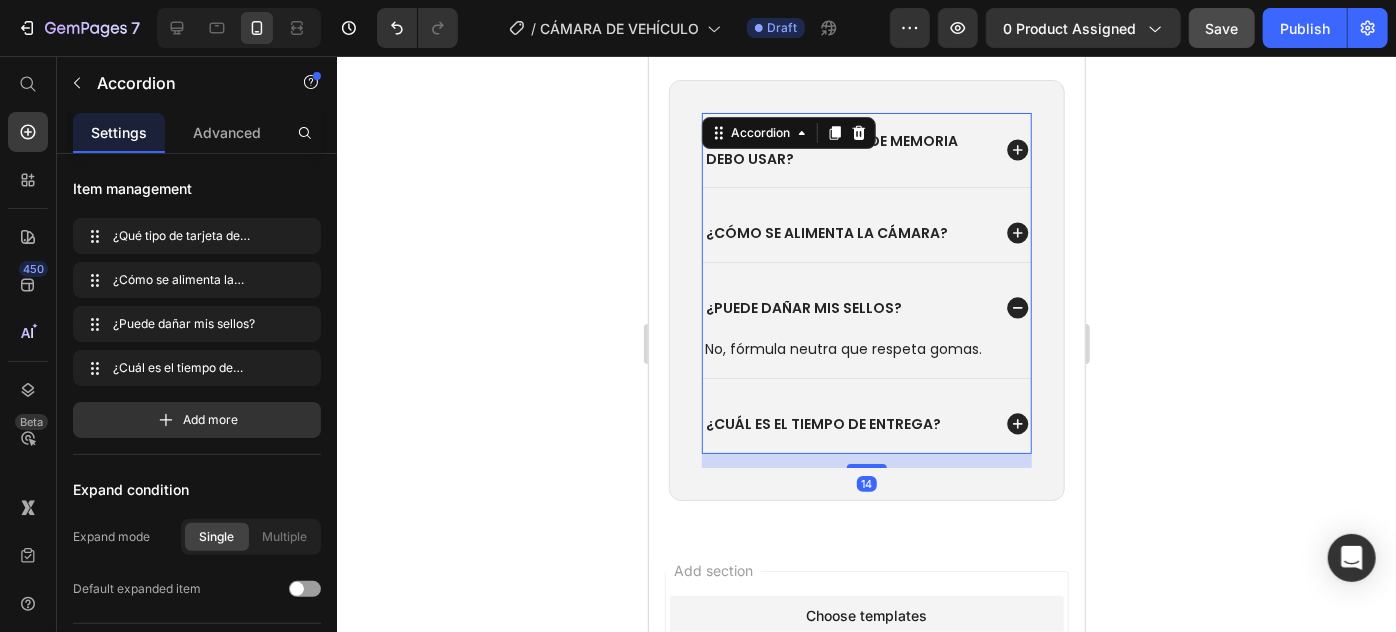 click on "¿Puede dañar mis sellos?" at bounding box center (845, 307) 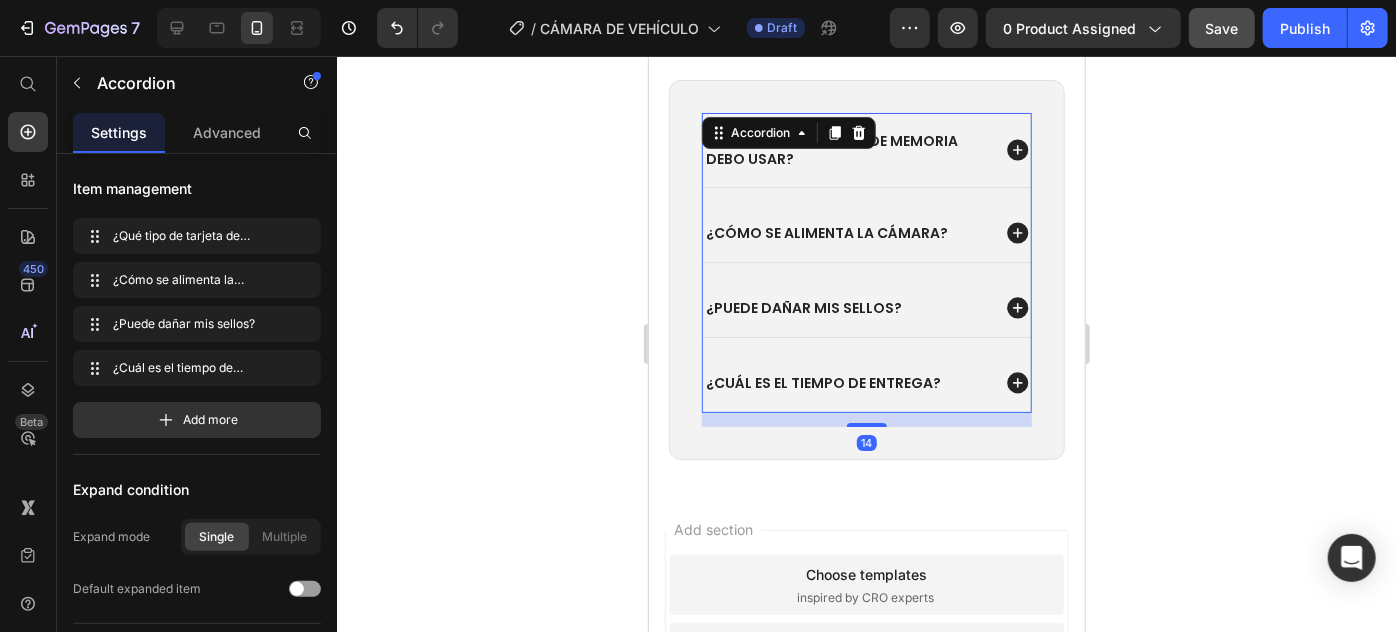 click on "¿Puede dañar mis sellos?" at bounding box center [845, 307] 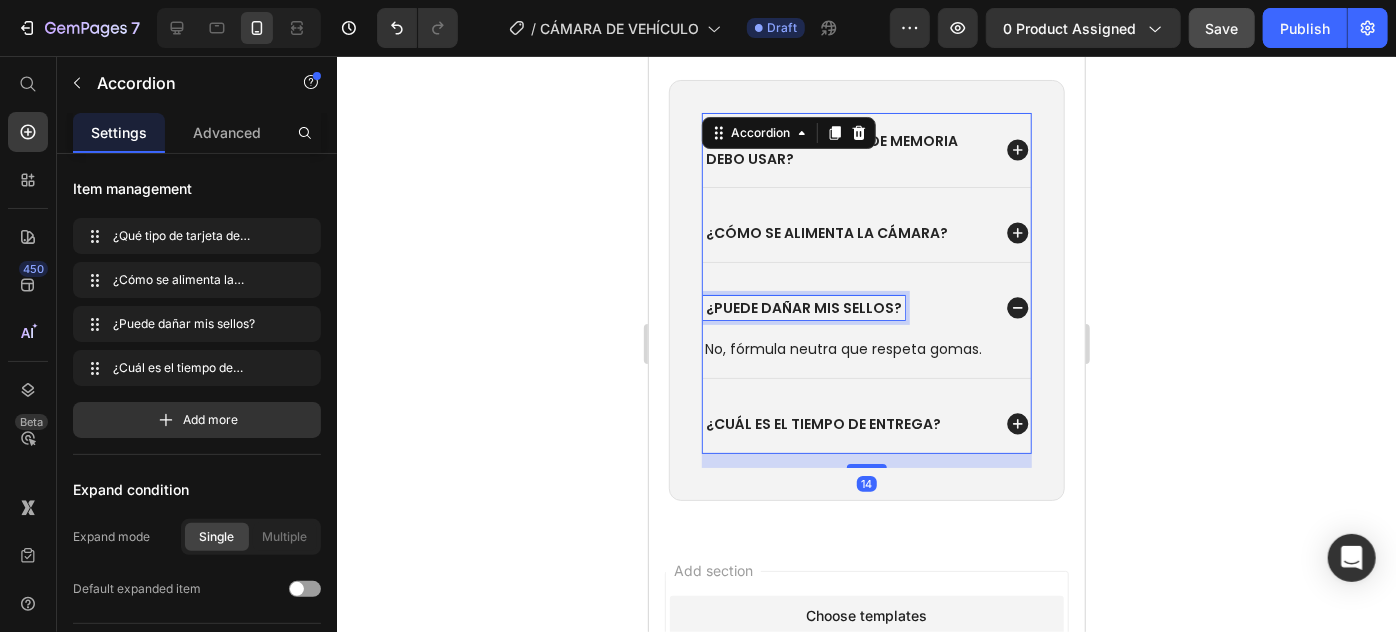 click on "¿Puede dañar mis sellos?" at bounding box center (803, 307) 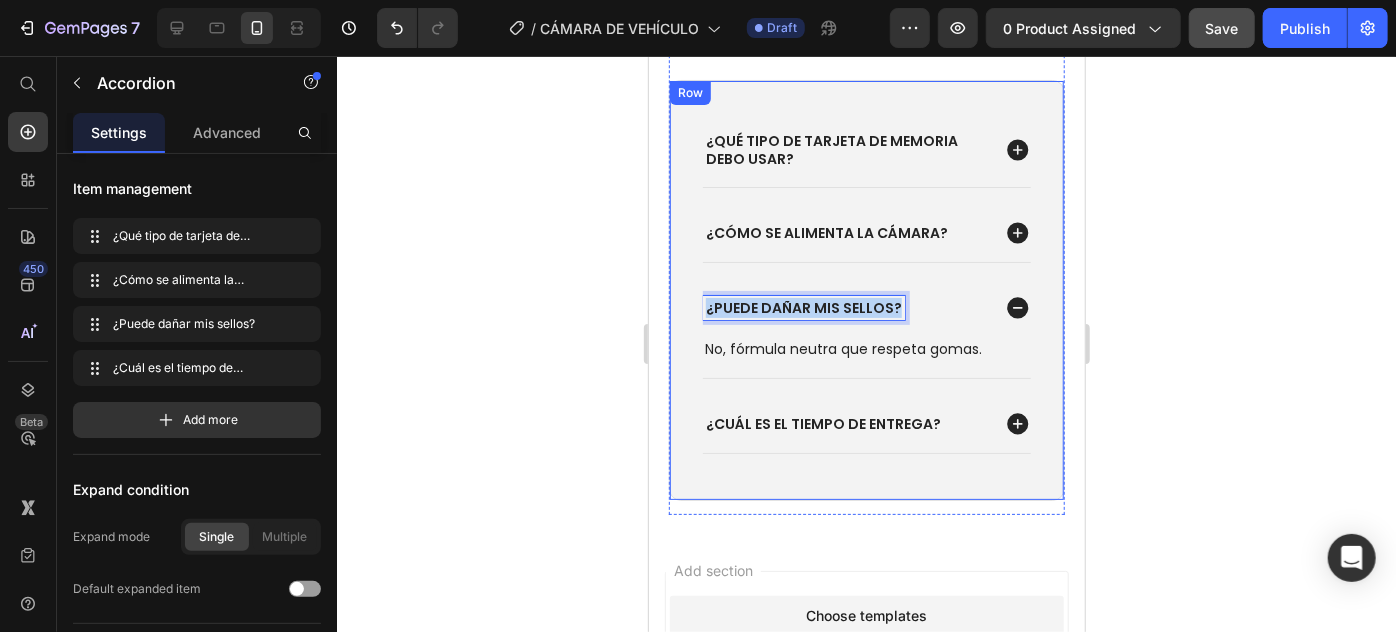 drag, startPoint x: 893, startPoint y: 280, endPoint x: 698, endPoint y: 281, distance: 195.00256 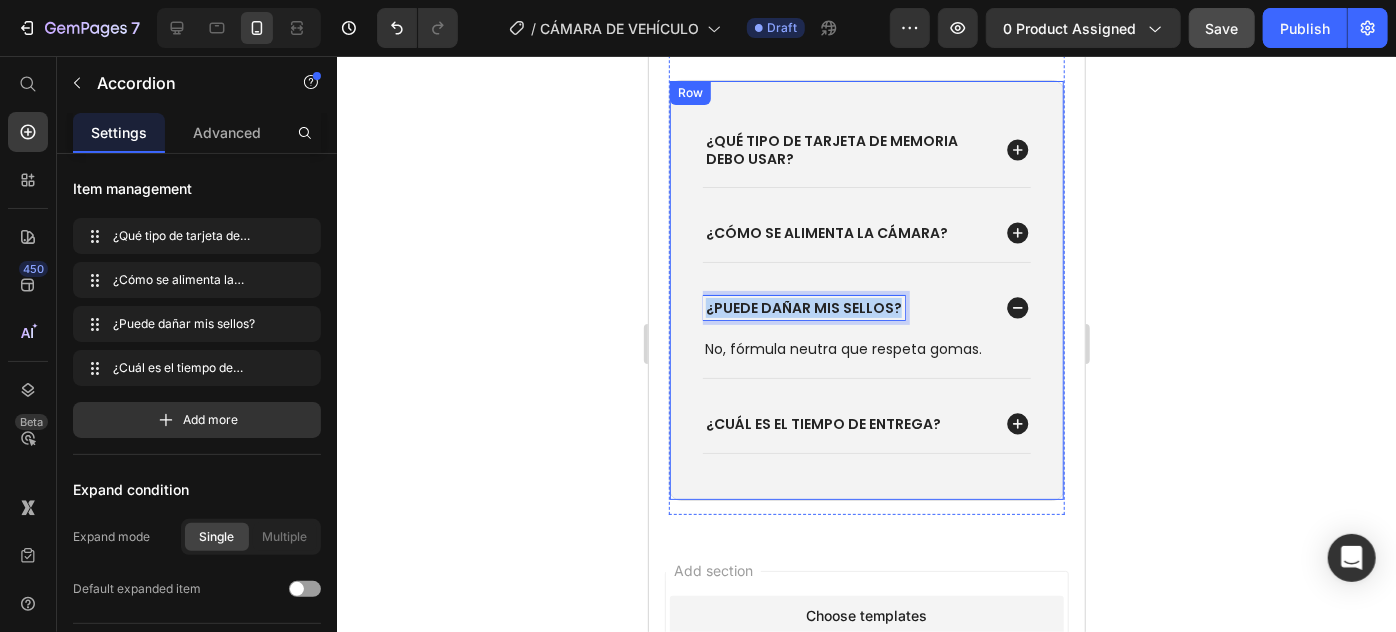click on "¿Qué tipo de tarjeta de memoria debo usar?
¿Cómo se alimenta la cámara?
¿Puede dañar mis sellos? No, fórmula neutra que respeta gomas. Text Block
¿Cuál es el tiempo de entrega? Accordion   14 Row" at bounding box center [866, 289] 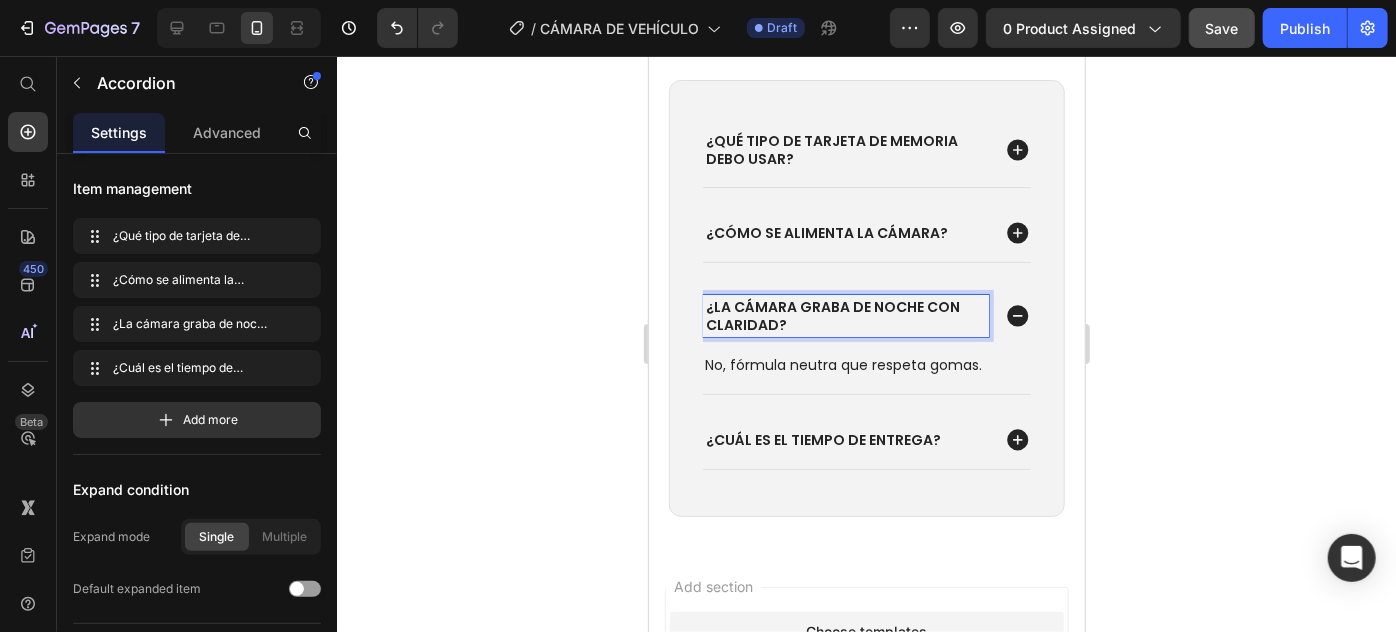 click on "¿La cámara graba de noche con claridad?" at bounding box center [832, 315] 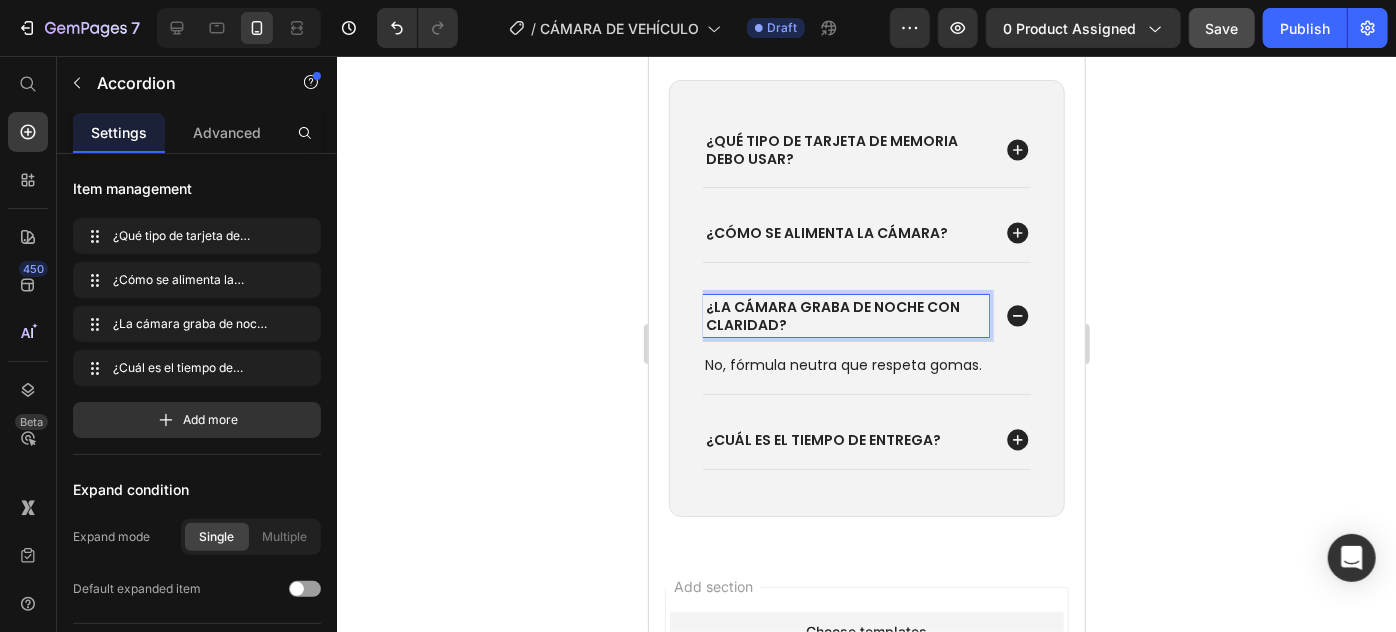 click on "No, fórmula neutra que respeta gomas. Text Block" at bounding box center [866, 372] 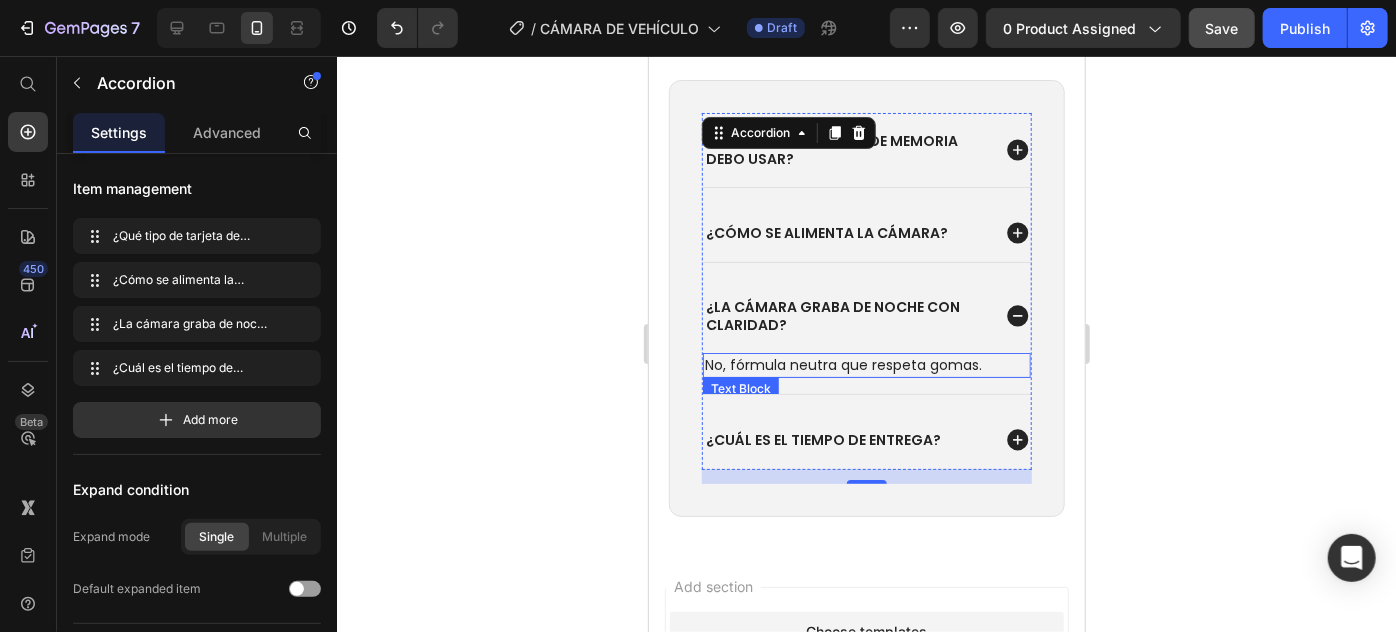 click on "No, fórmula neutra que respeta gomas." at bounding box center (866, 364) 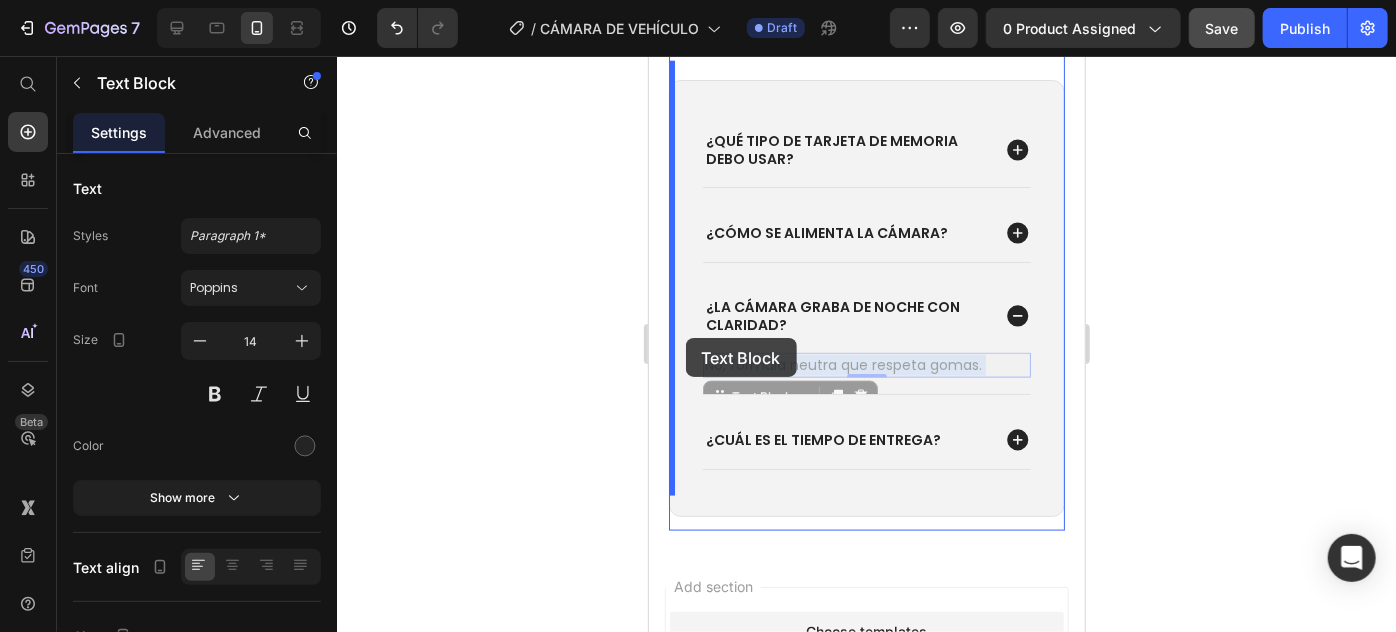 drag, startPoint x: 988, startPoint y: 343, endPoint x: 685, endPoint y: 337, distance: 303.0594 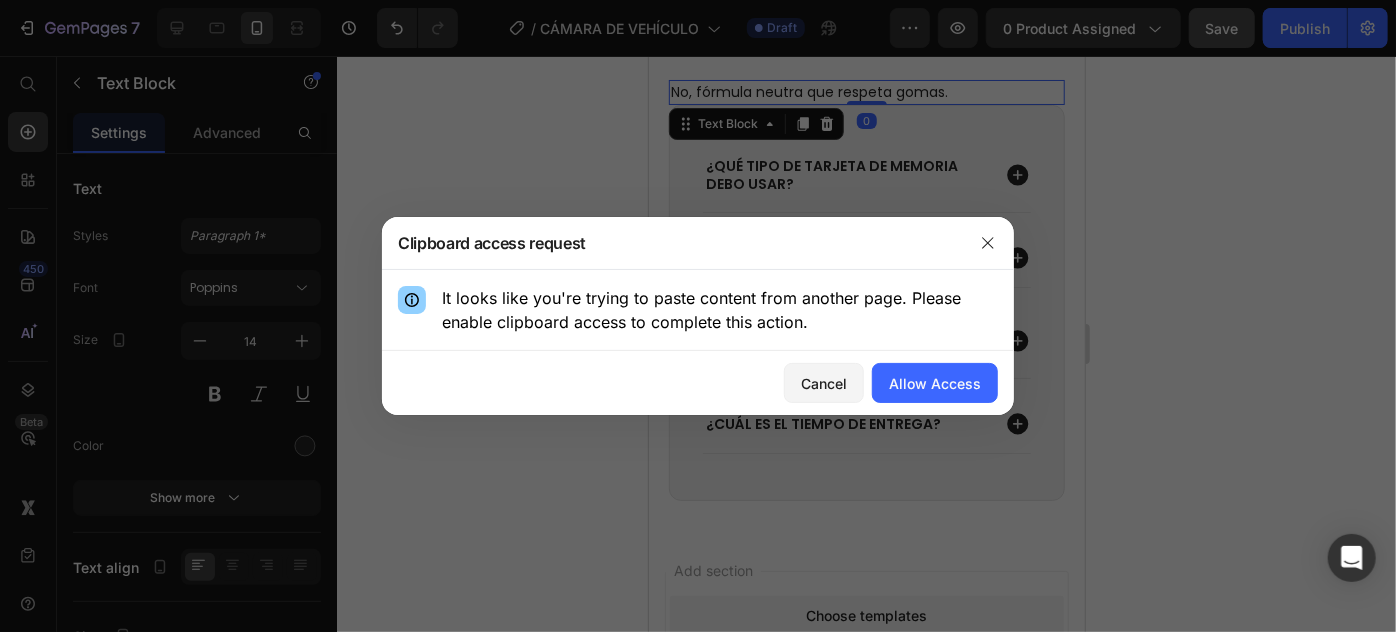 click at bounding box center (698, 316) 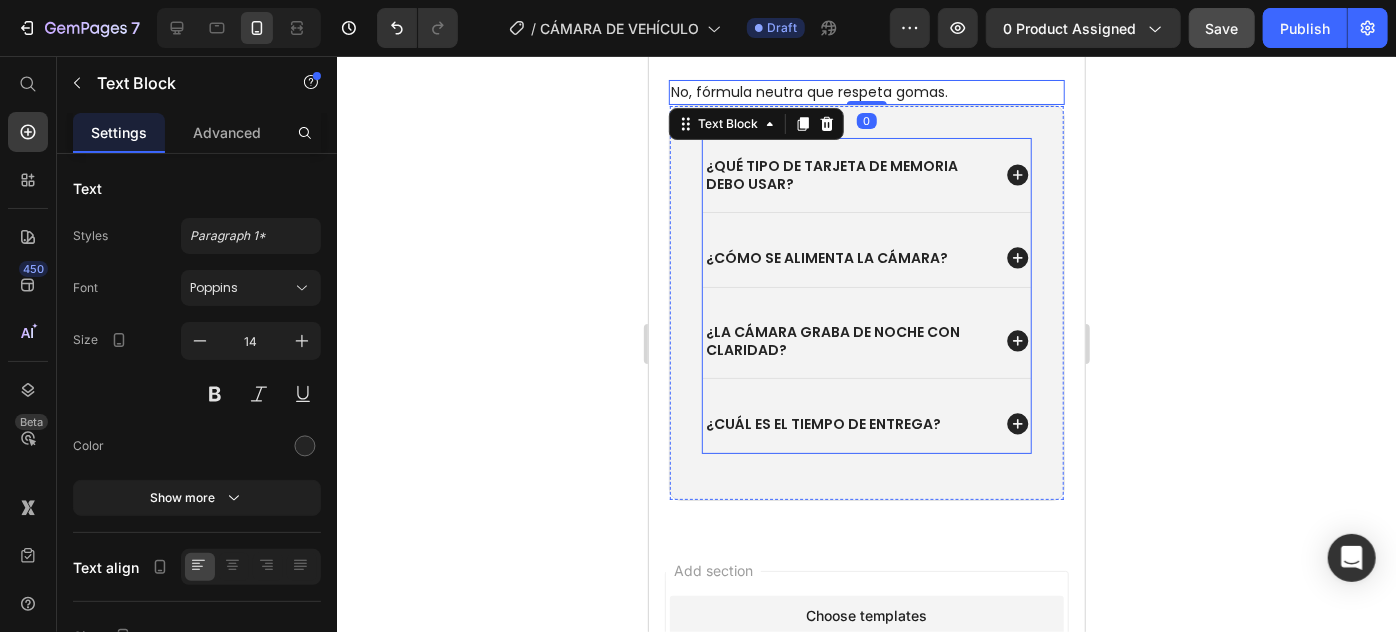 click on "¿La cámara graba de noche con claridad?" at bounding box center (845, 340) 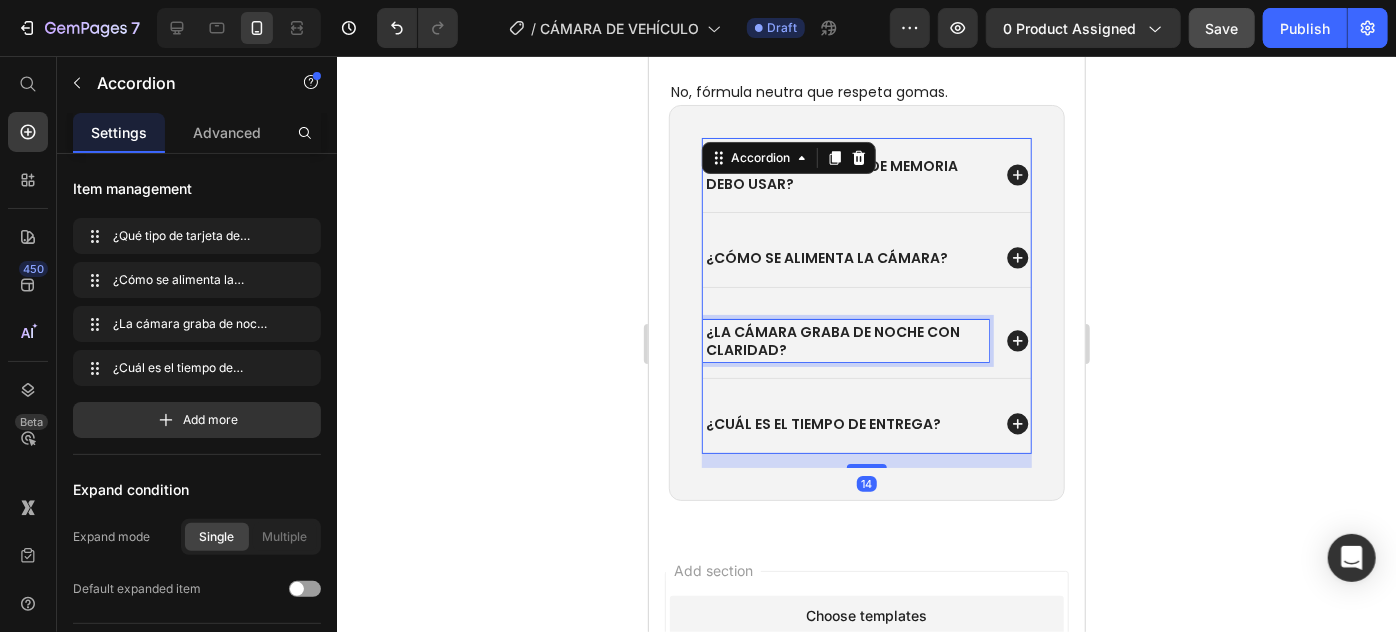 click on "¿La cámara graba de noche con claridad?" at bounding box center (832, 340) 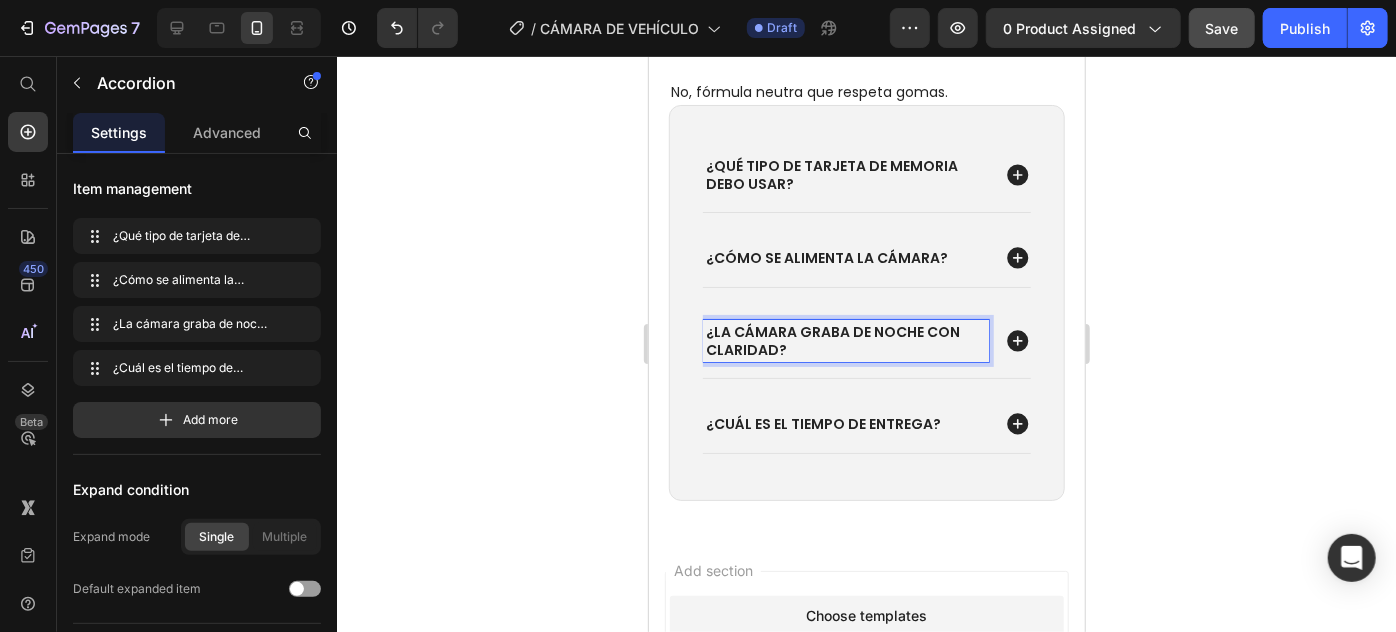 click 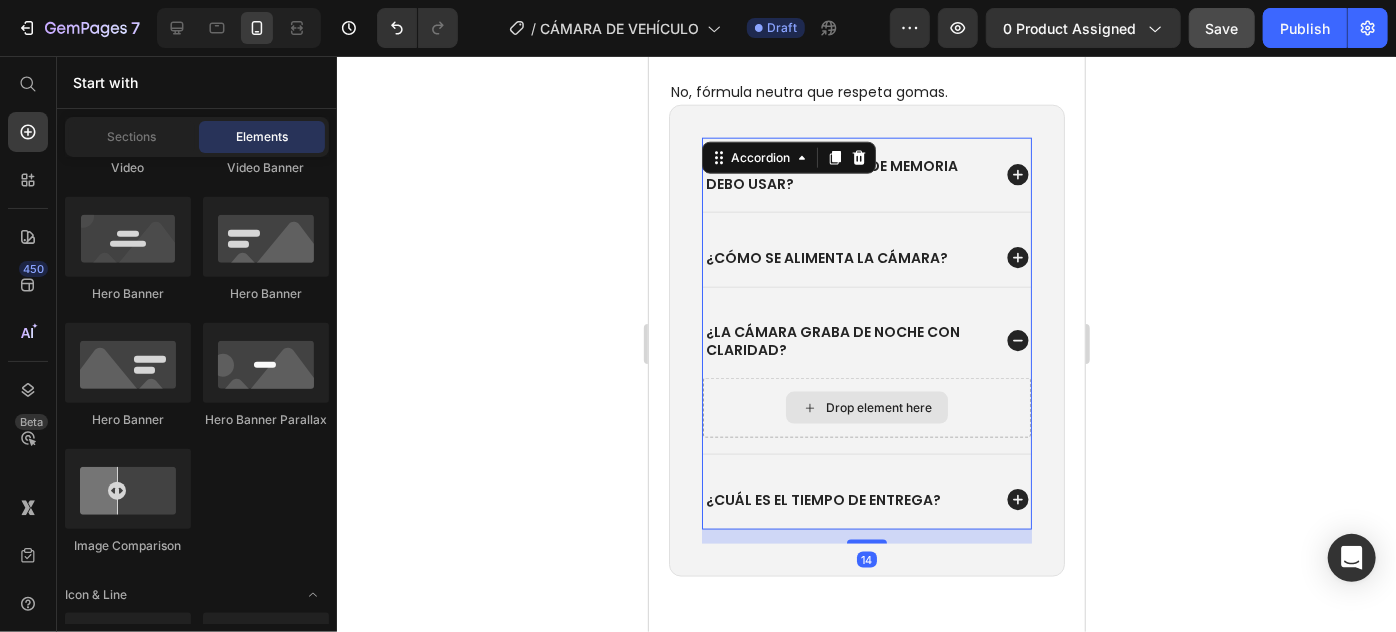 click on "Drop element here" at bounding box center (878, 407) 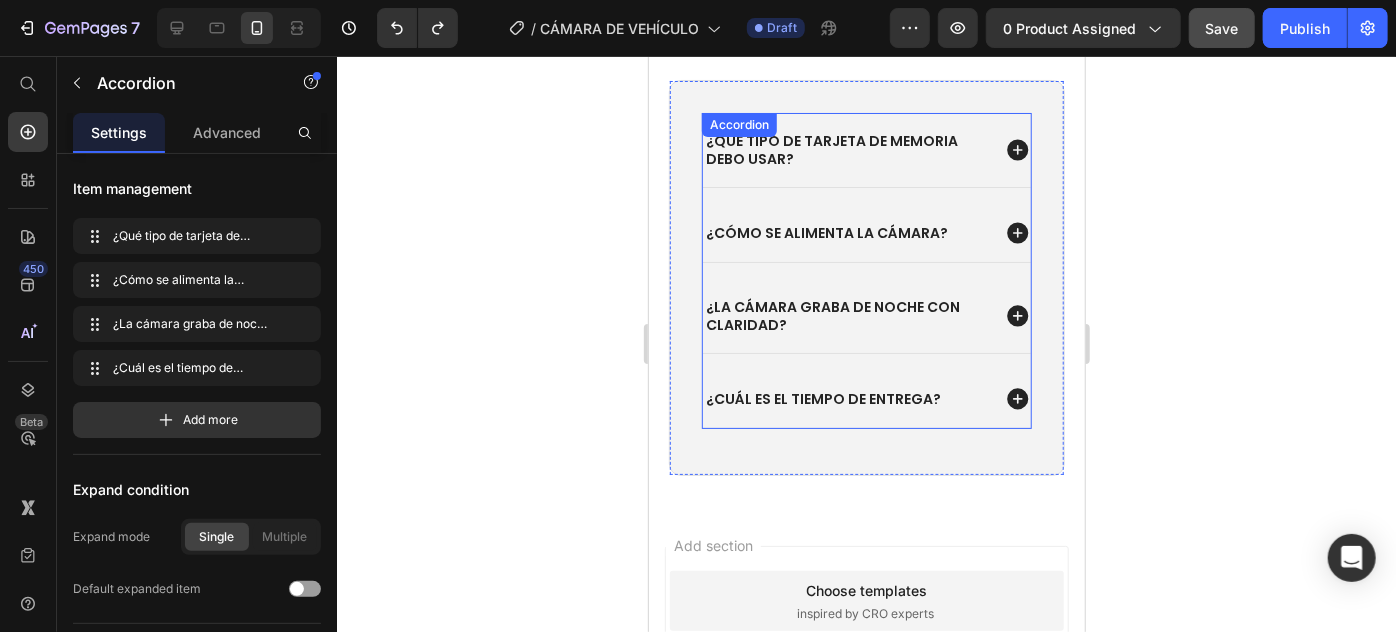 click on "¿La cámara graba de noche con claridad?" at bounding box center (845, 315) 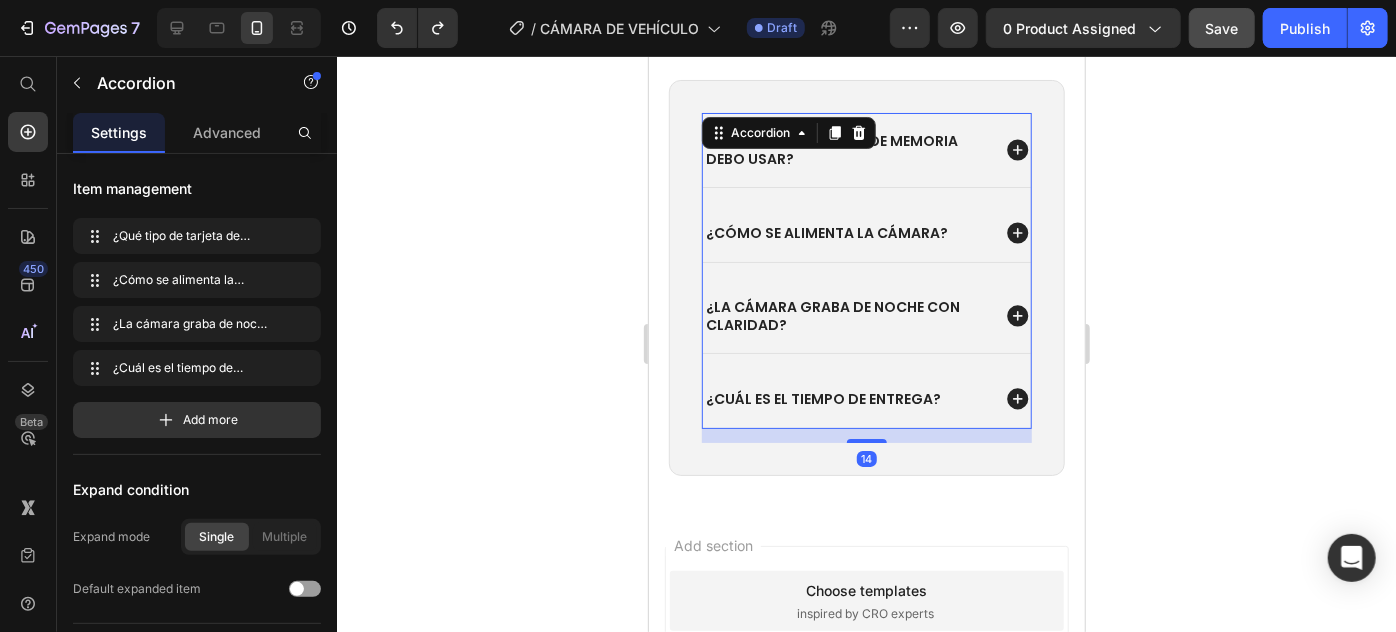 click 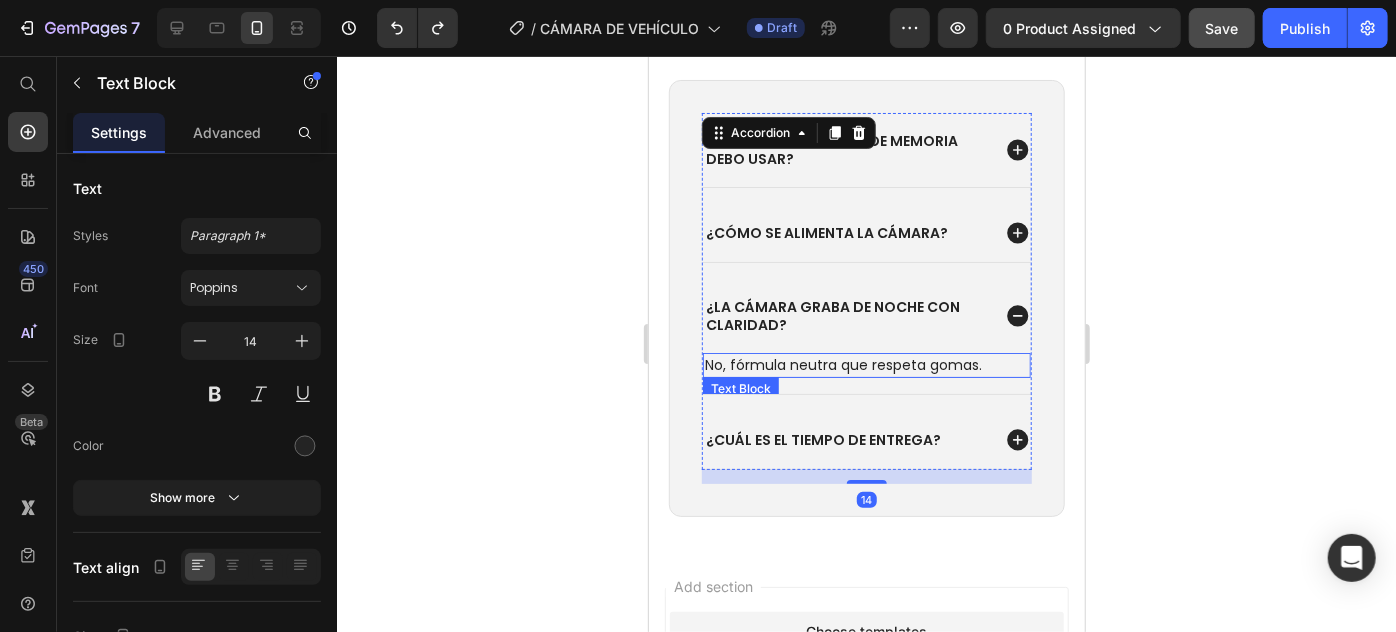click on "No, fórmula neutra que respeta gomas." at bounding box center [866, 364] 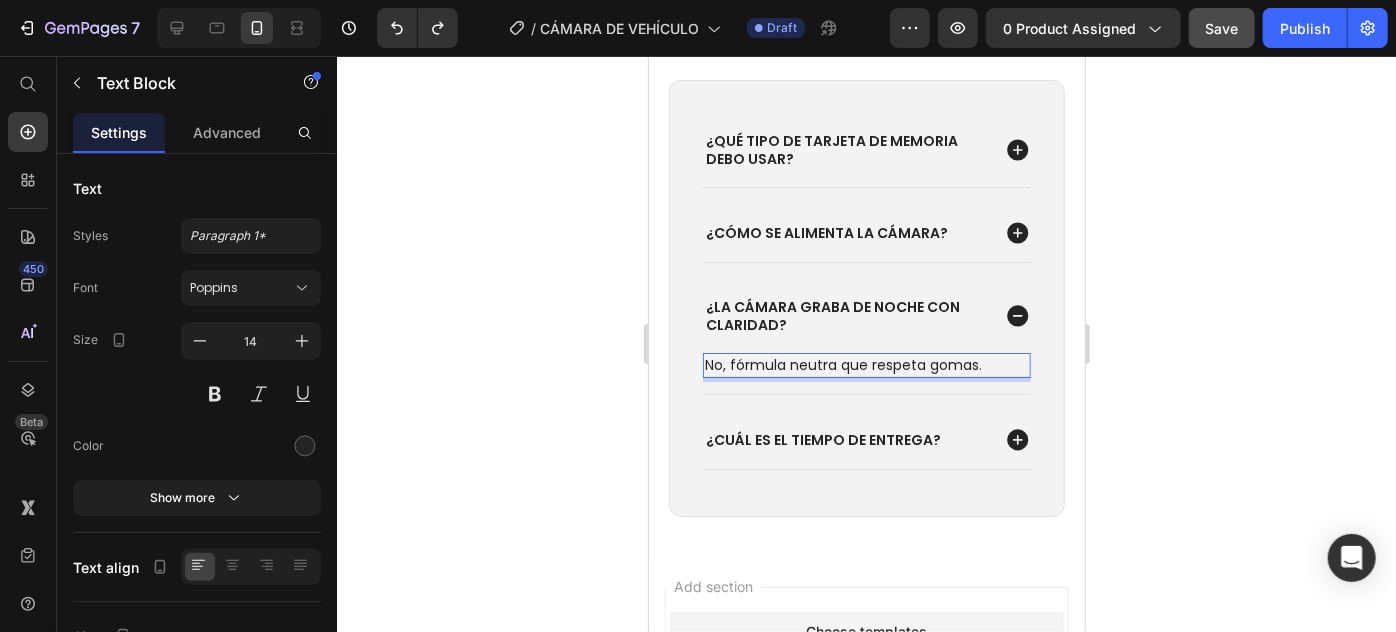 click on "No, fórmula neutra que respeta gomas." at bounding box center [866, 364] 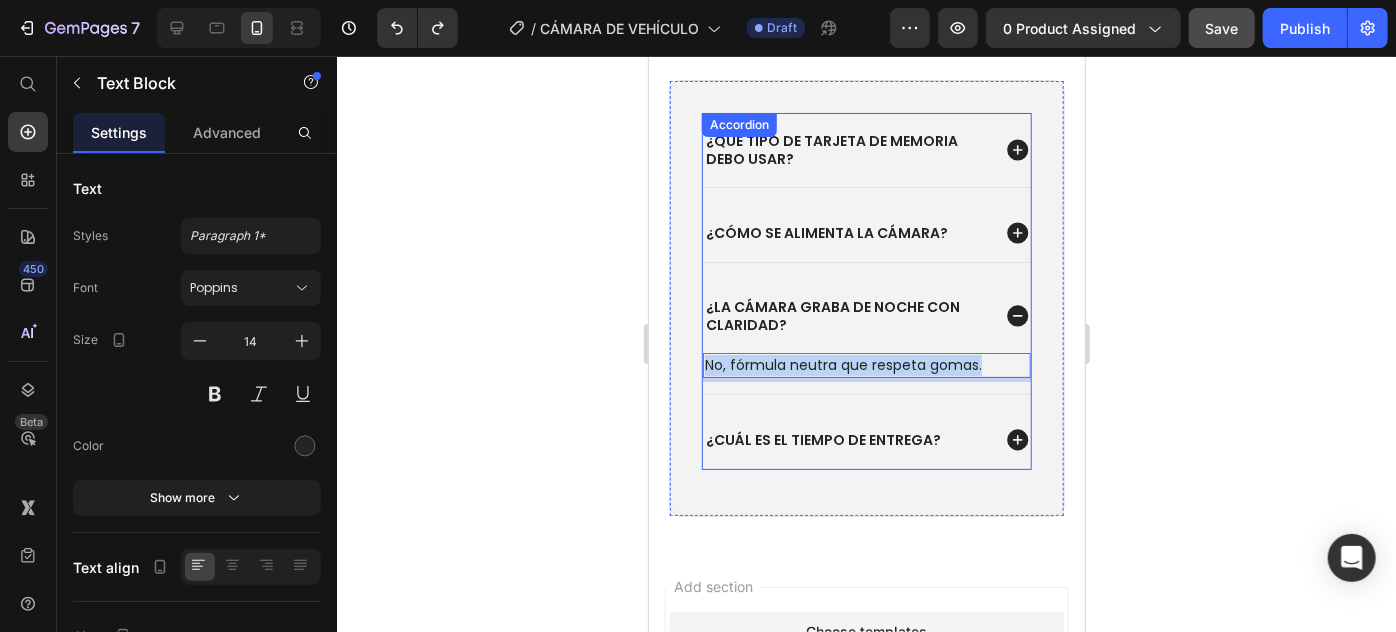 drag, startPoint x: 984, startPoint y: 342, endPoint x: 700, endPoint y: 336, distance: 284.0634 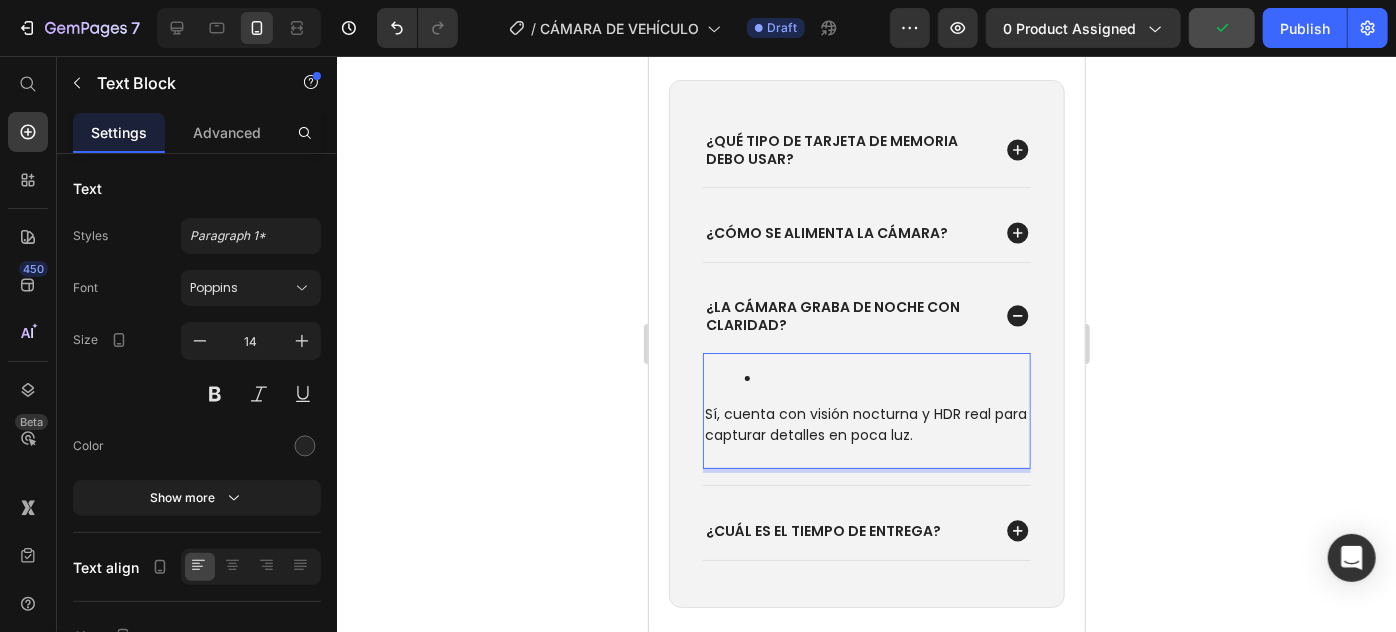 click on "Sí, cuenta con visión nocturna y HDR real para capturar detalles en poca luz." at bounding box center (866, 410) 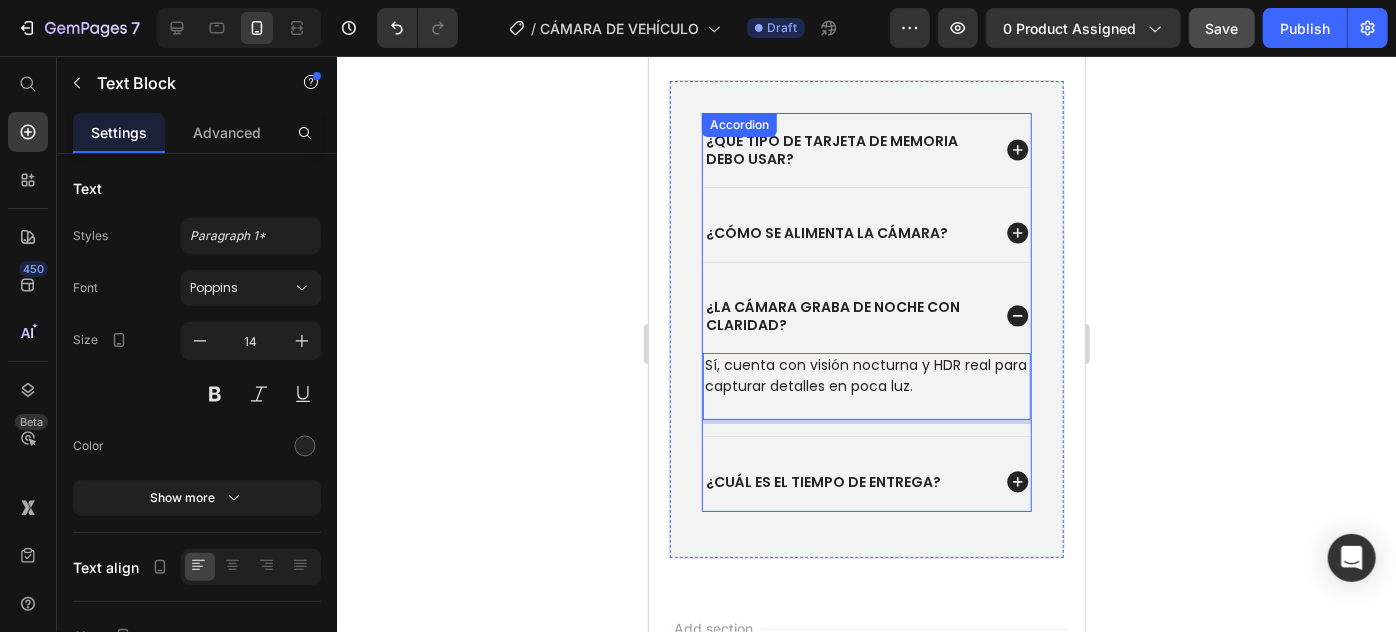 click on "¿Cuál es el tiempo de entrega?" at bounding box center (822, 481) 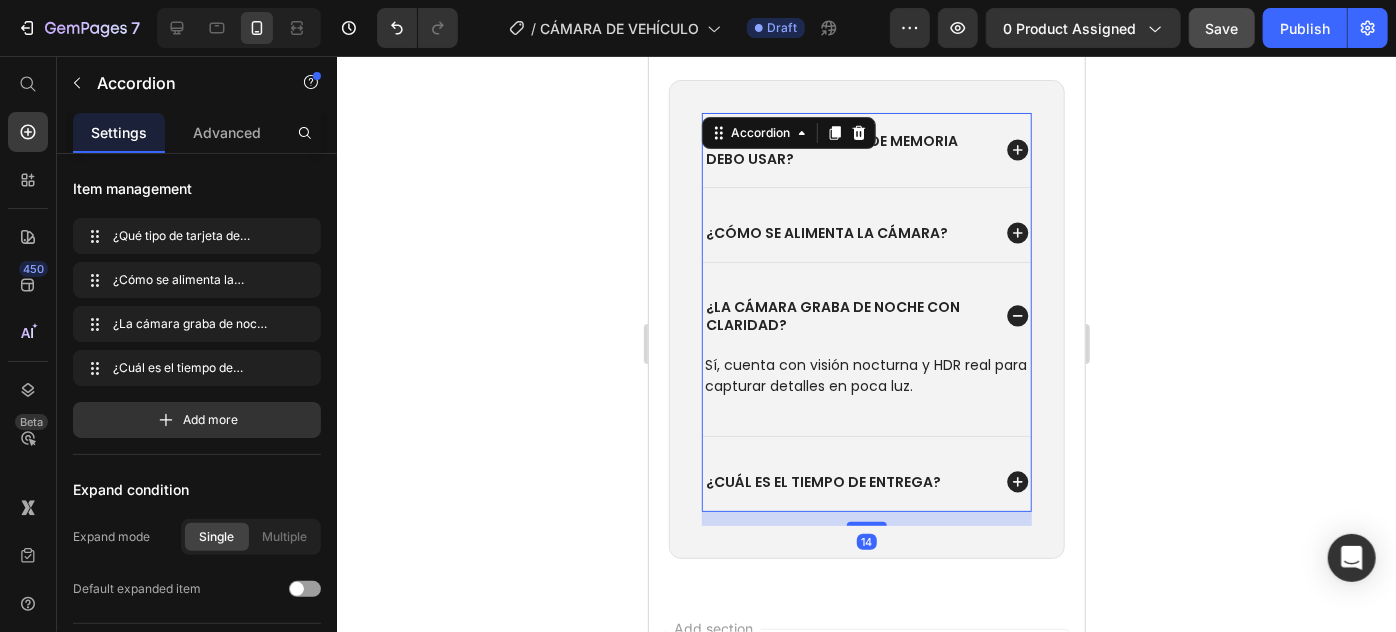 click 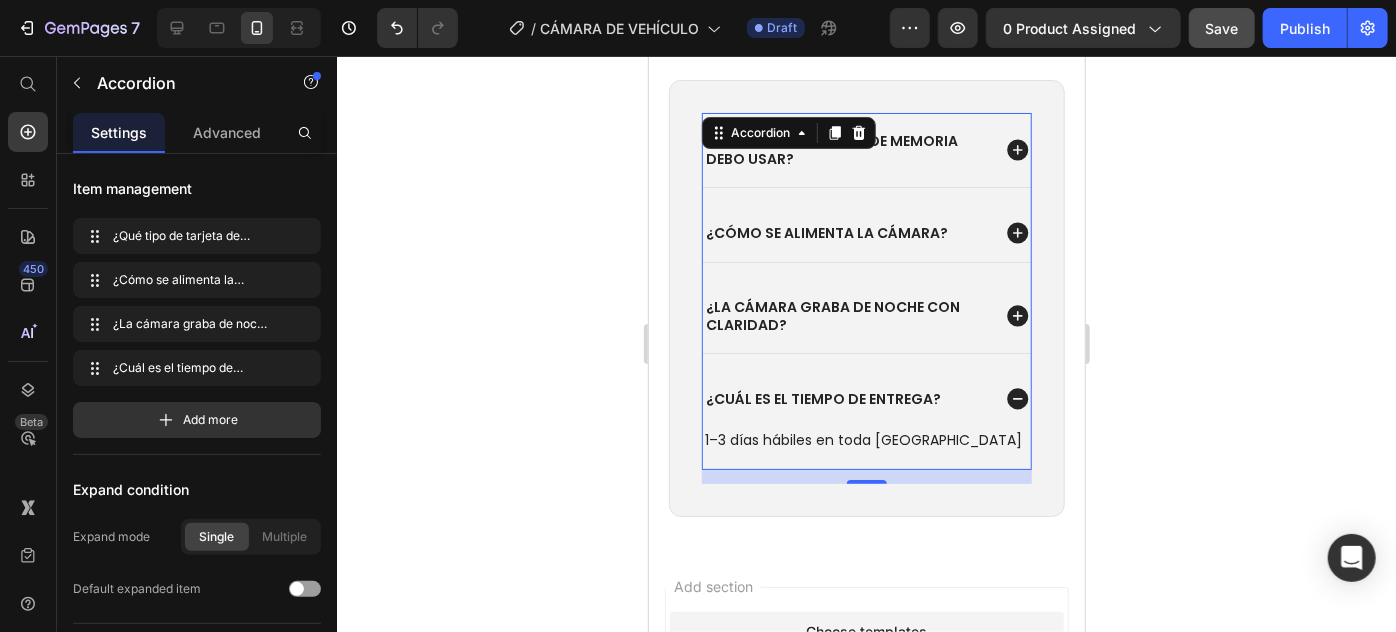 click on "¿Cuál es el tiempo de entrega?" at bounding box center (822, 398) 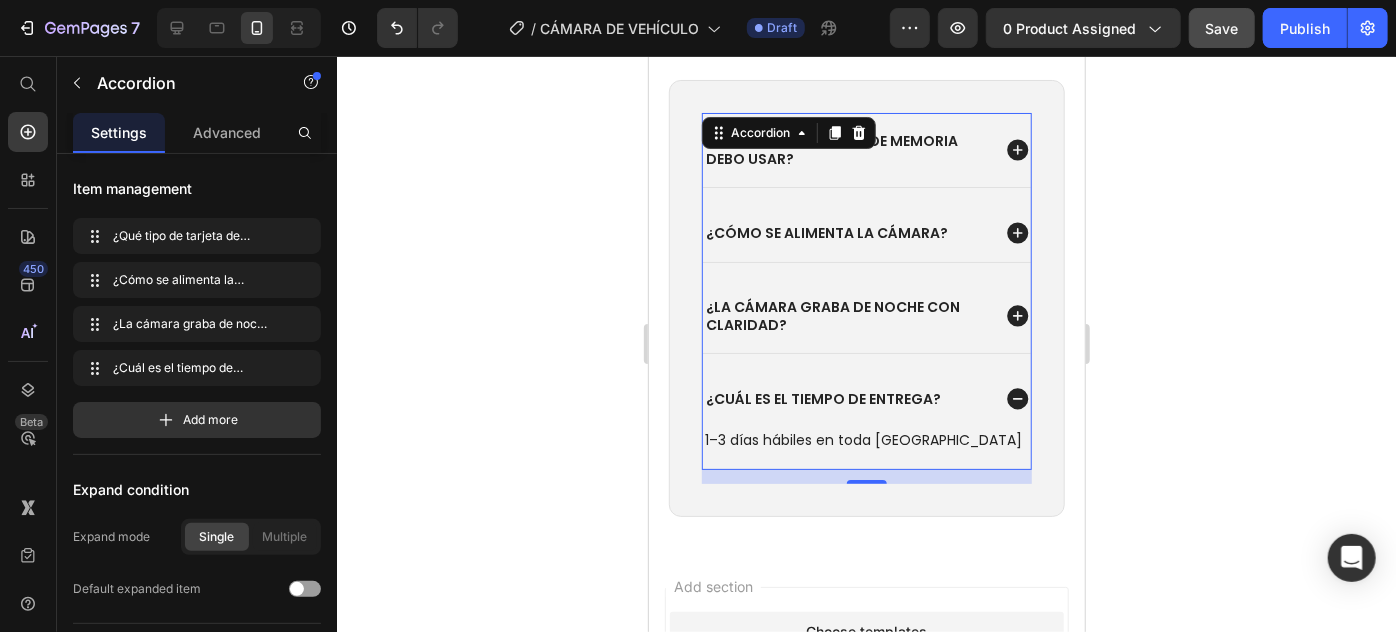 click on "¿Cuál es el tiempo de entrega?" at bounding box center [845, 398] 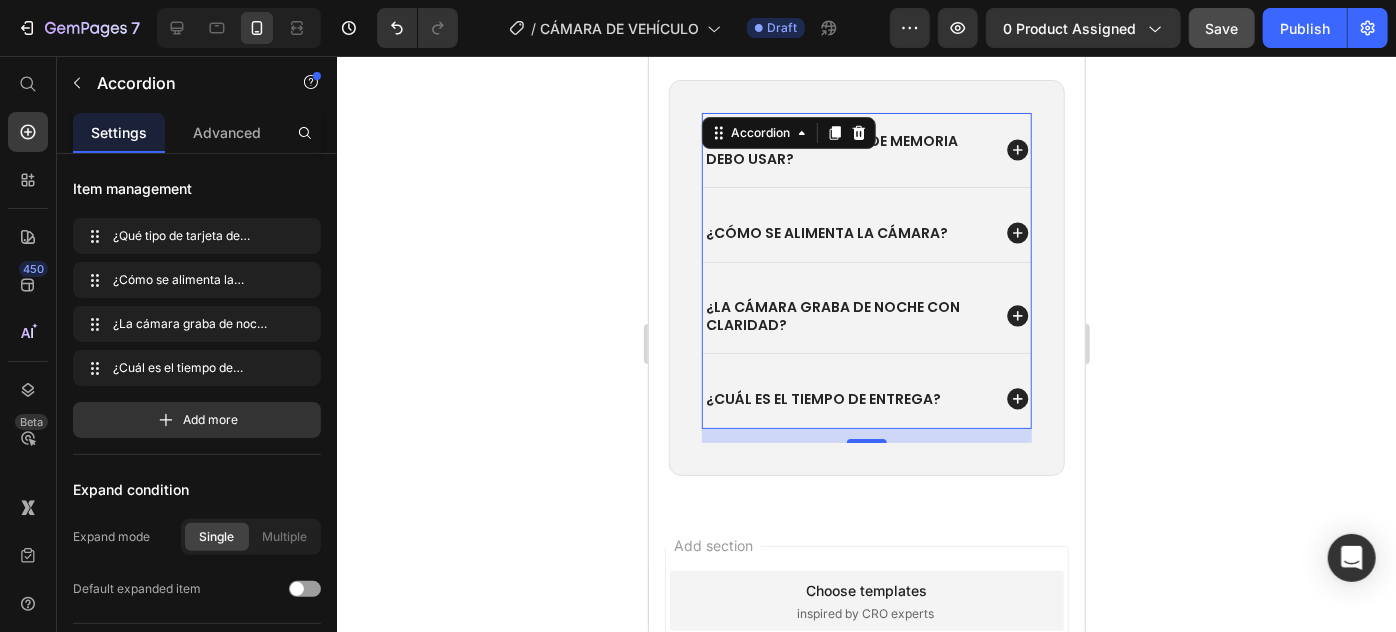 click on "¿Cuál es el tiempo de entrega?" at bounding box center [822, 398] 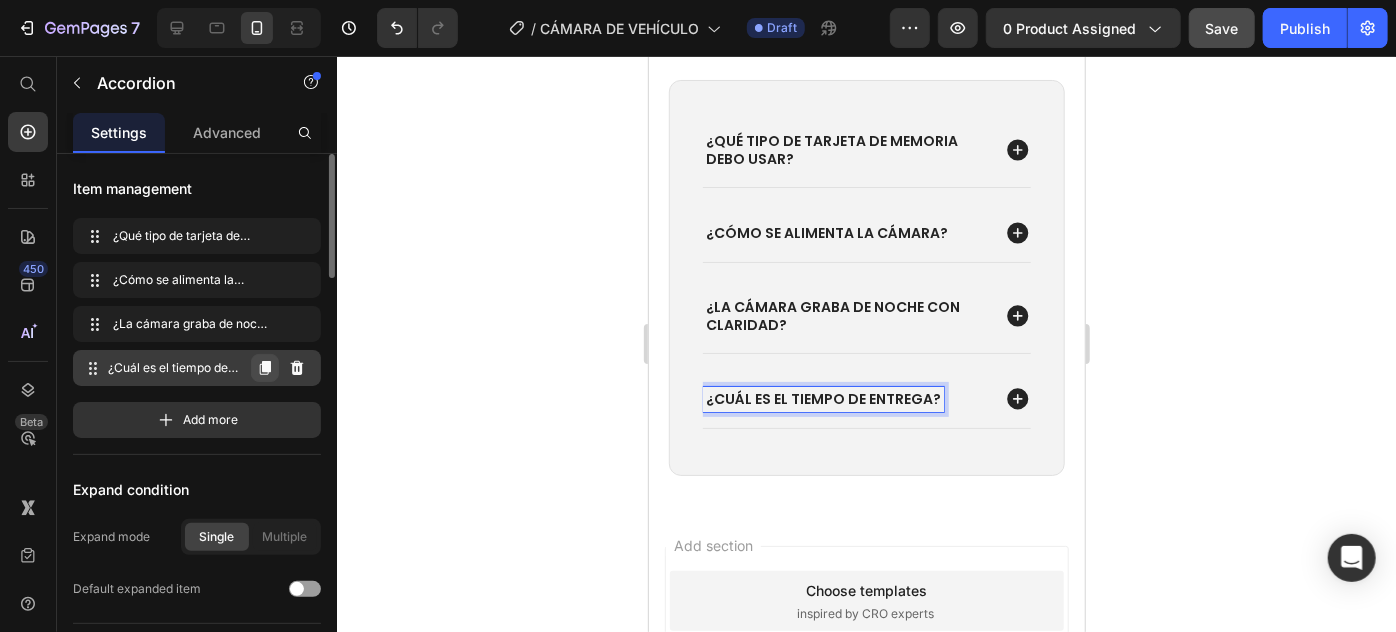 click 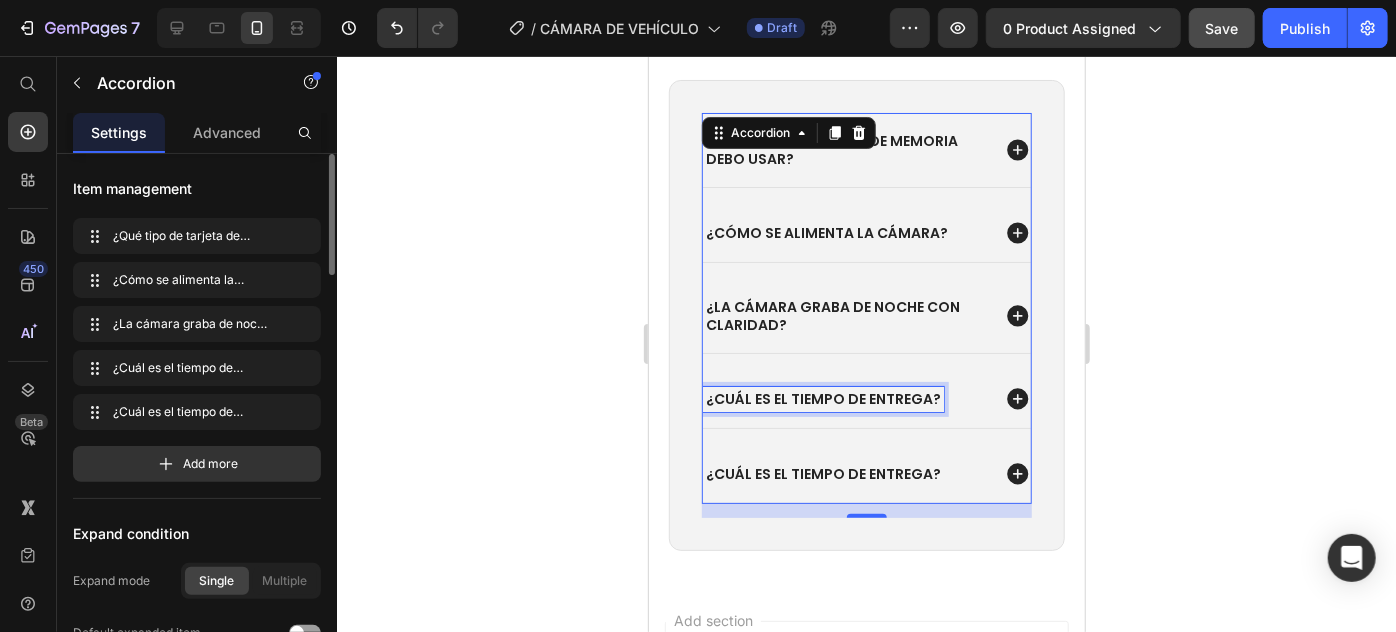 click on "¿Cuál es el tiempo de entrega?" at bounding box center [822, 398] 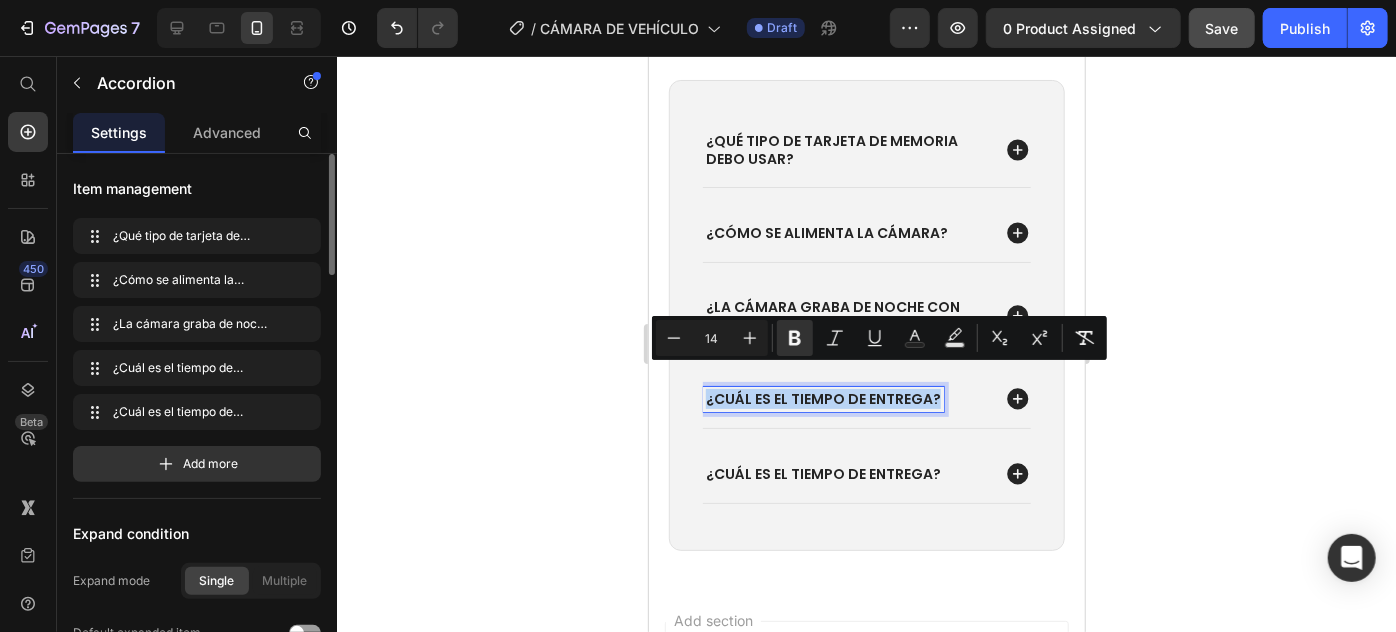 drag, startPoint x: 705, startPoint y: 379, endPoint x: 949, endPoint y: 390, distance: 244.24782 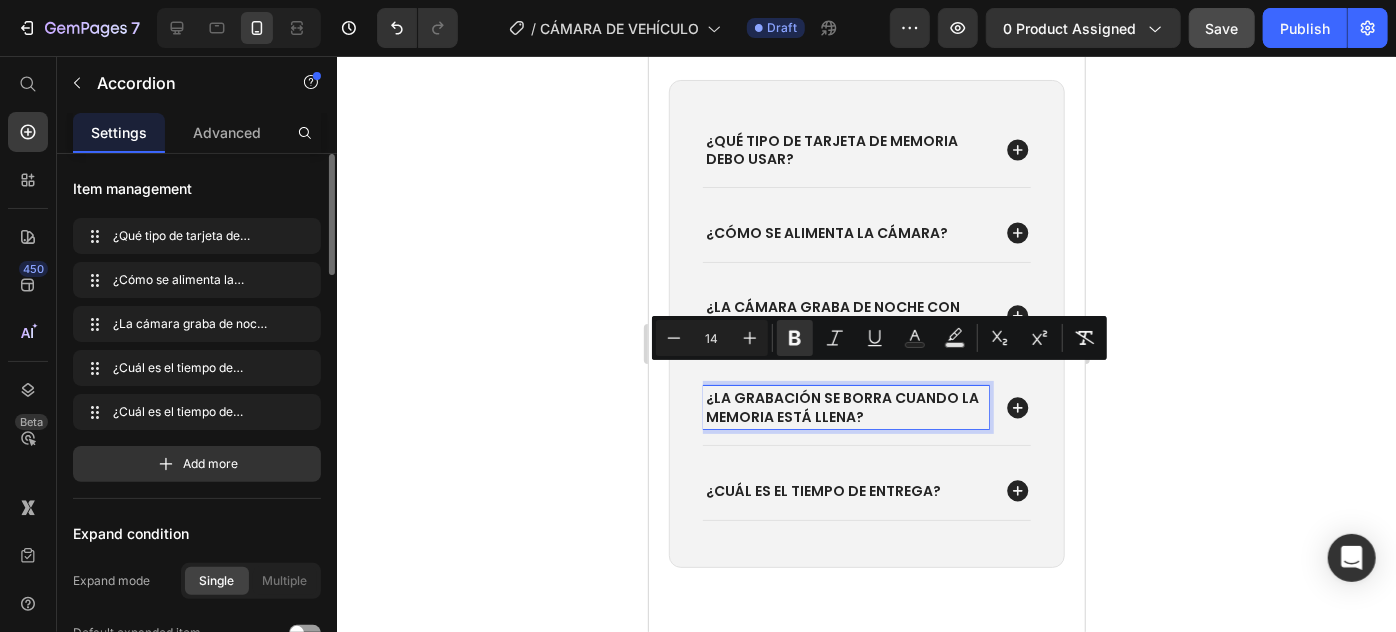 scroll, scrollTop: 4998, scrollLeft: 0, axis: vertical 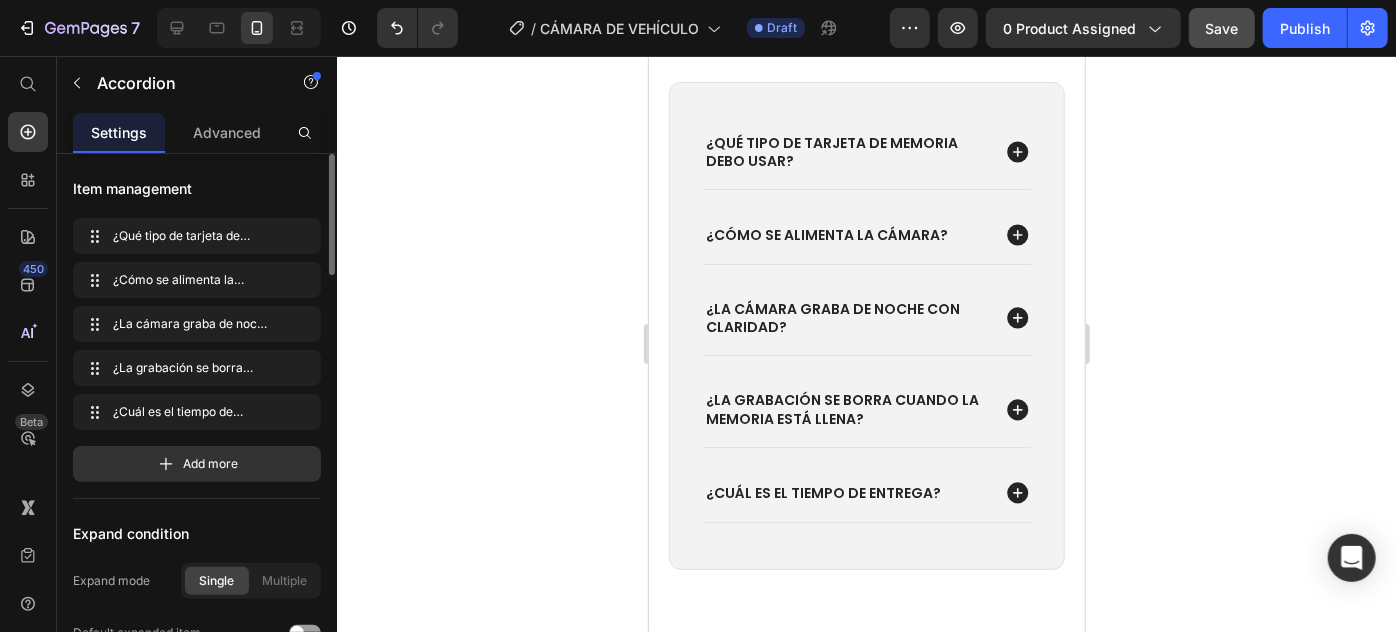 click 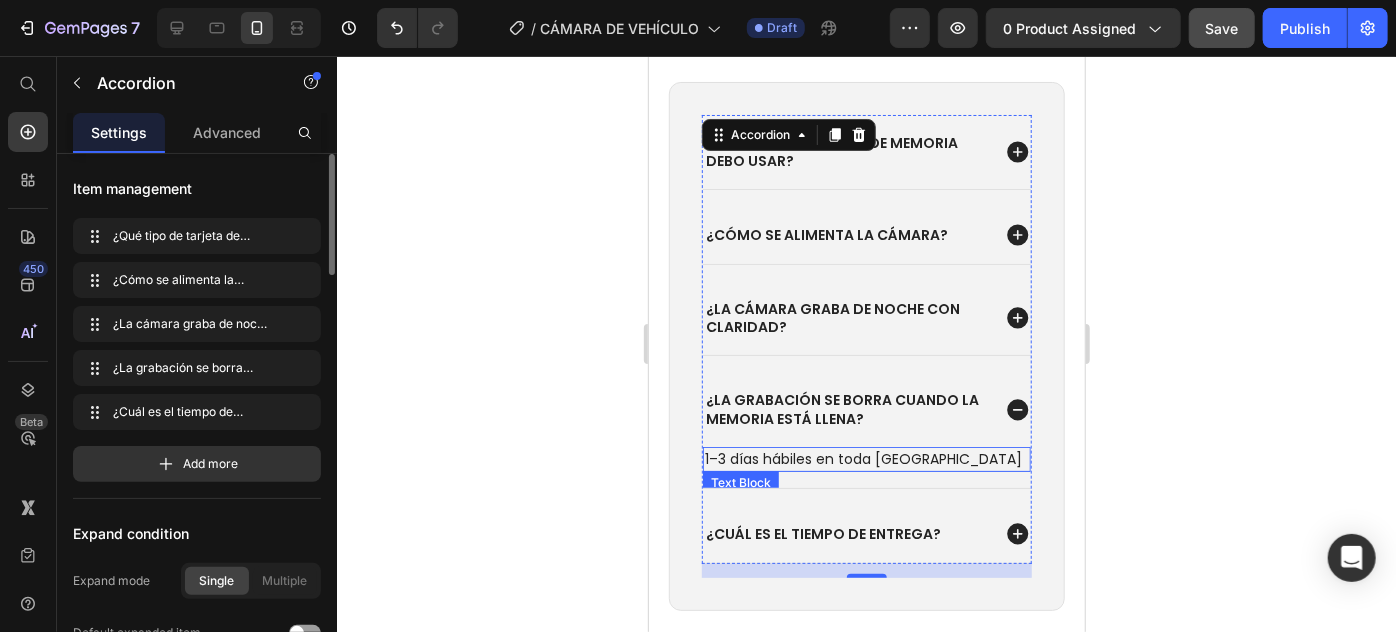 drag, startPoint x: 933, startPoint y: 447, endPoint x: 954, endPoint y: 435, distance: 24.186773 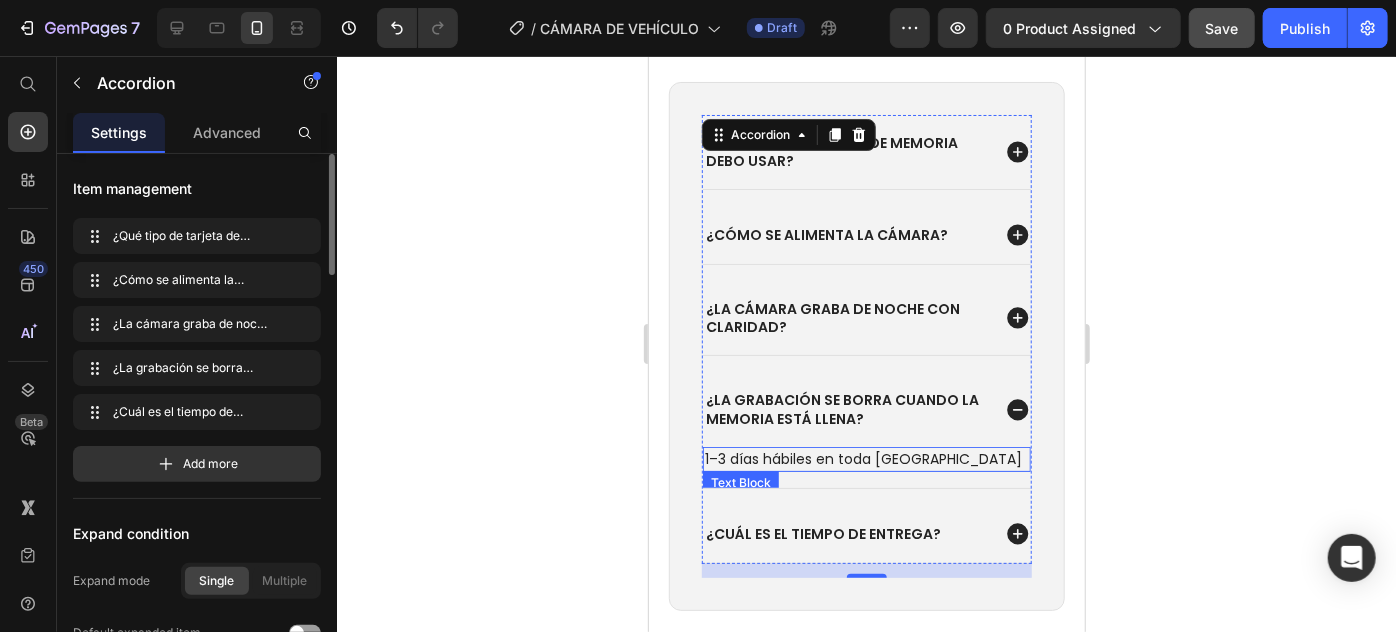 click on "1–3 días hábiles en toda [GEOGRAPHIC_DATA]" at bounding box center [866, 458] 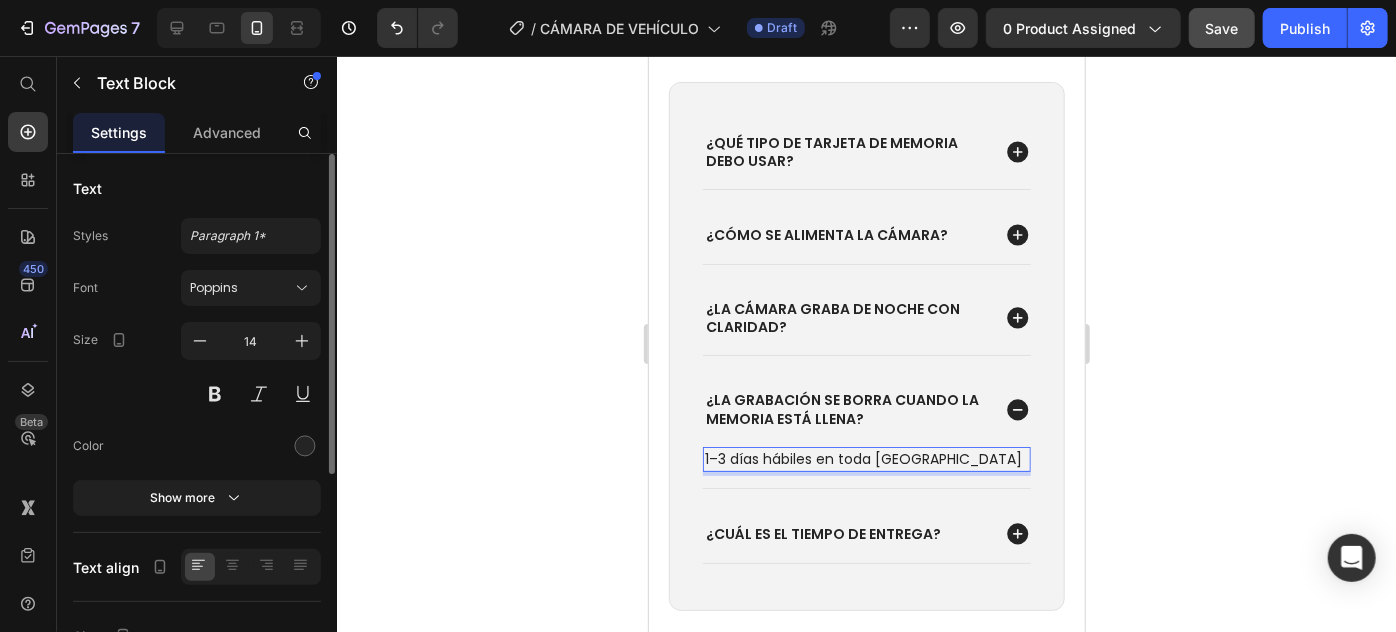 click on "1–3 días hábiles en toda [GEOGRAPHIC_DATA]" at bounding box center (866, 458) 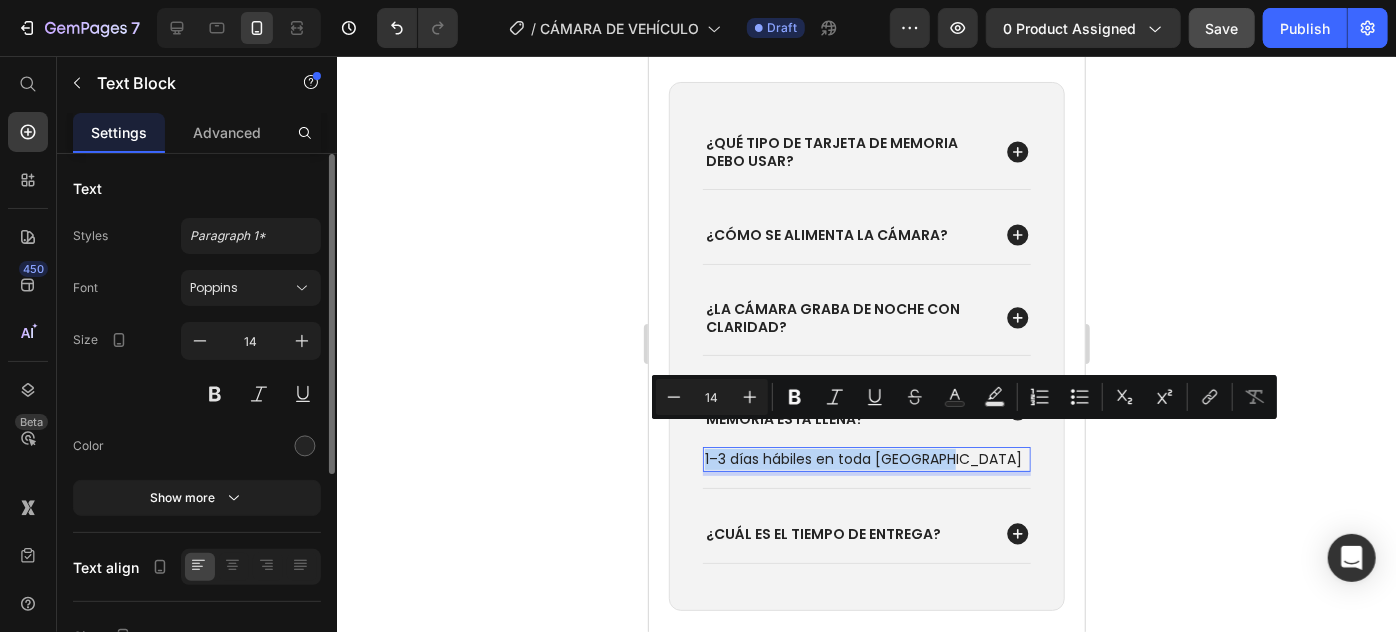 drag, startPoint x: 901, startPoint y: 421, endPoint x: 612, endPoint y: 391, distance: 290.55292 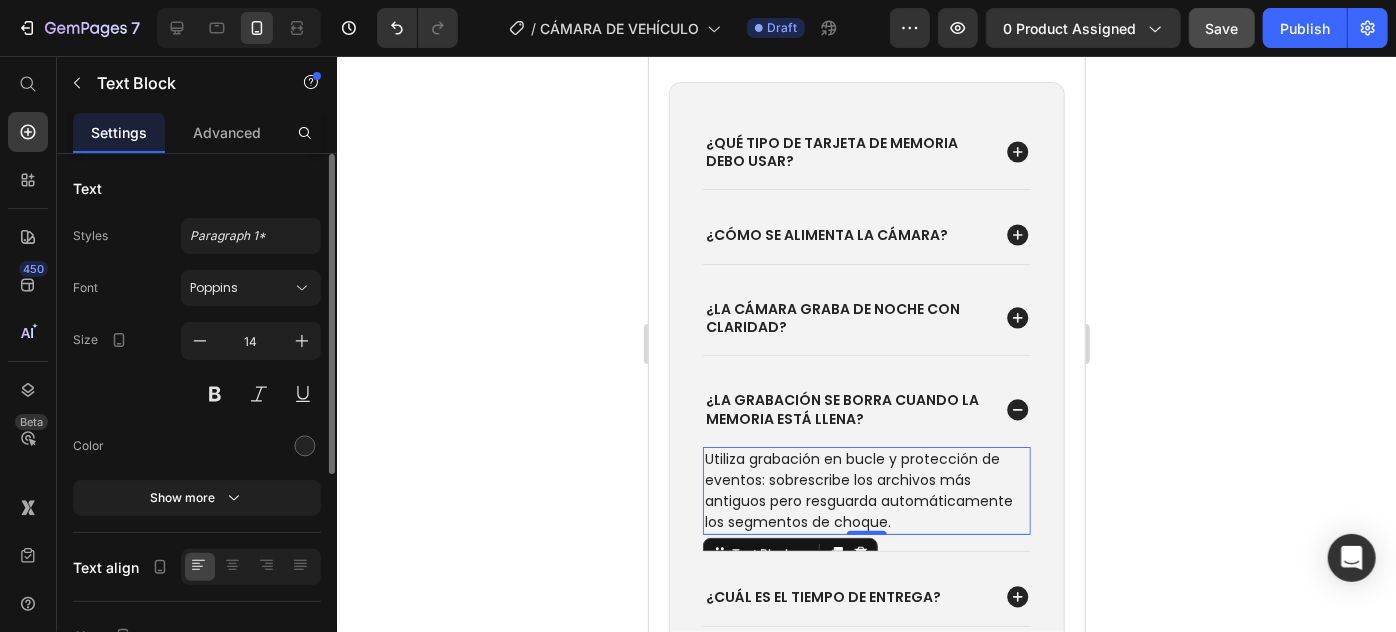 click 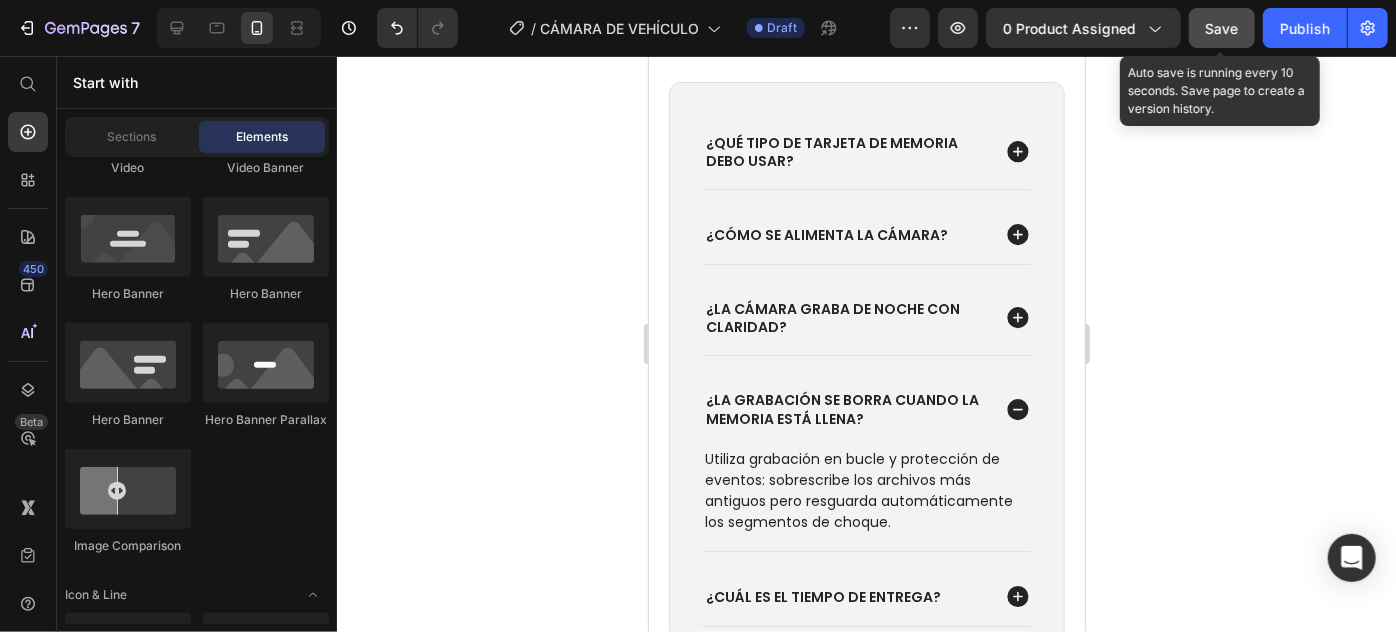 click on "Save" 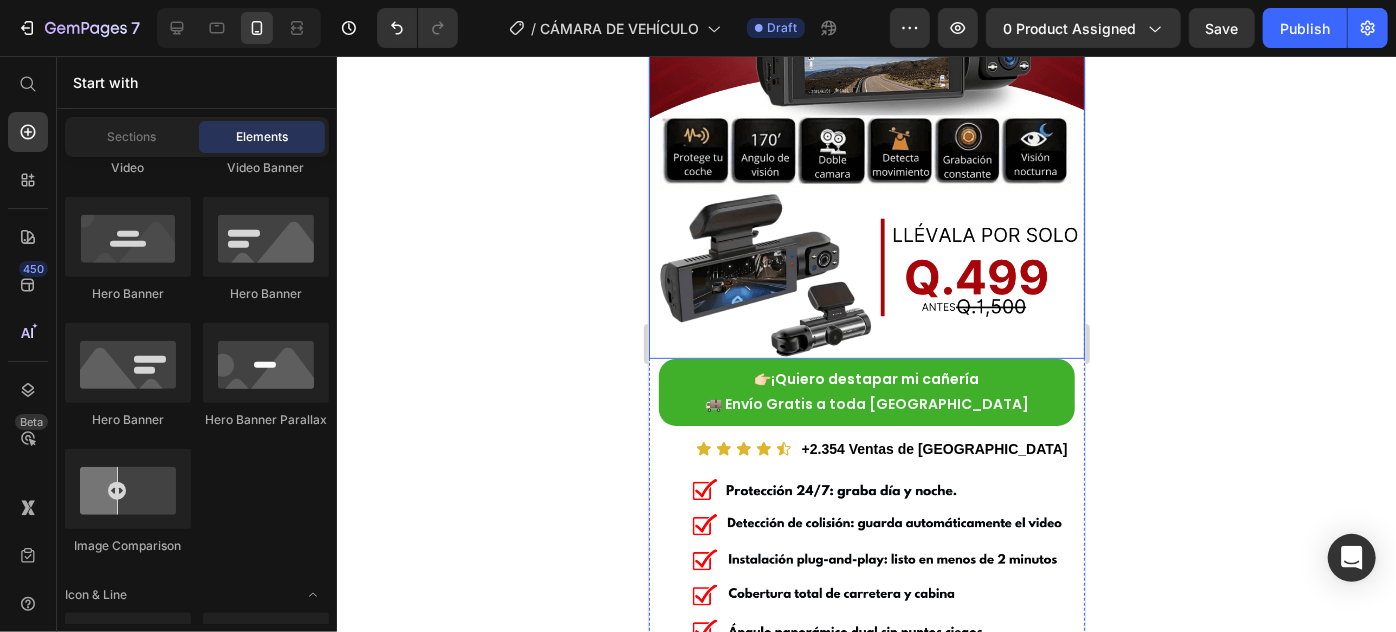 scroll, scrollTop: 363, scrollLeft: 0, axis: vertical 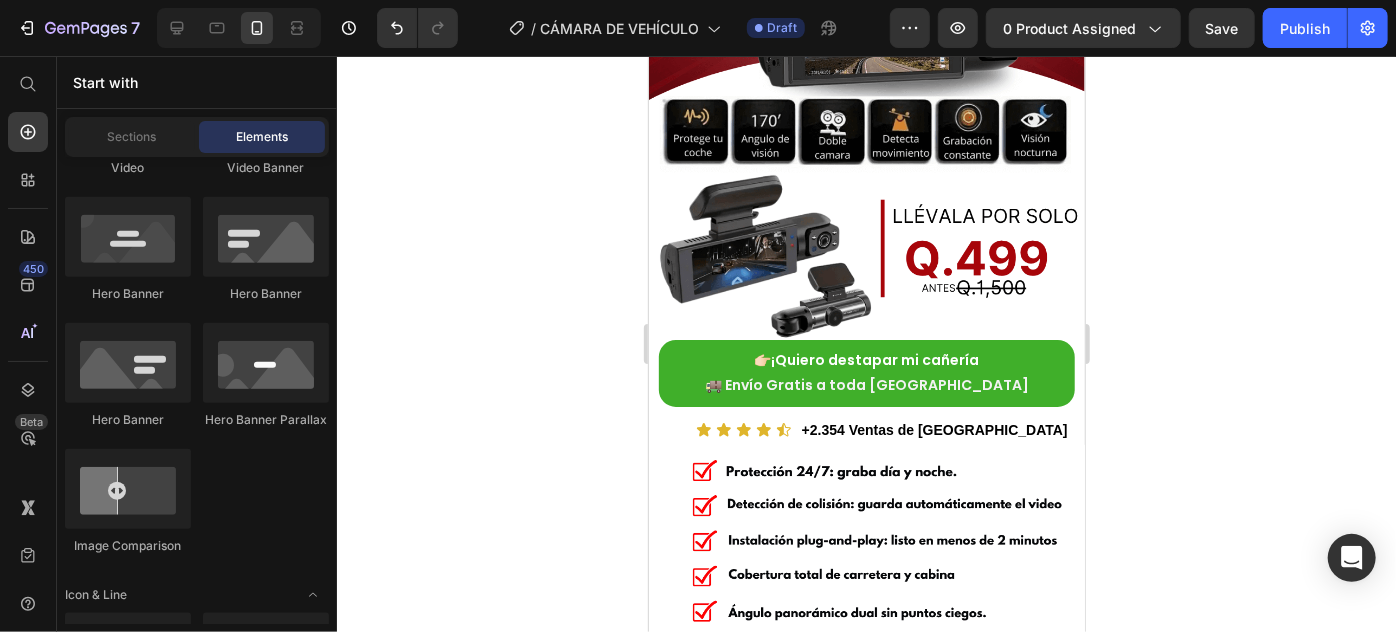 click on "Save" at bounding box center (1222, 28) 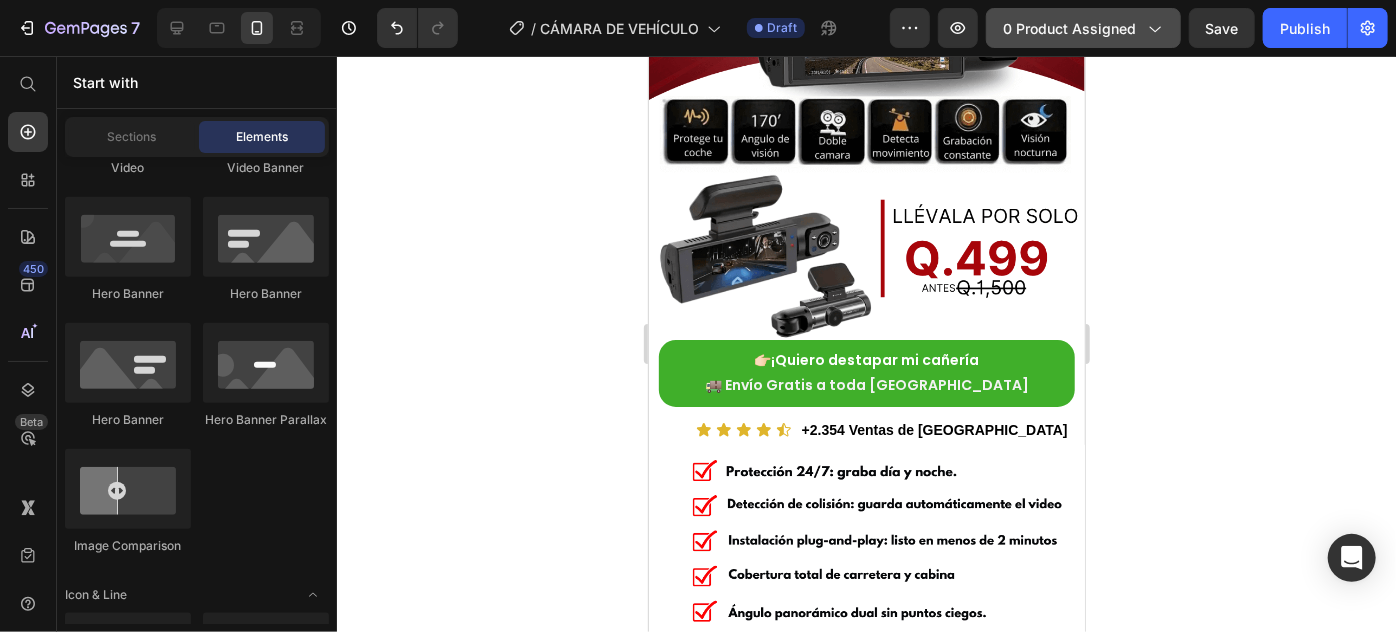 click on "0 product assigned" at bounding box center [1083, 28] 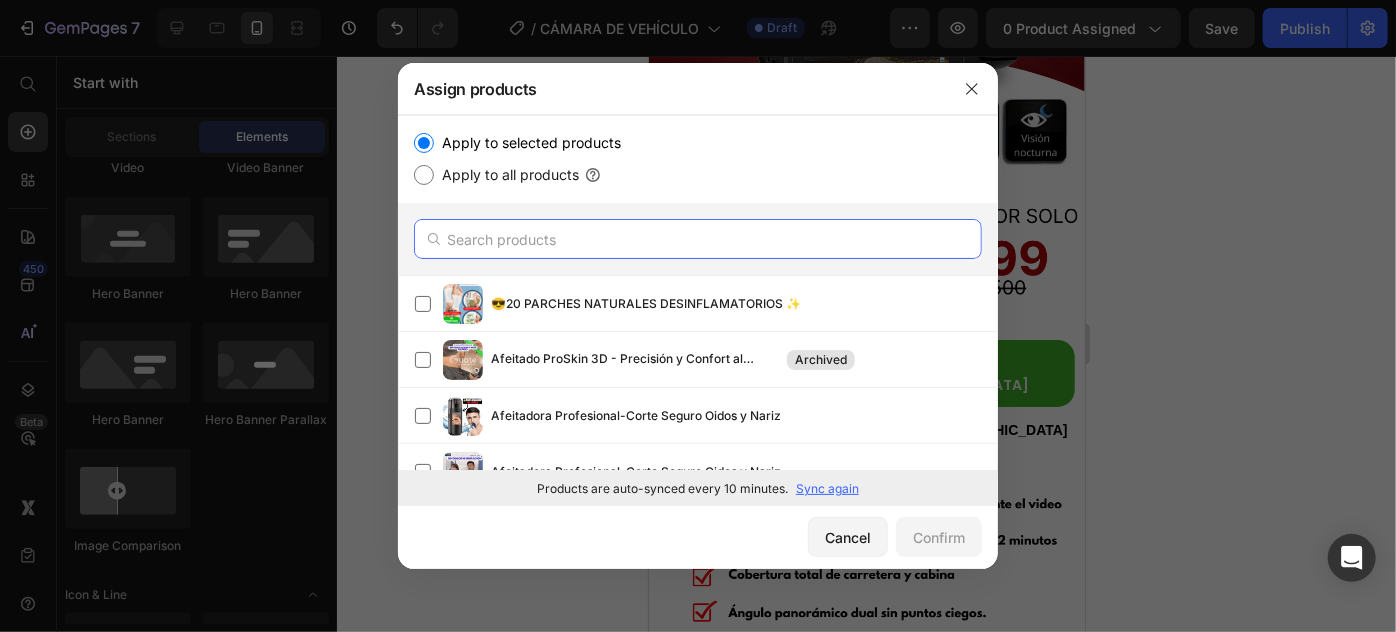 click at bounding box center (698, 239) 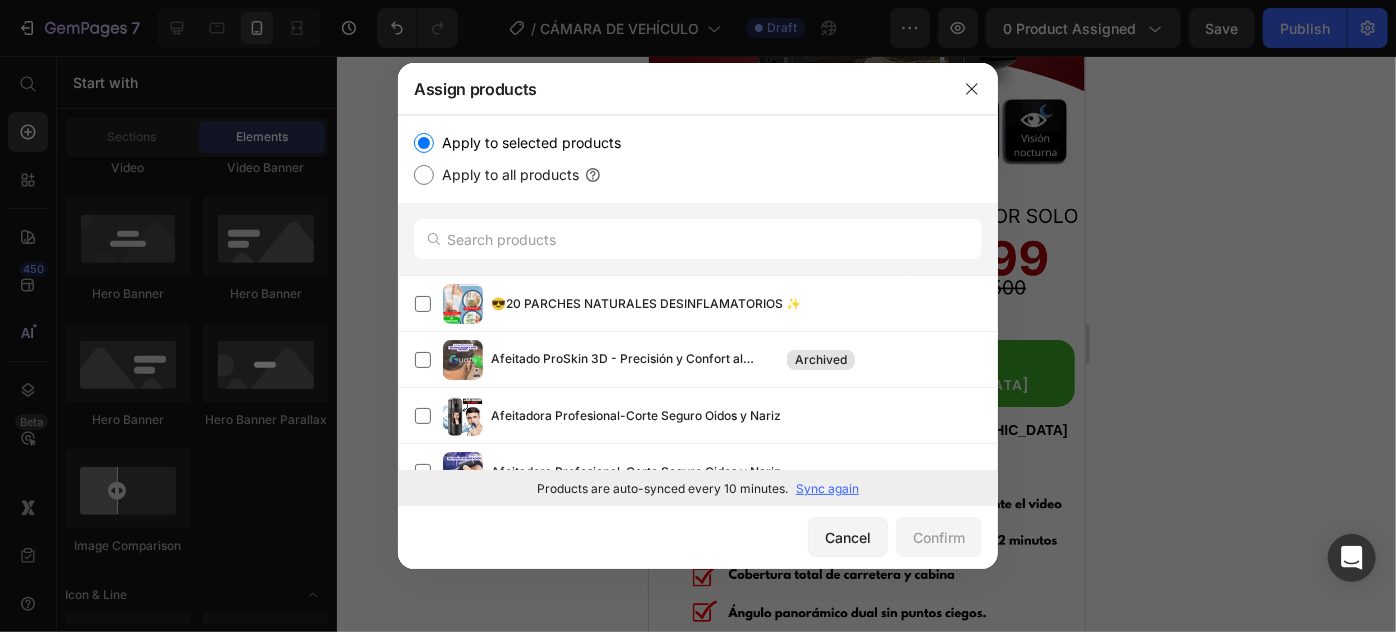 click on "Sync again" at bounding box center (827, 489) 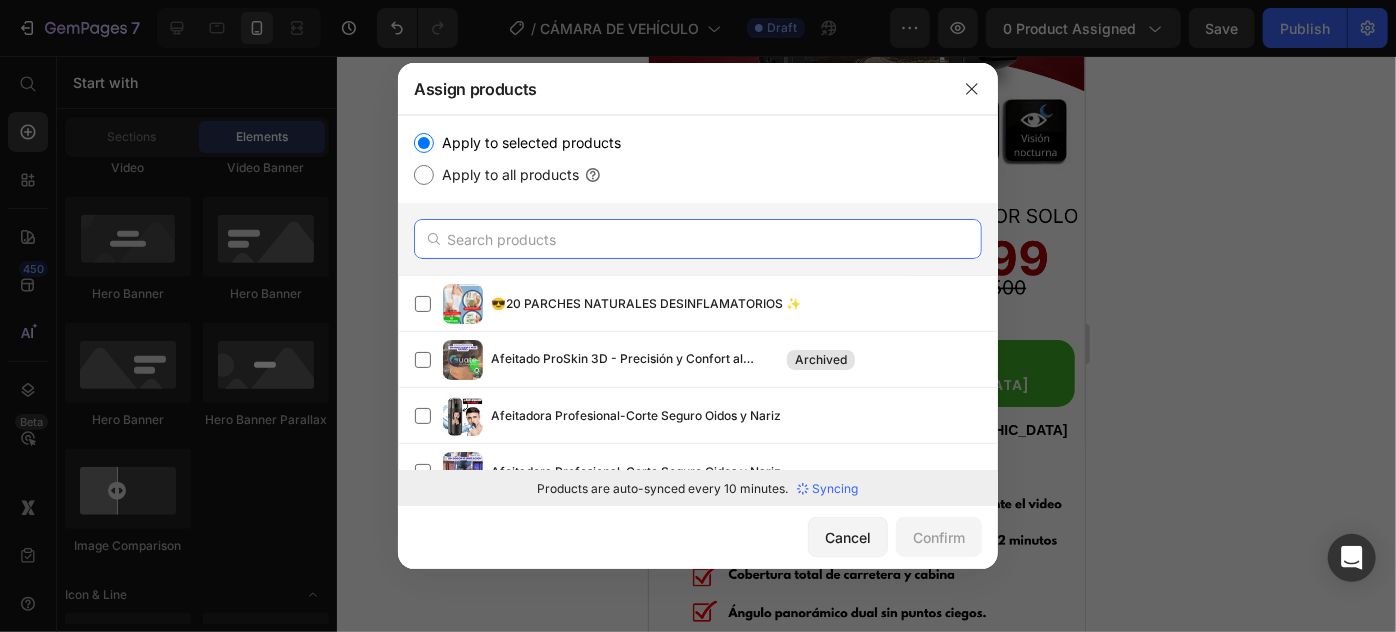 click at bounding box center (698, 239) 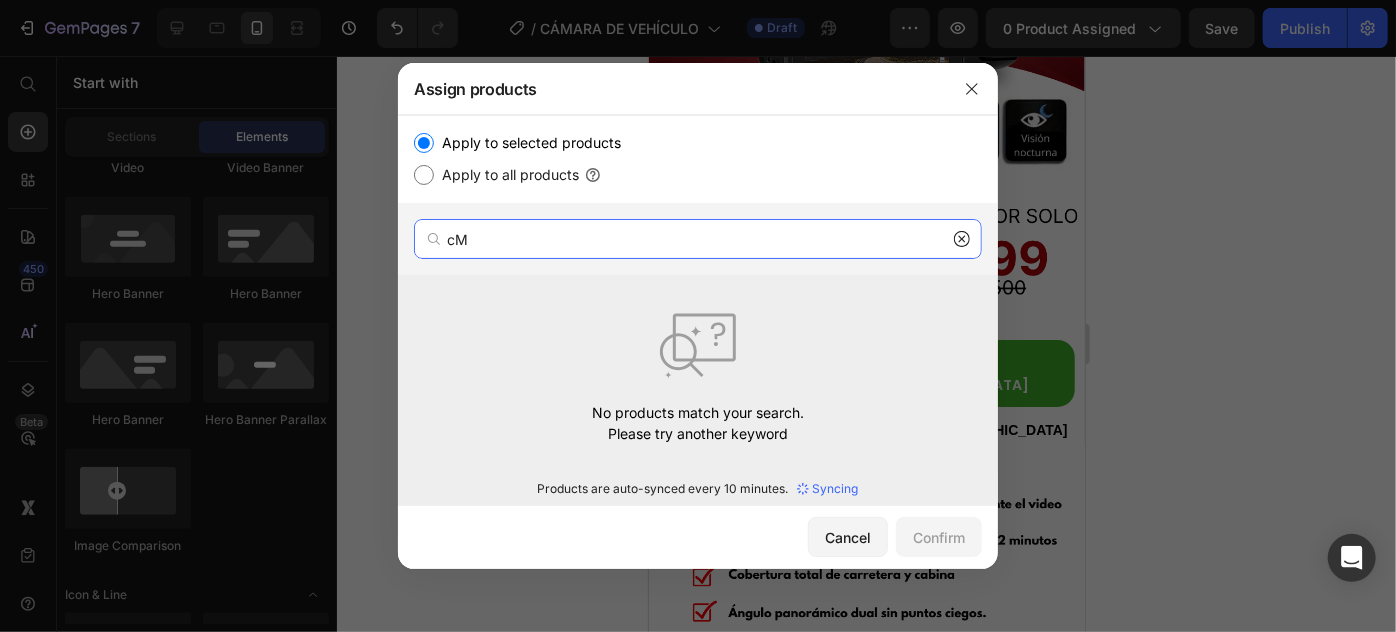 type on "c" 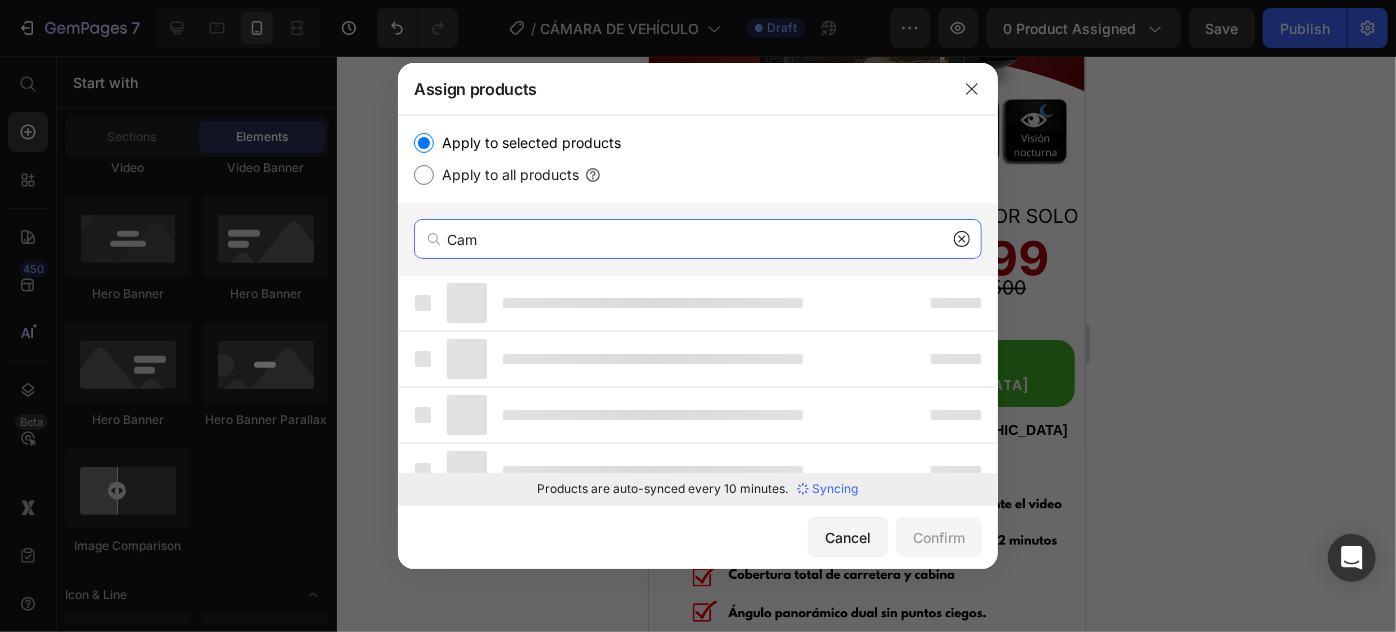 type on "Cama" 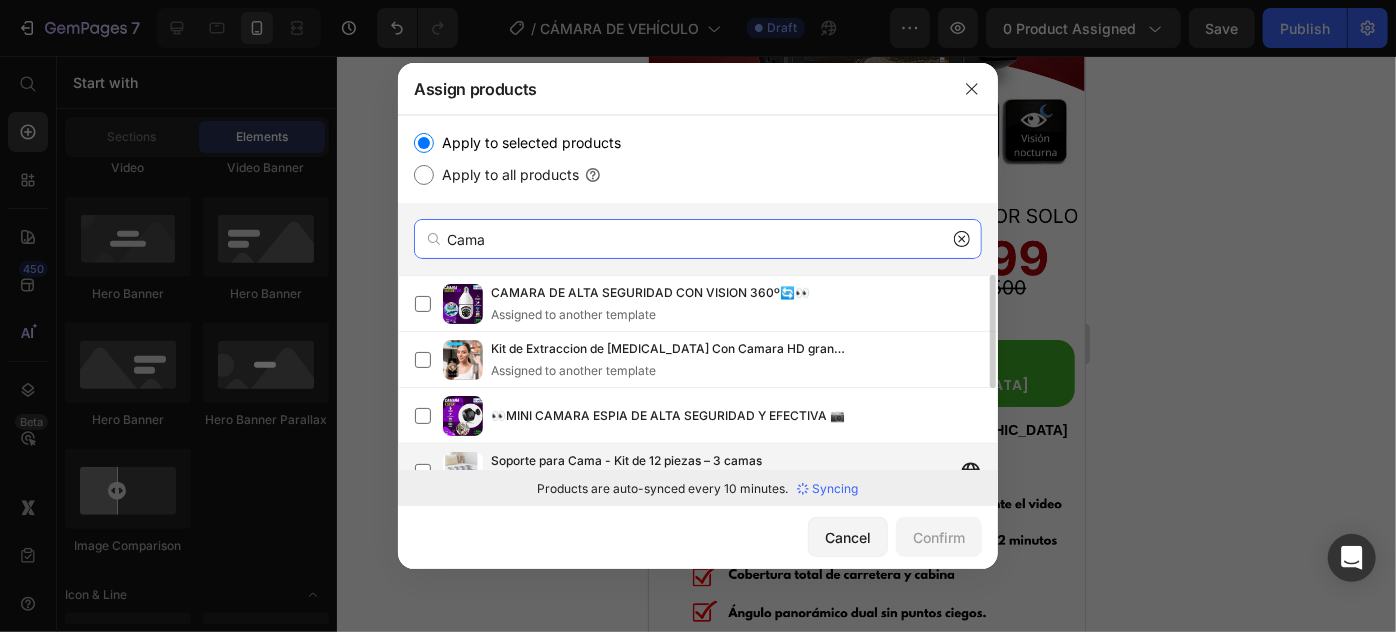 scroll, scrollTop: 141, scrollLeft: 0, axis: vertical 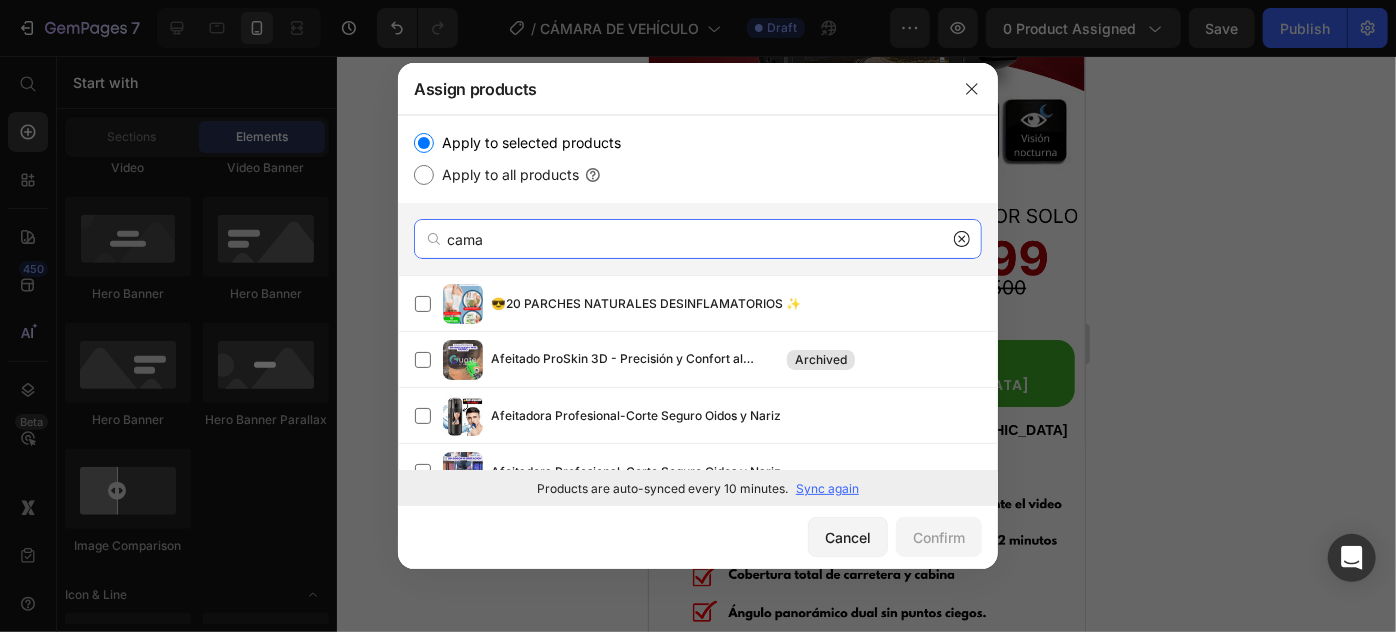 type on "cama" 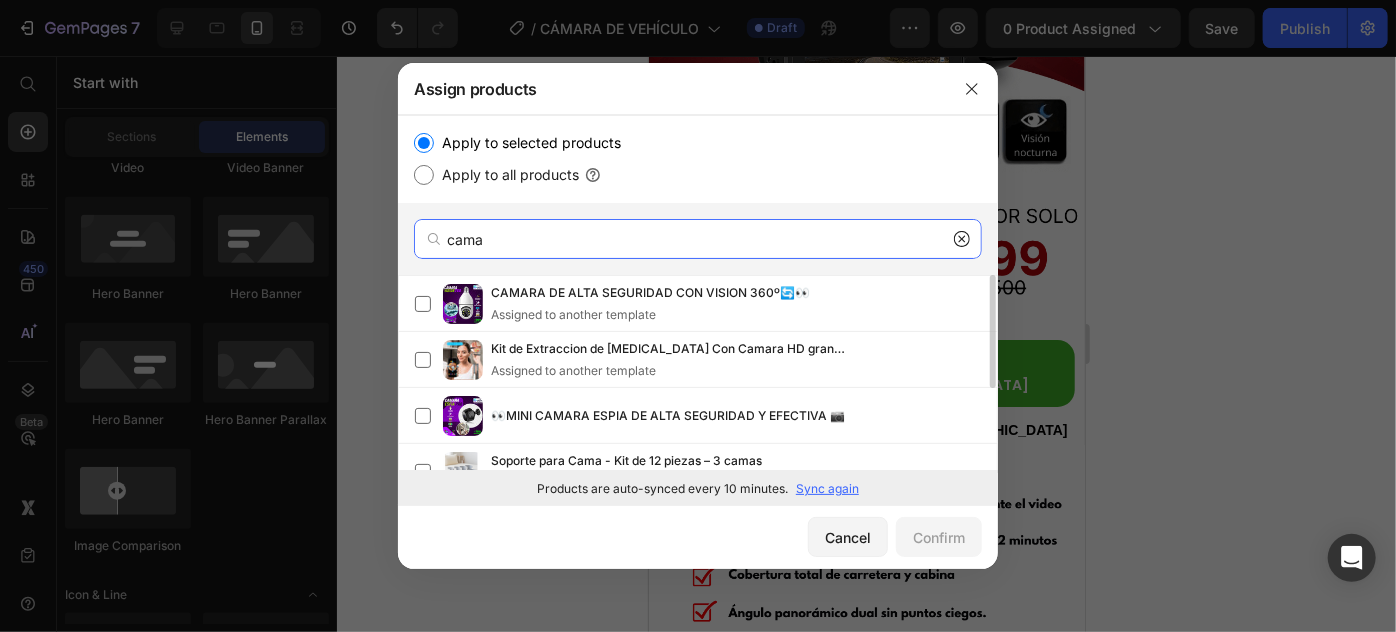 scroll, scrollTop: 141, scrollLeft: 0, axis: vertical 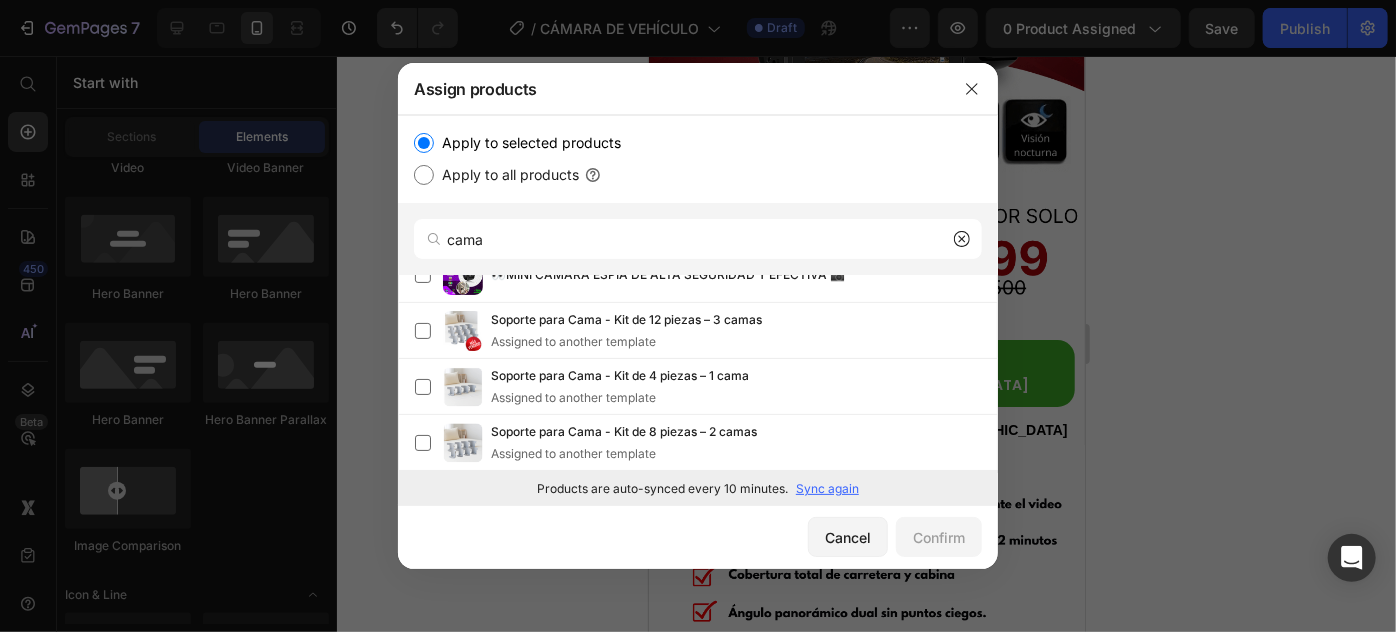 click on "Sync again" at bounding box center [827, 489] 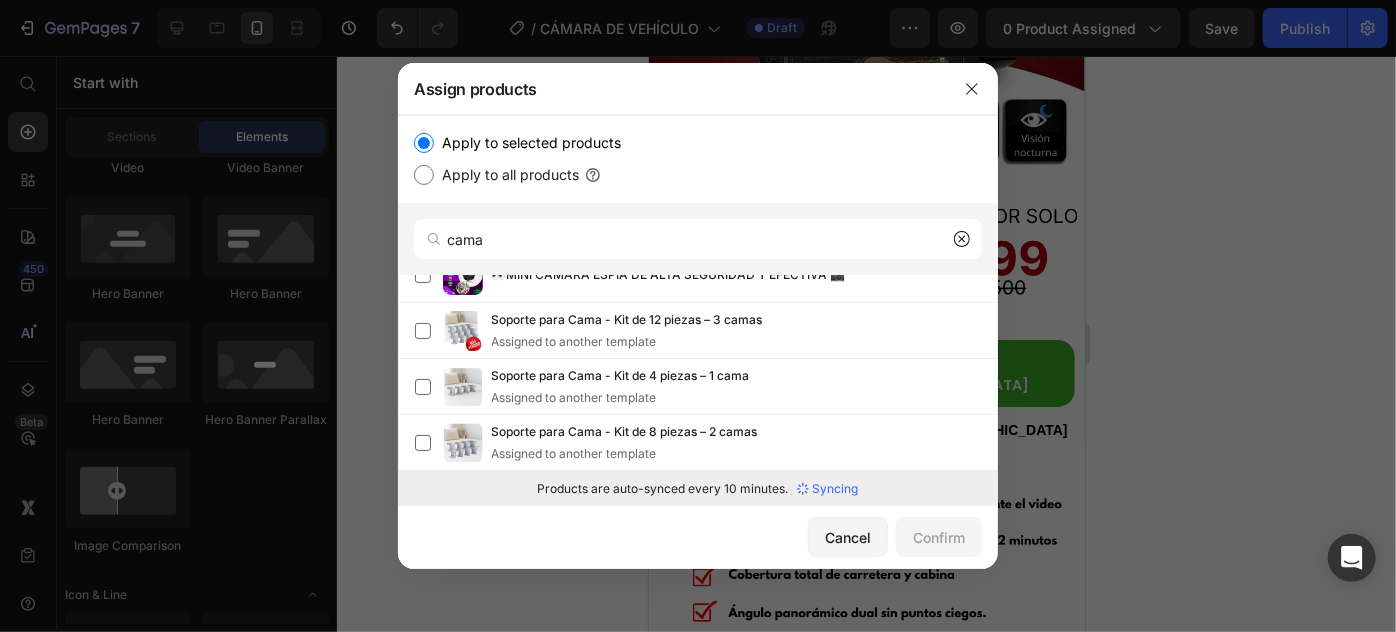 click on "Syncing" at bounding box center [836, 489] 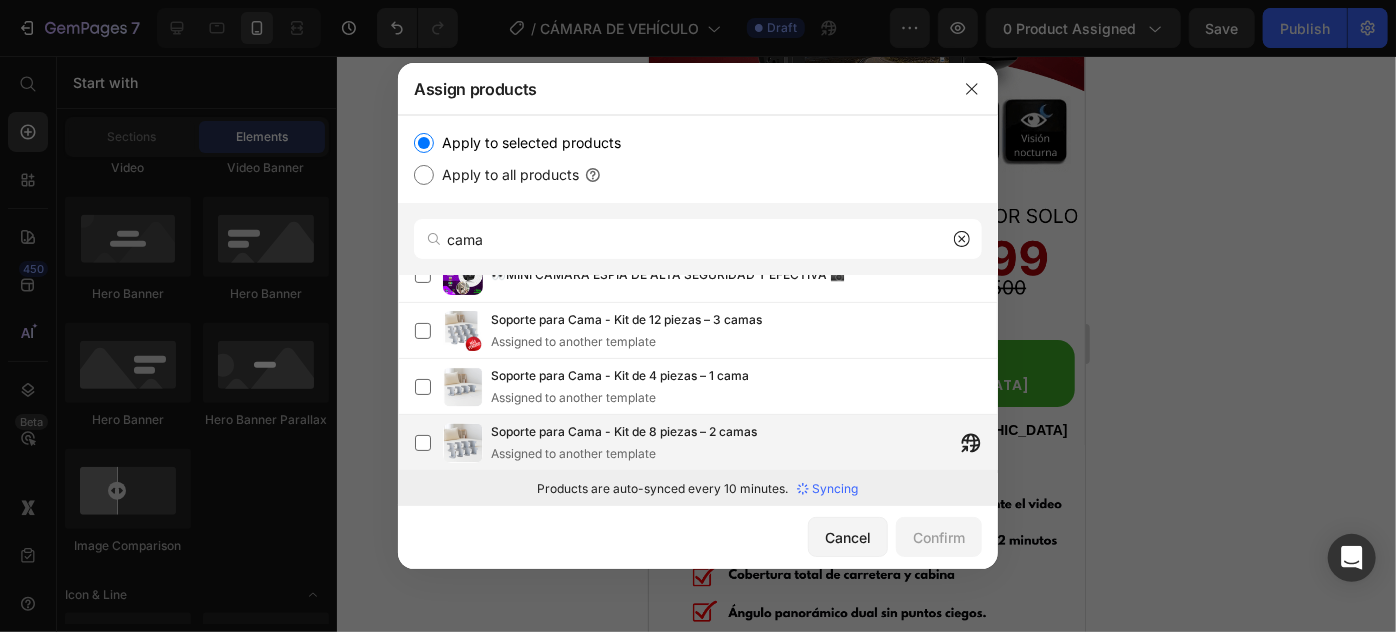 scroll, scrollTop: 0, scrollLeft: 0, axis: both 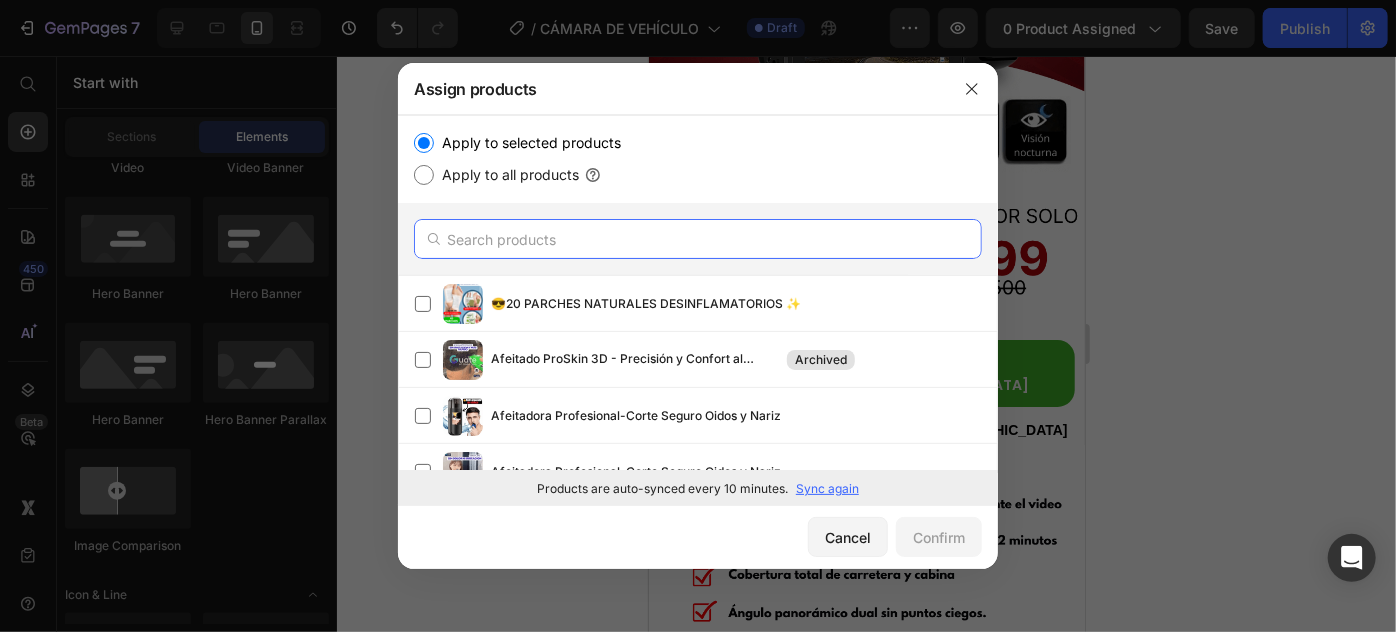click at bounding box center [698, 239] 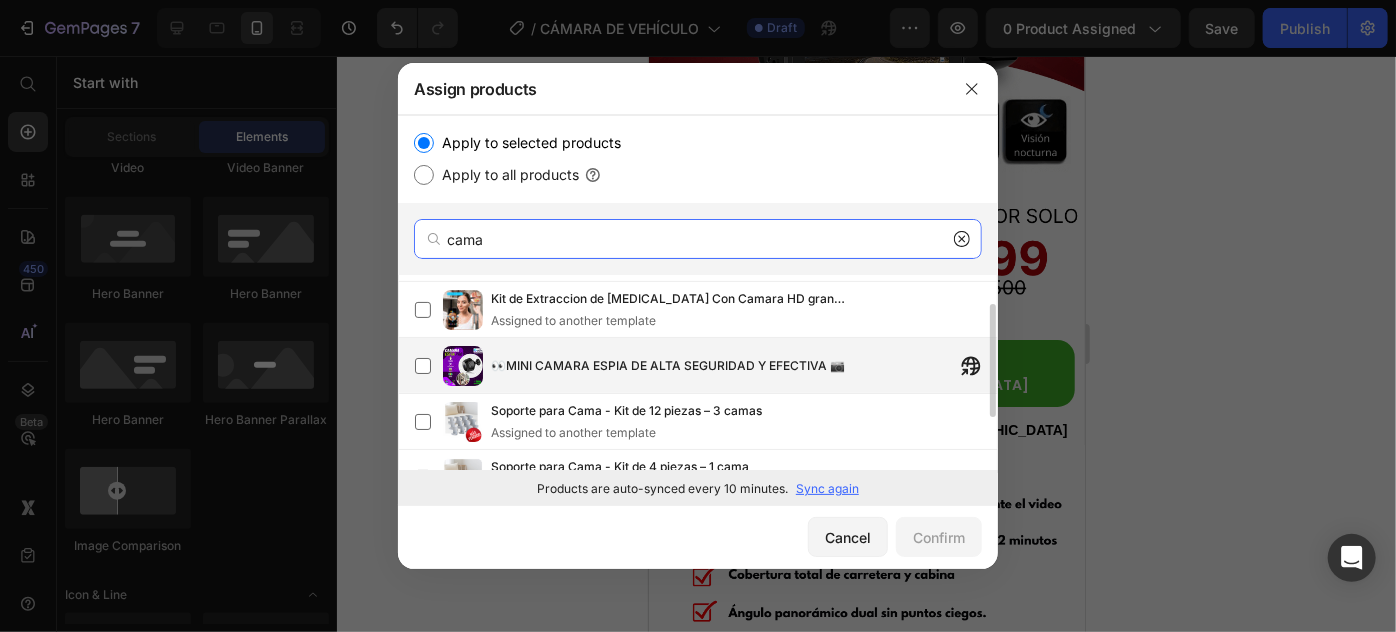 scroll, scrollTop: 141, scrollLeft: 0, axis: vertical 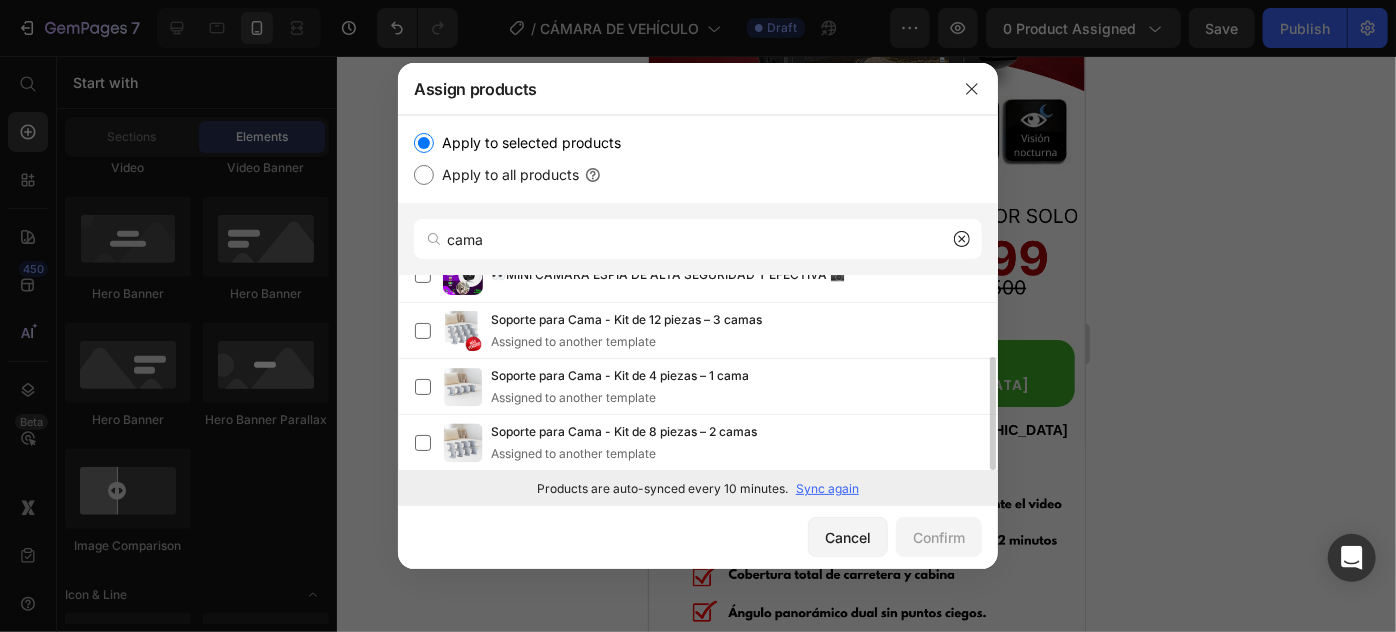 click on "Sync again" at bounding box center [827, 489] 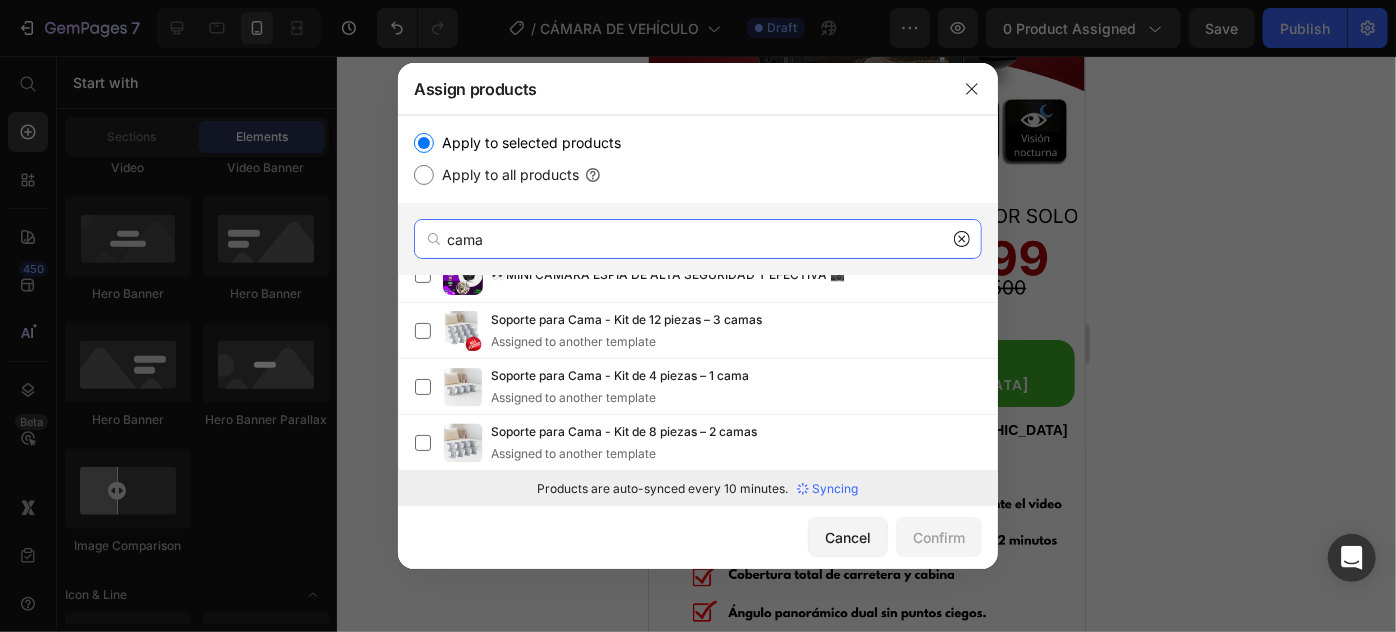 click on "cama" at bounding box center [698, 239] 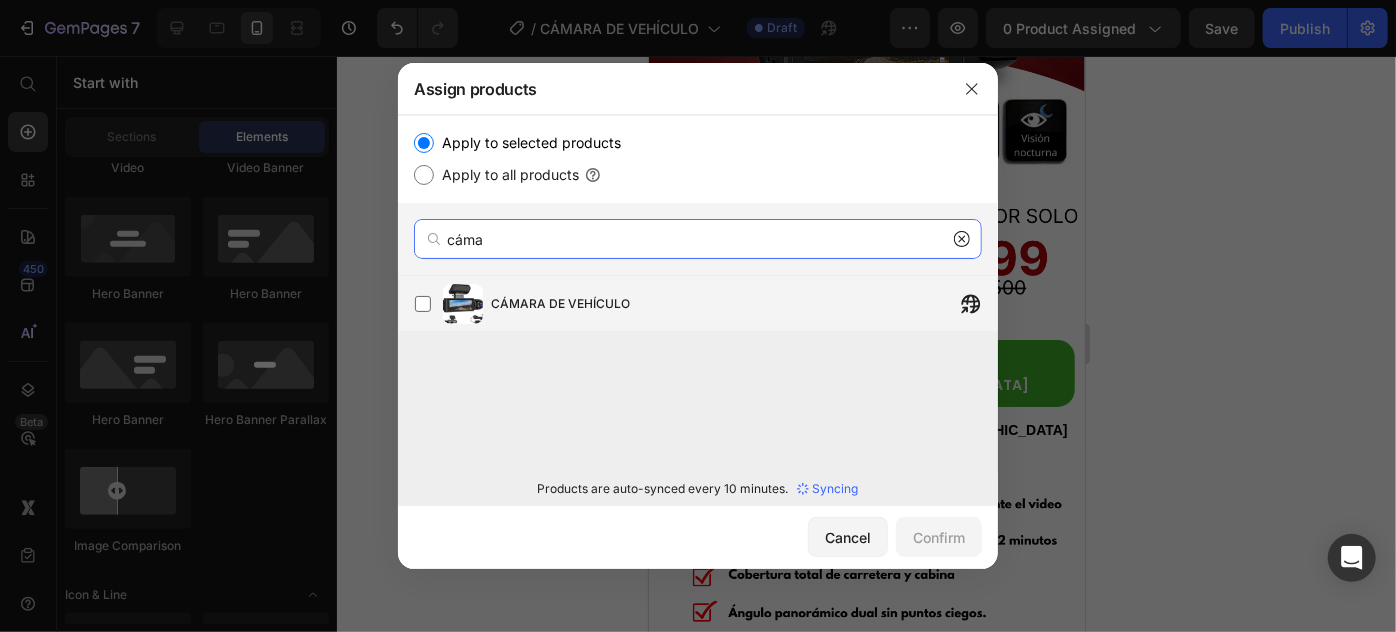 type on "cáma" 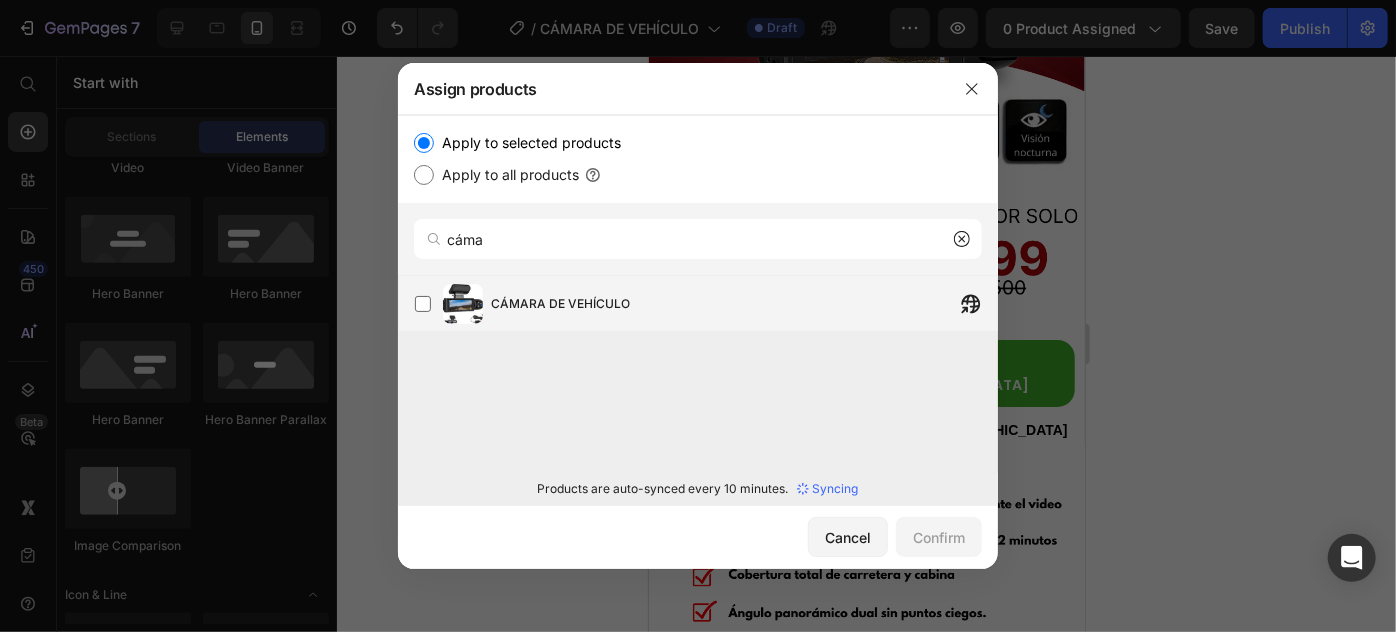 drag, startPoint x: 533, startPoint y: 300, endPoint x: 546, endPoint y: 307, distance: 14.764823 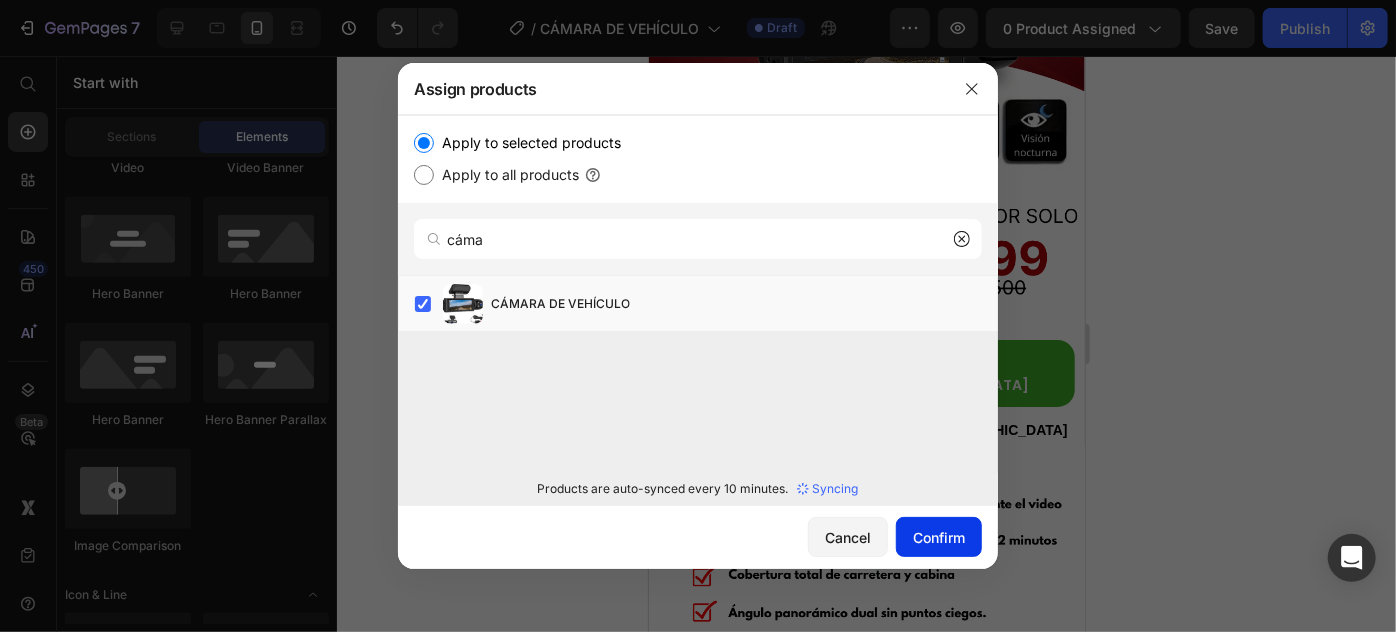 click on "Confirm" at bounding box center [939, 537] 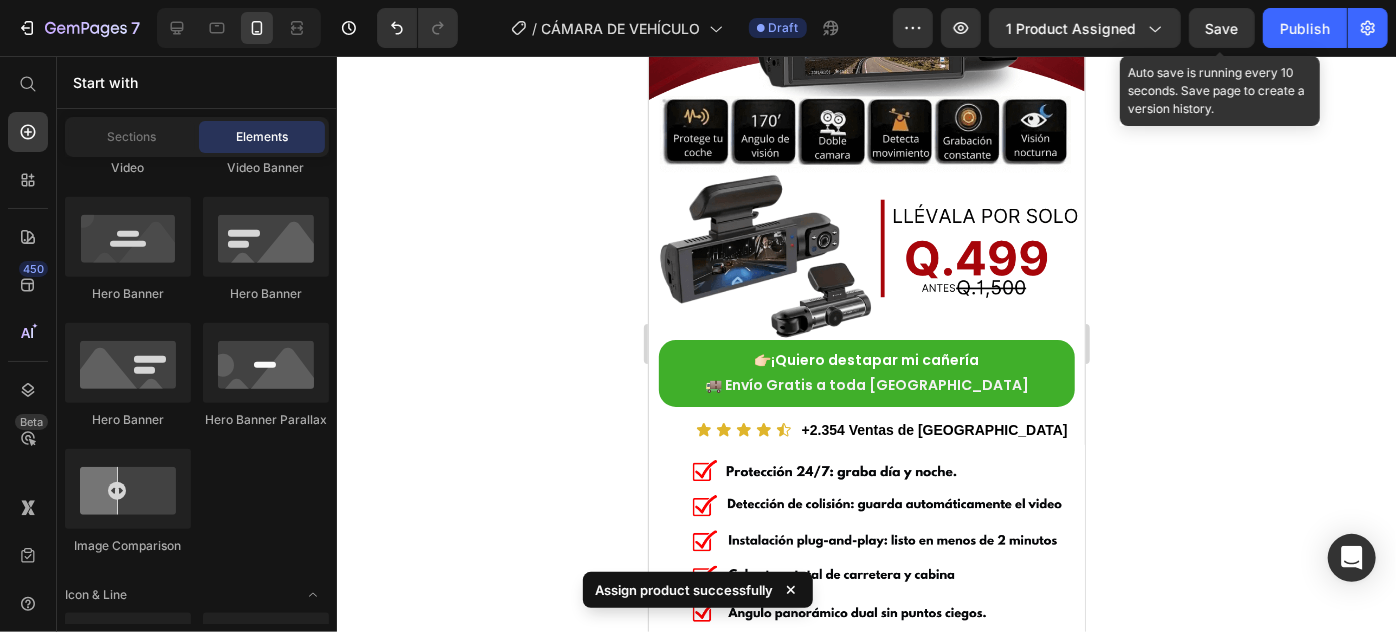 click on "Save" at bounding box center [1222, 28] 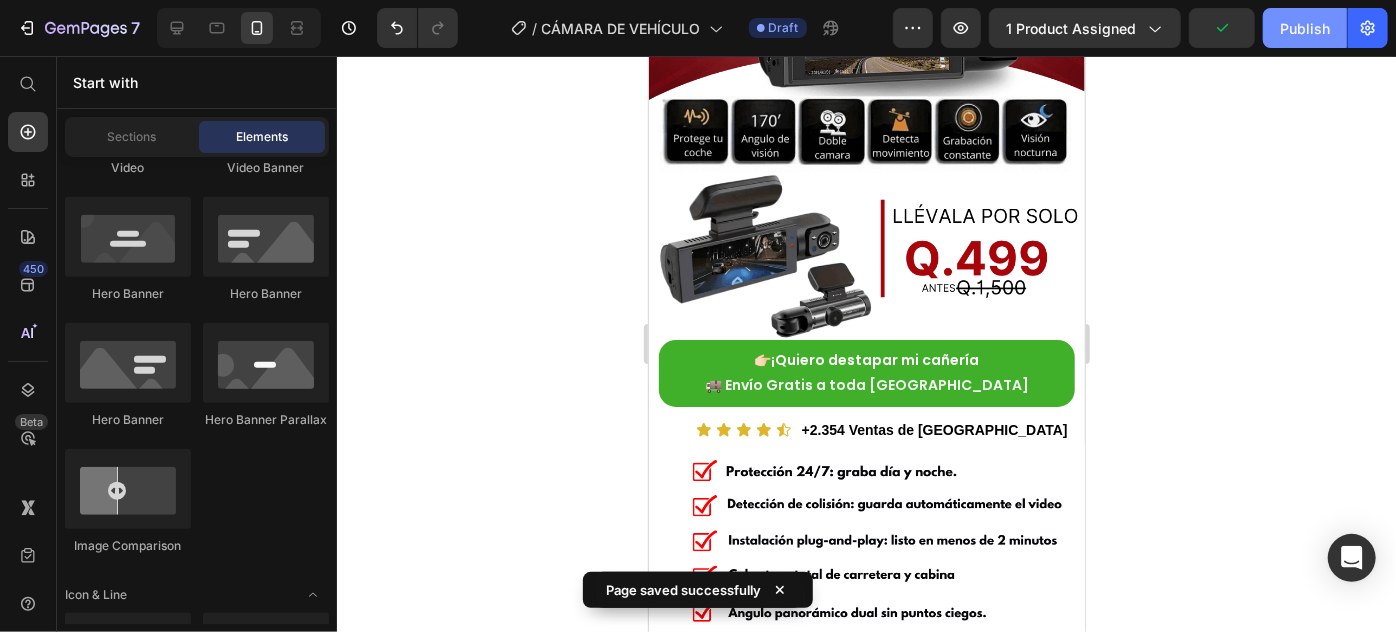 click on "Publish" at bounding box center [1305, 28] 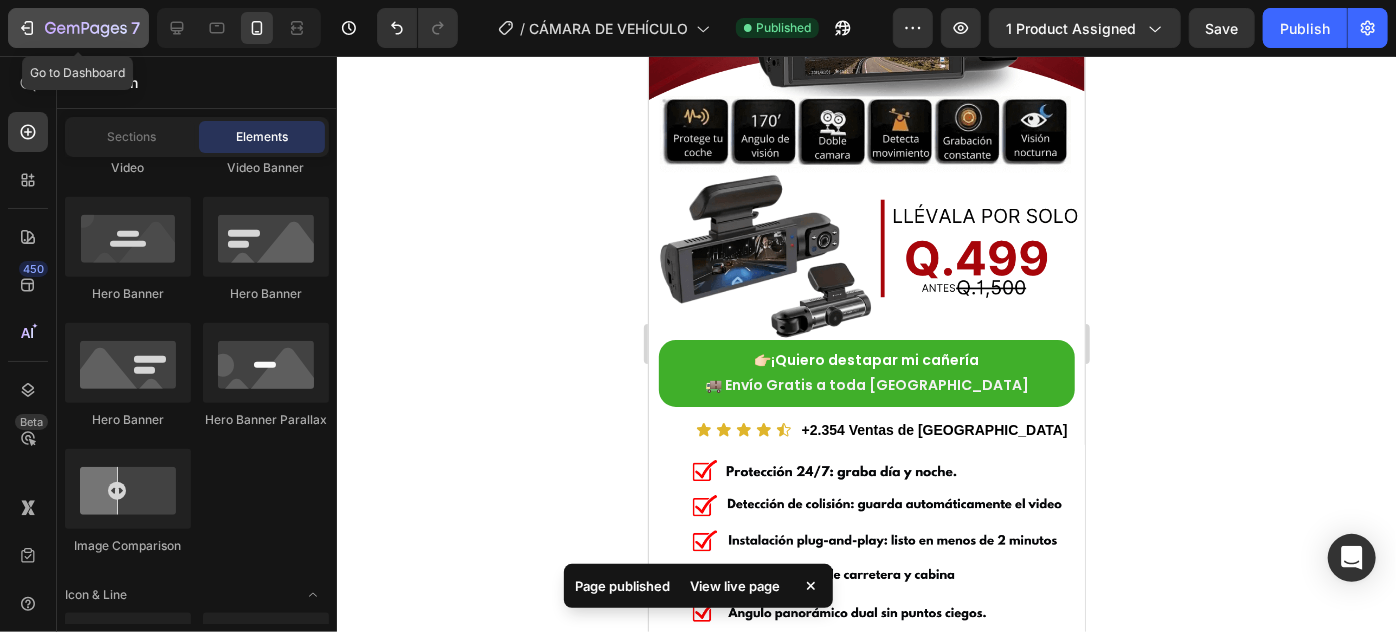 click 